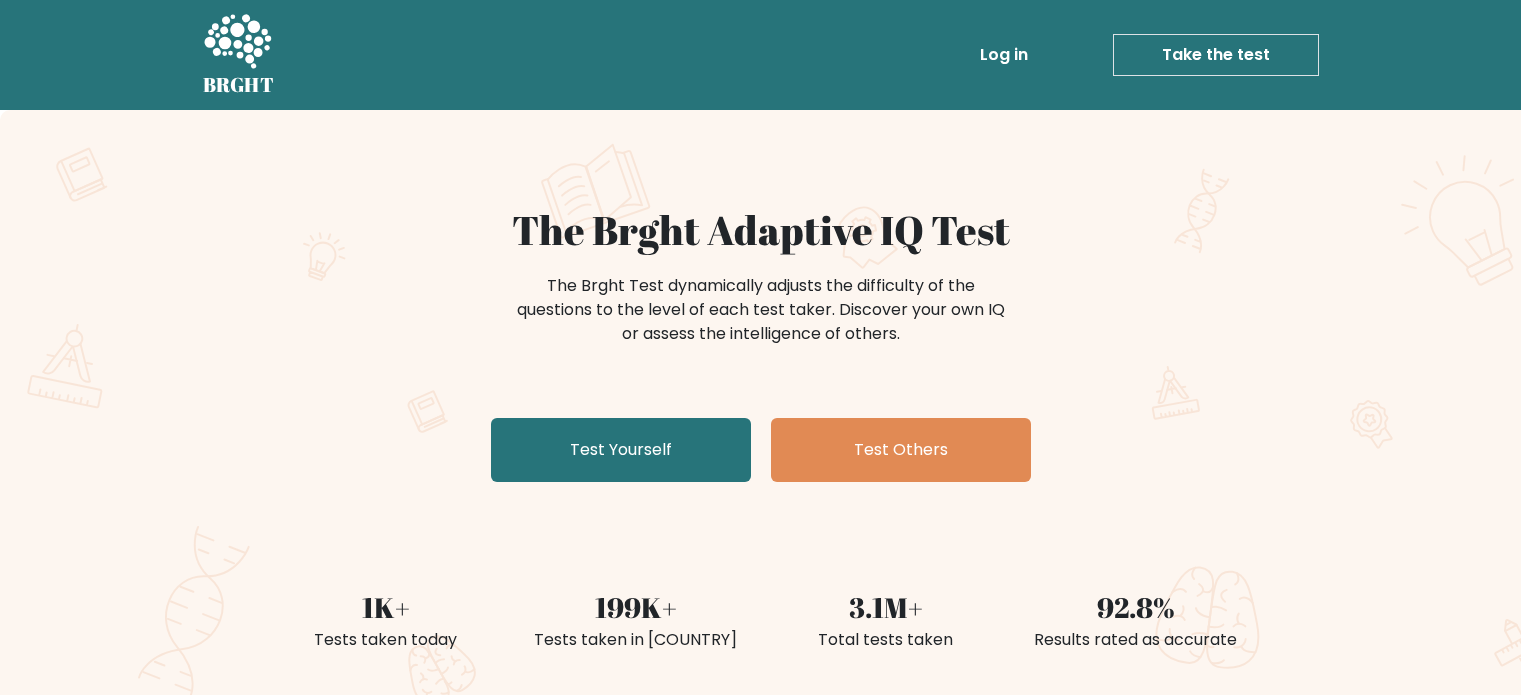 scroll, scrollTop: 0, scrollLeft: 0, axis: both 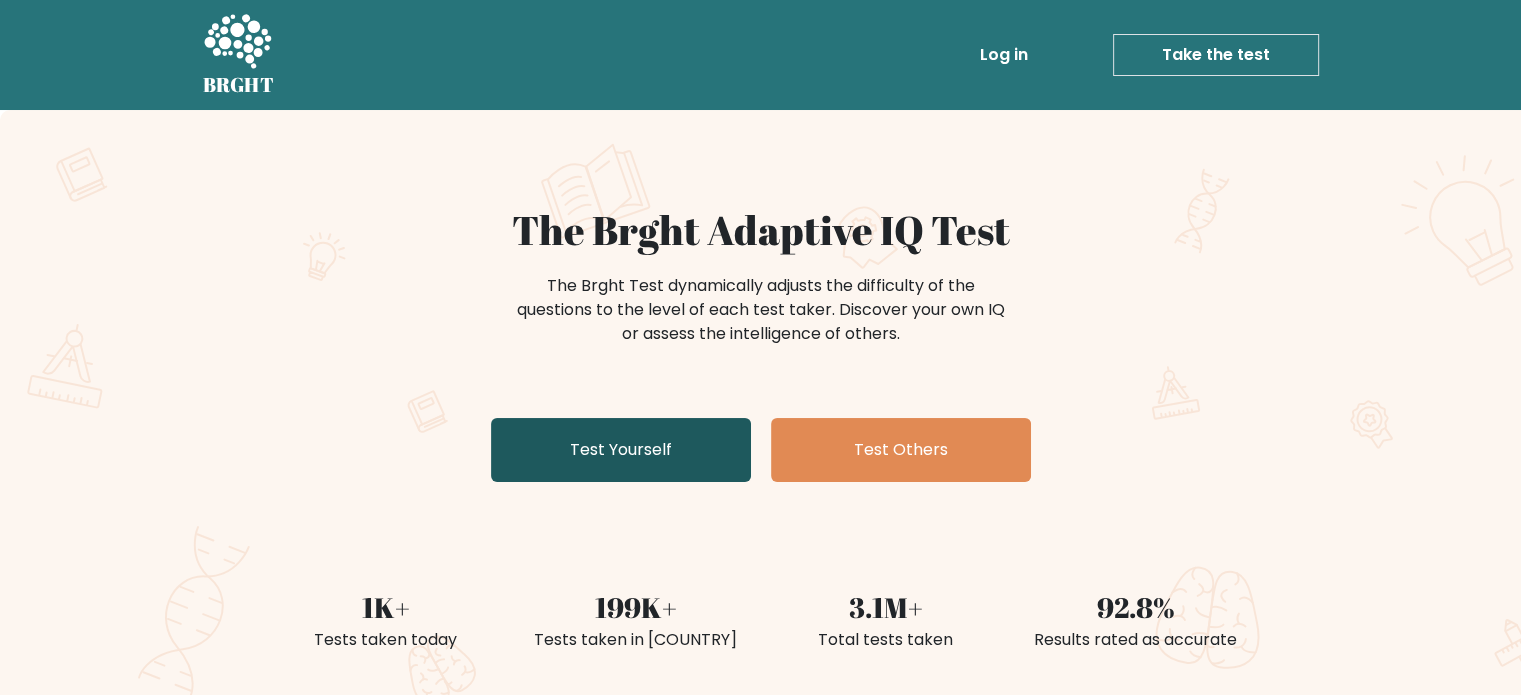 click on "Test Yourself" at bounding box center (621, 450) 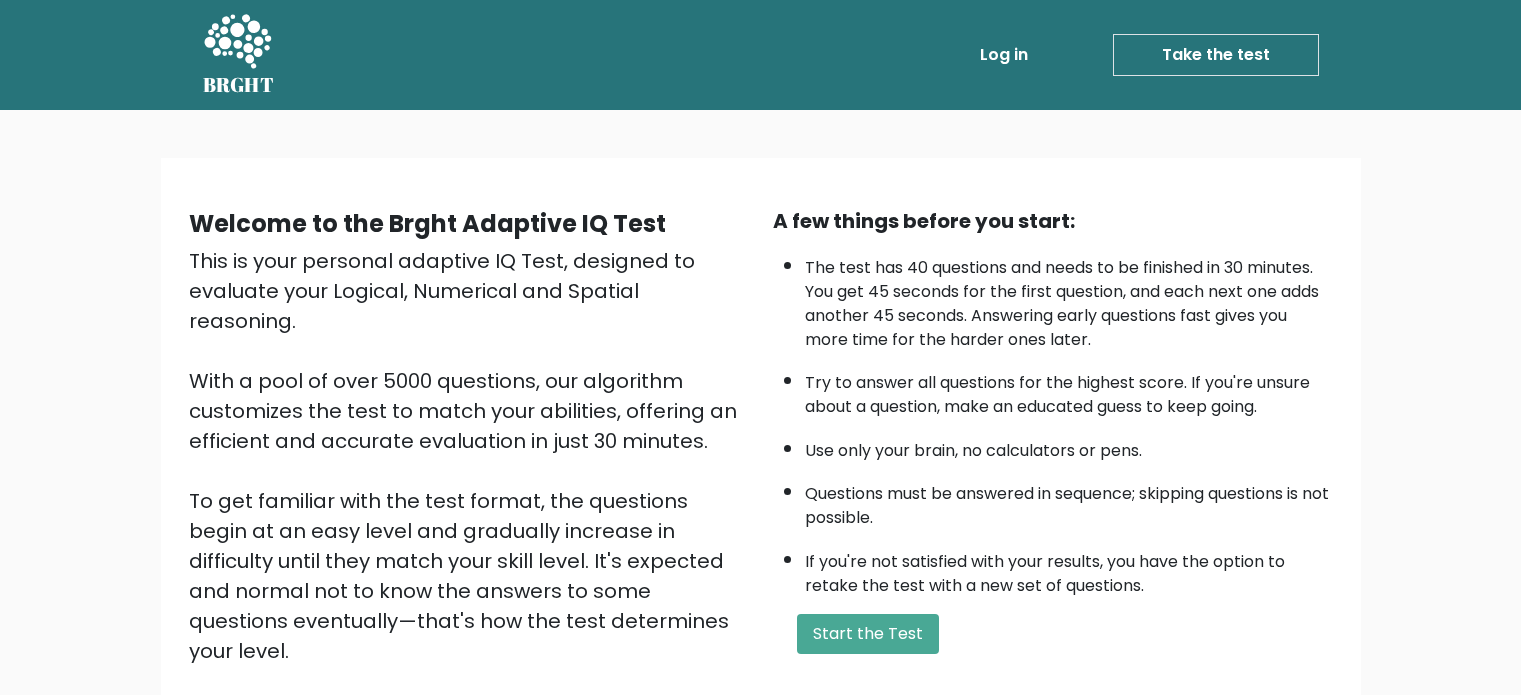 scroll, scrollTop: 0, scrollLeft: 0, axis: both 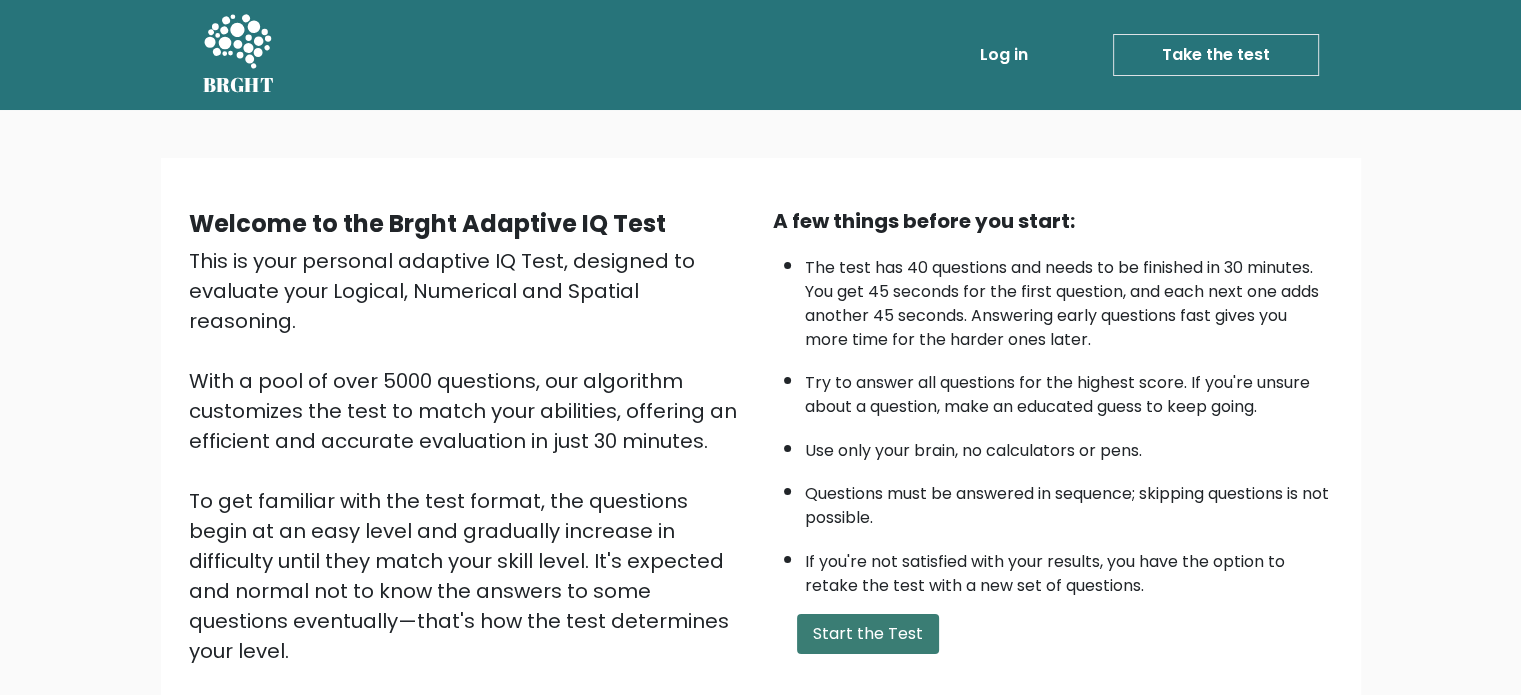 click on "Start the Test" at bounding box center [868, 634] 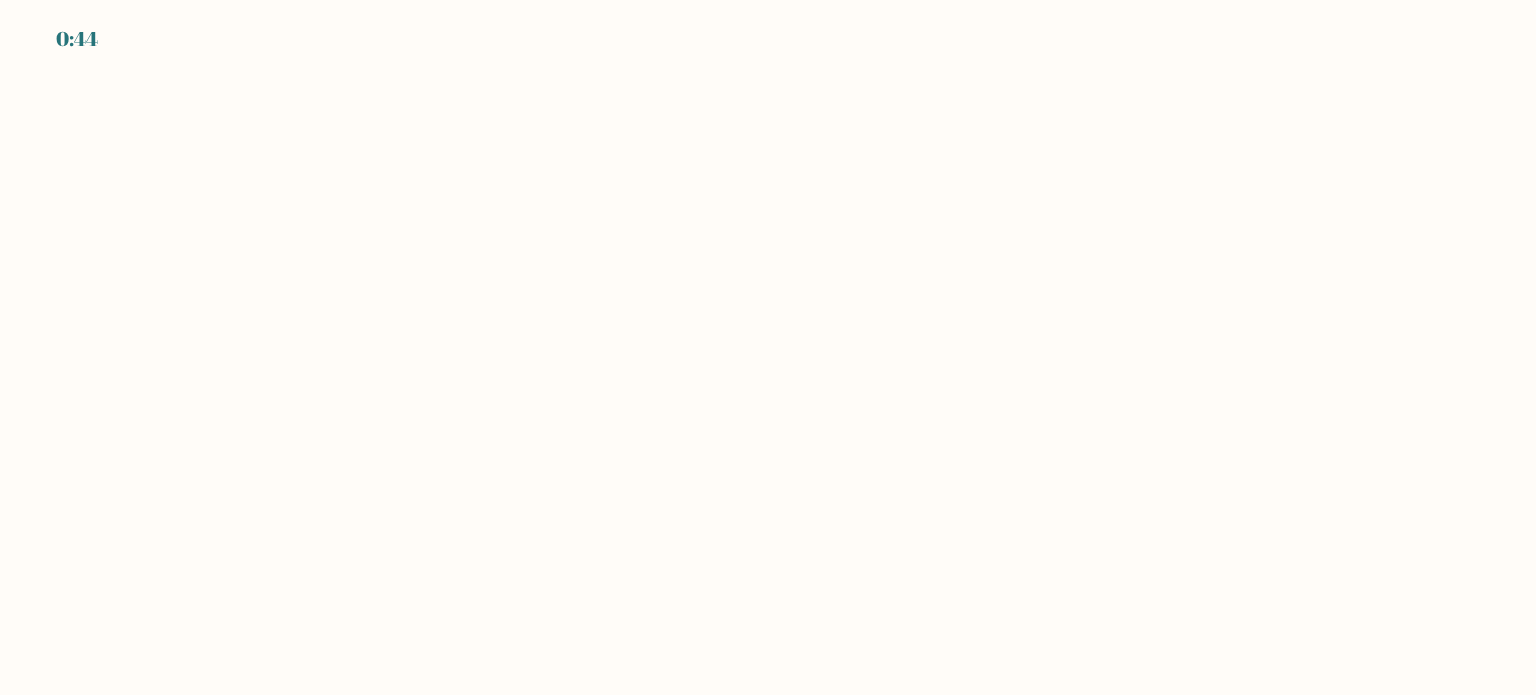 scroll, scrollTop: 0, scrollLeft: 0, axis: both 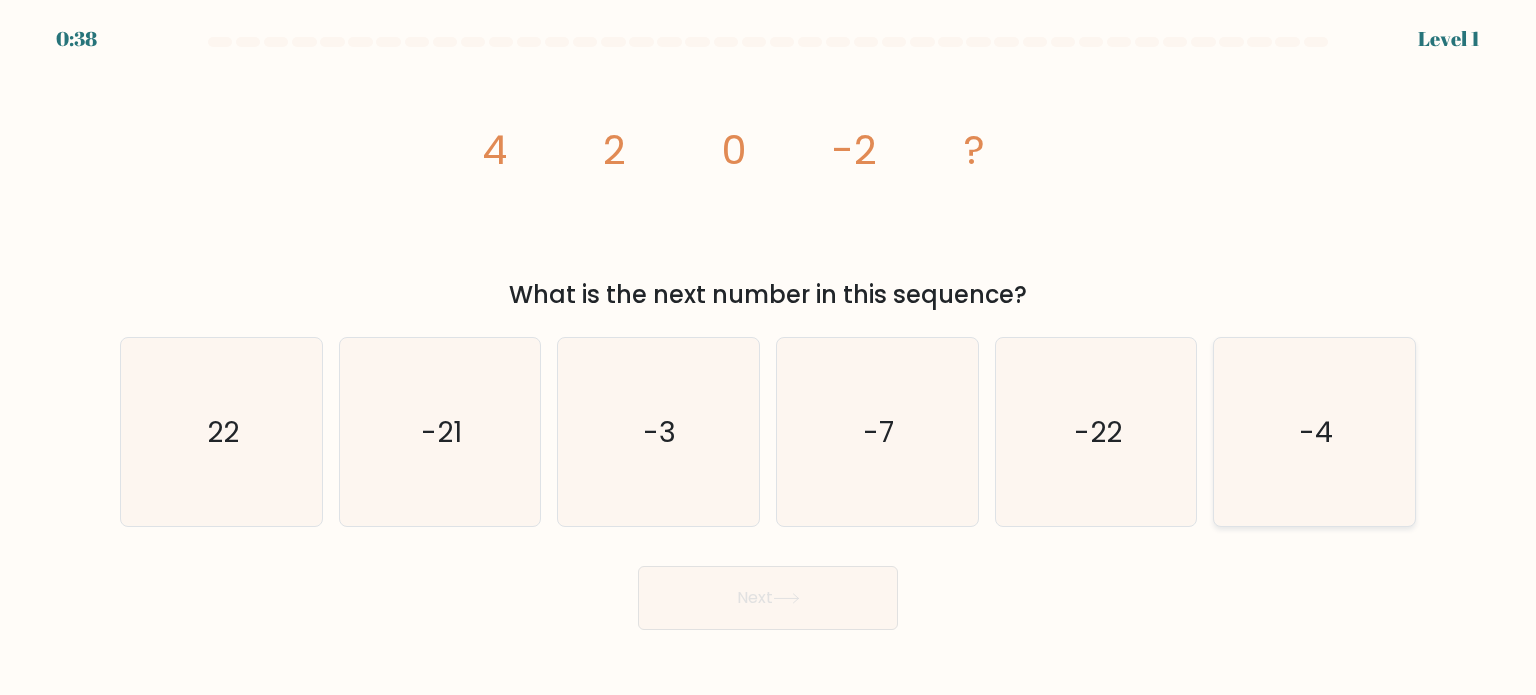 click on "-4" 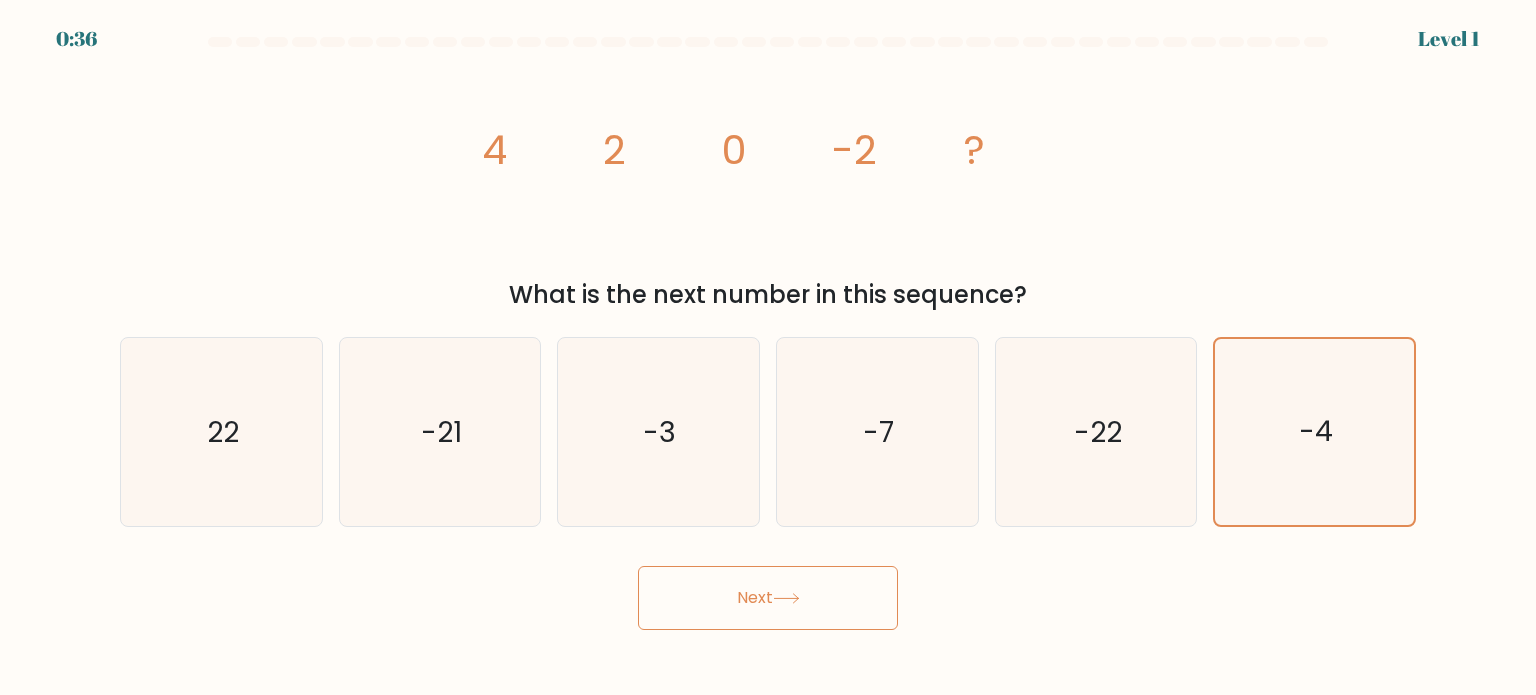 click on "Next" at bounding box center [768, 598] 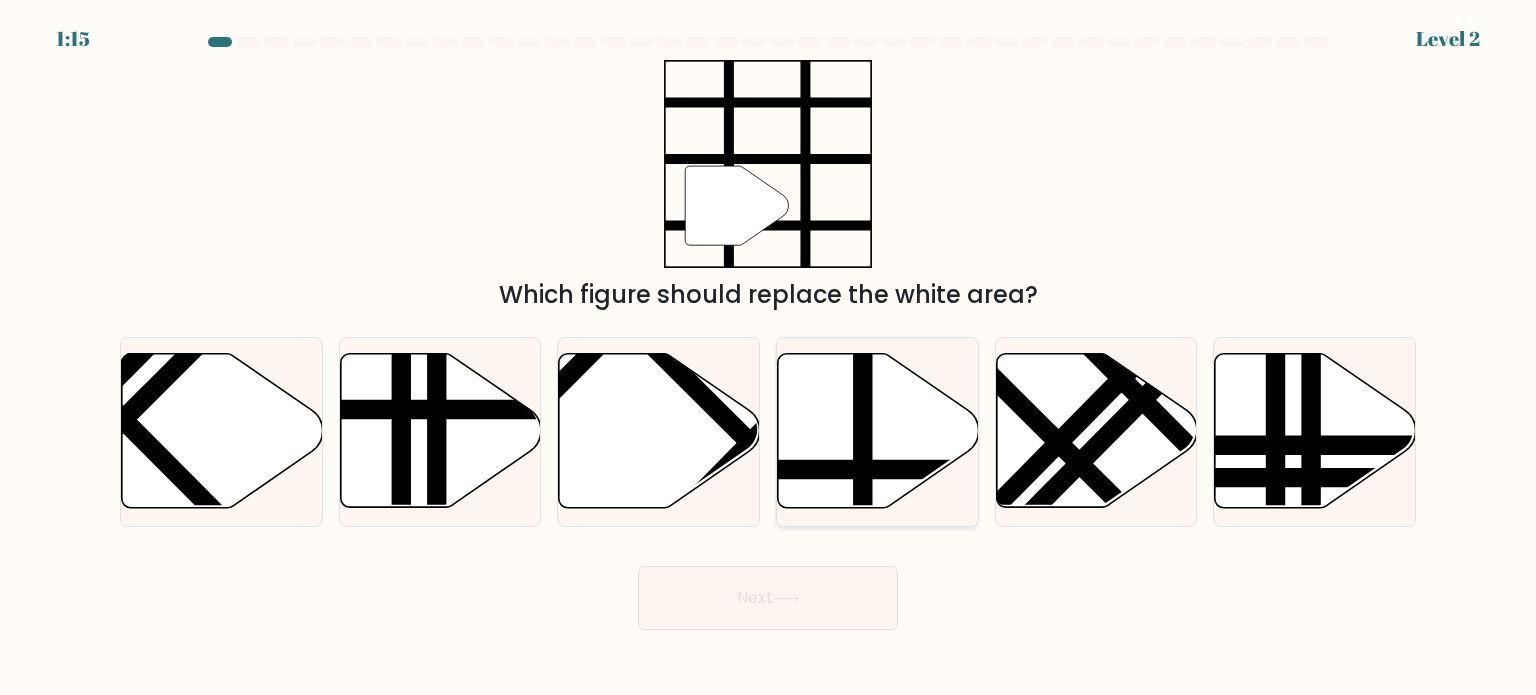 click 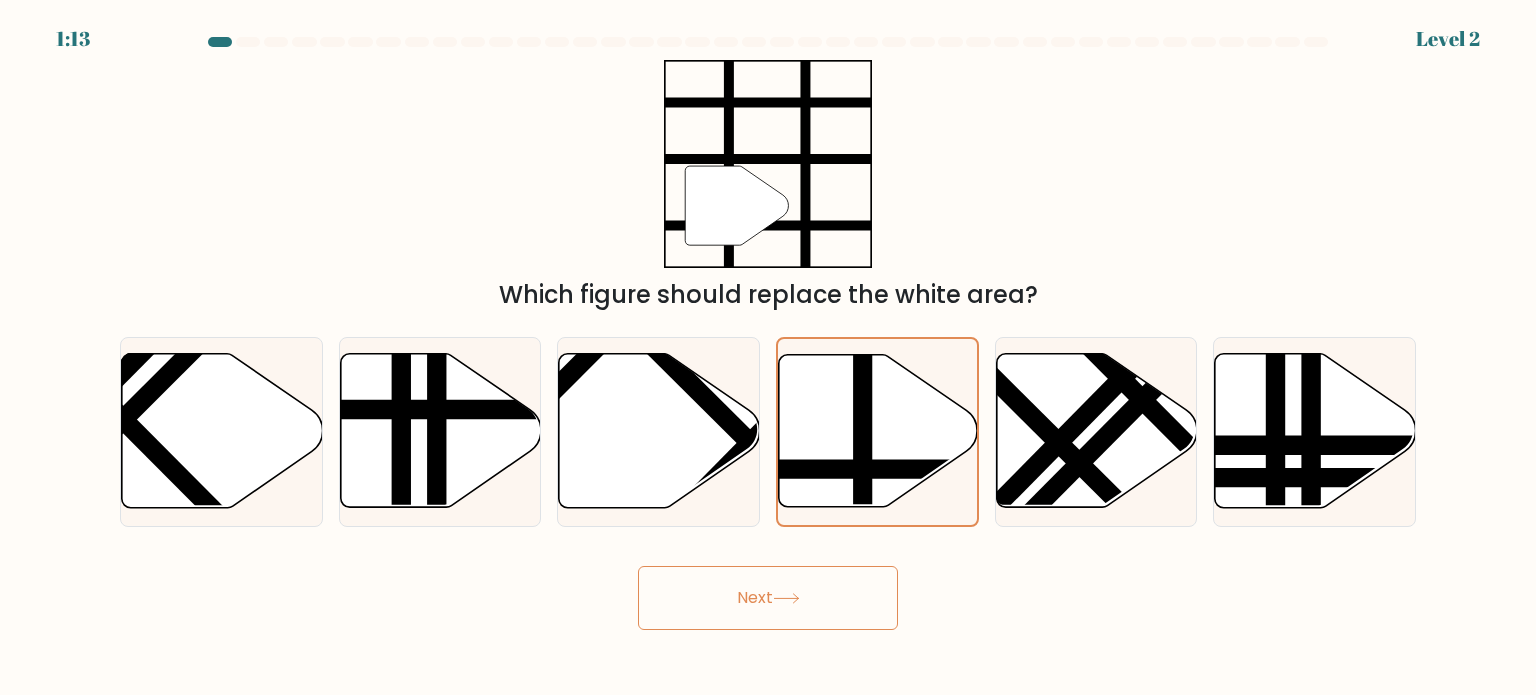 click on "Next" at bounding box center [768, 598] 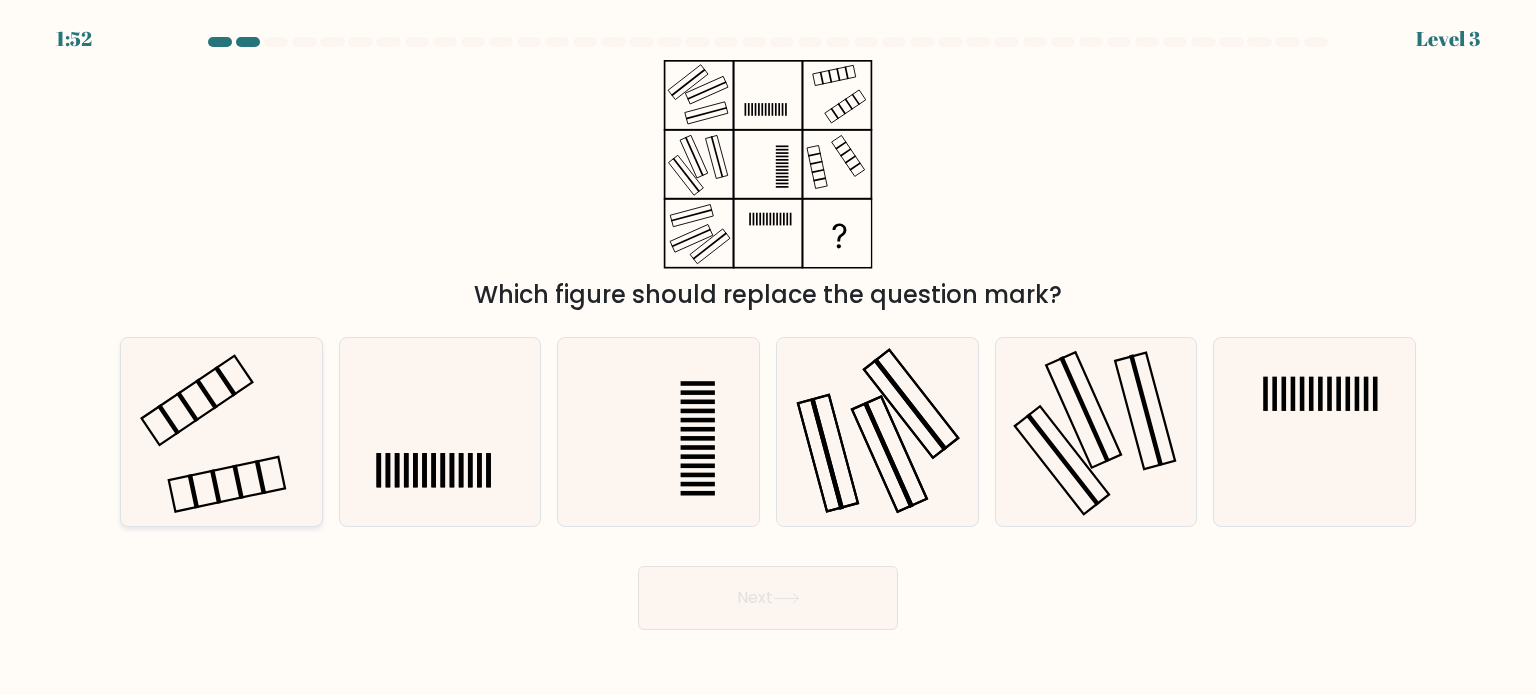 click 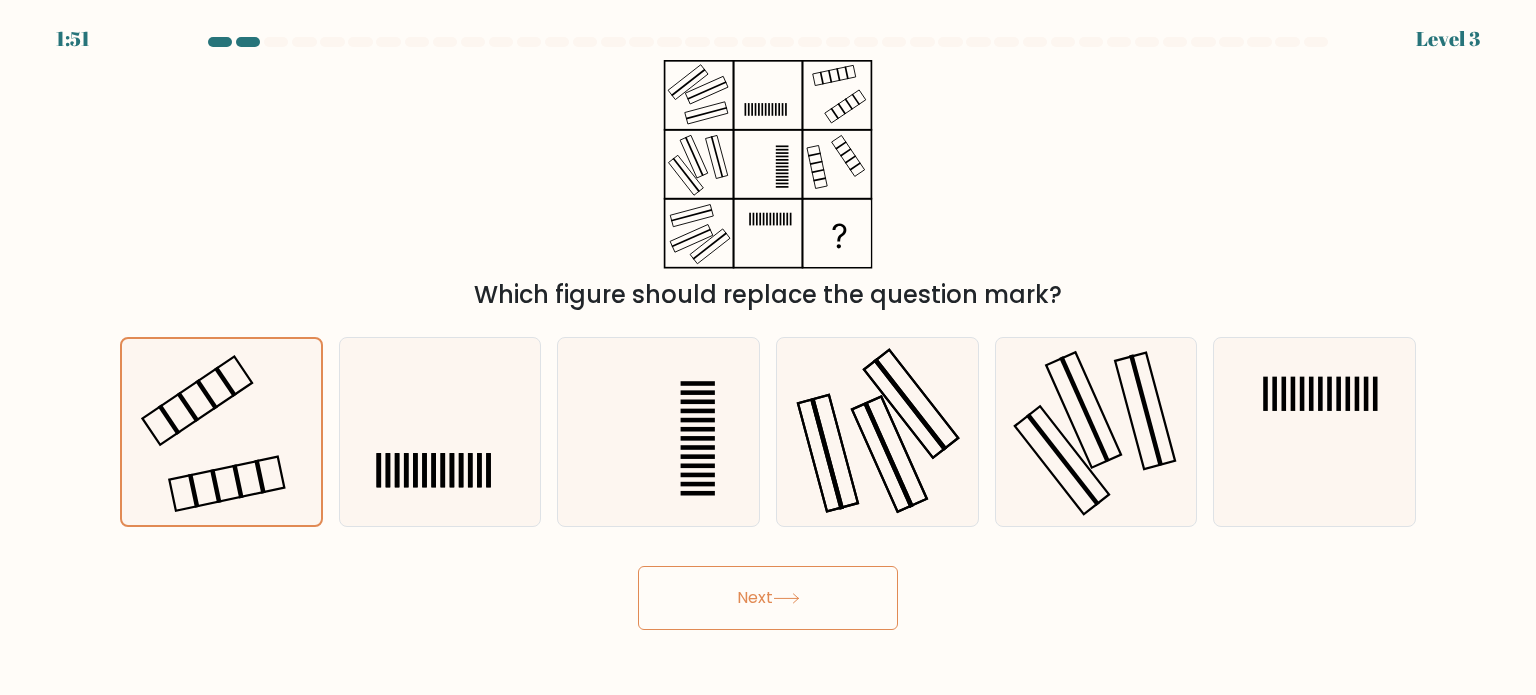 click on "Next" at bounding box center [768, 598] 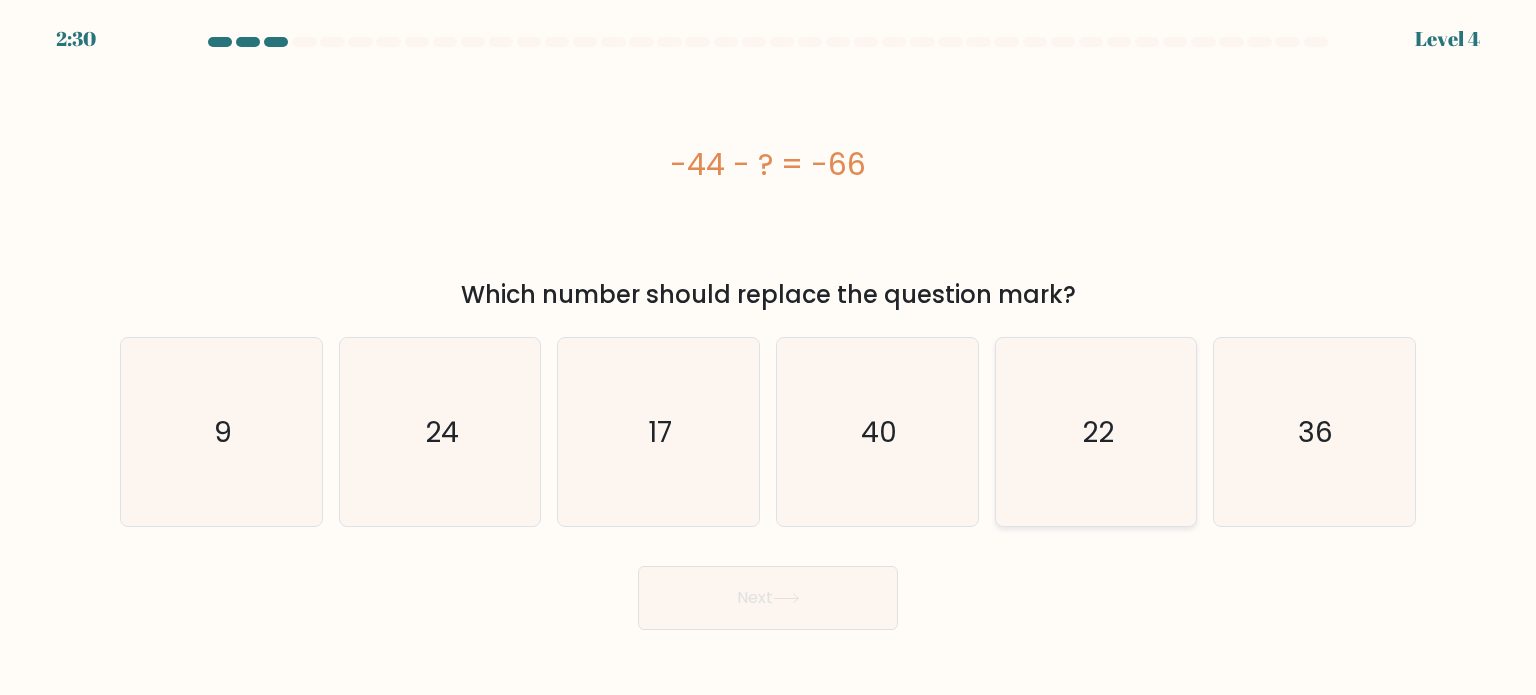 click on "22" 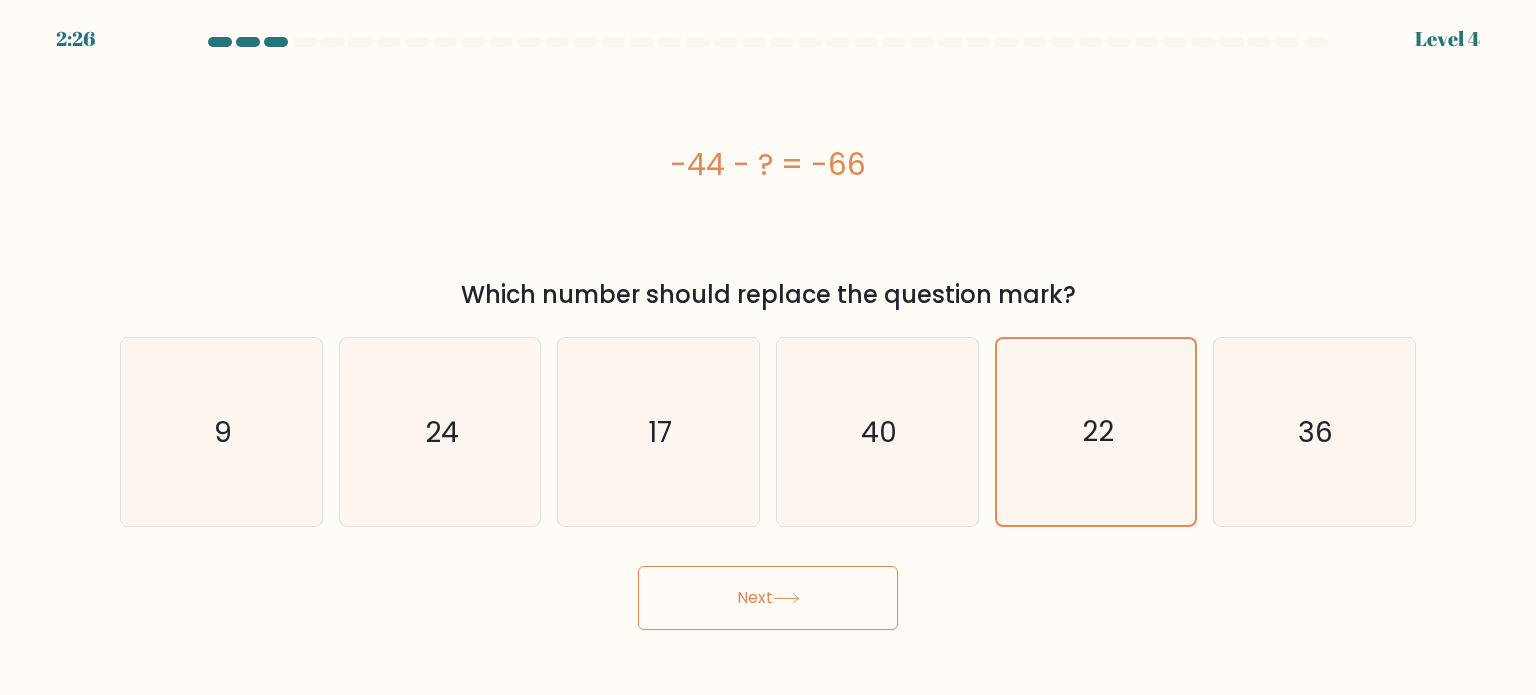 click on "Next" at bounding box center [768, 598] 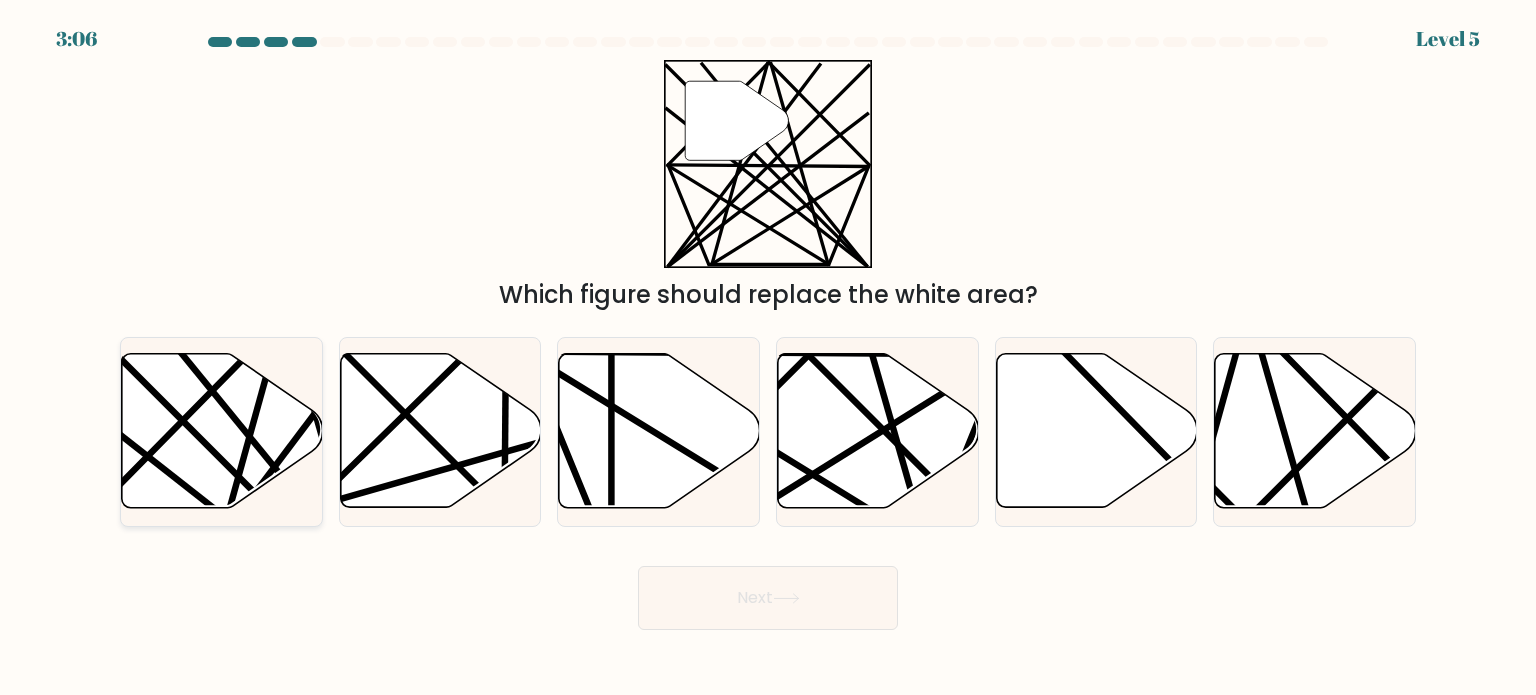 click 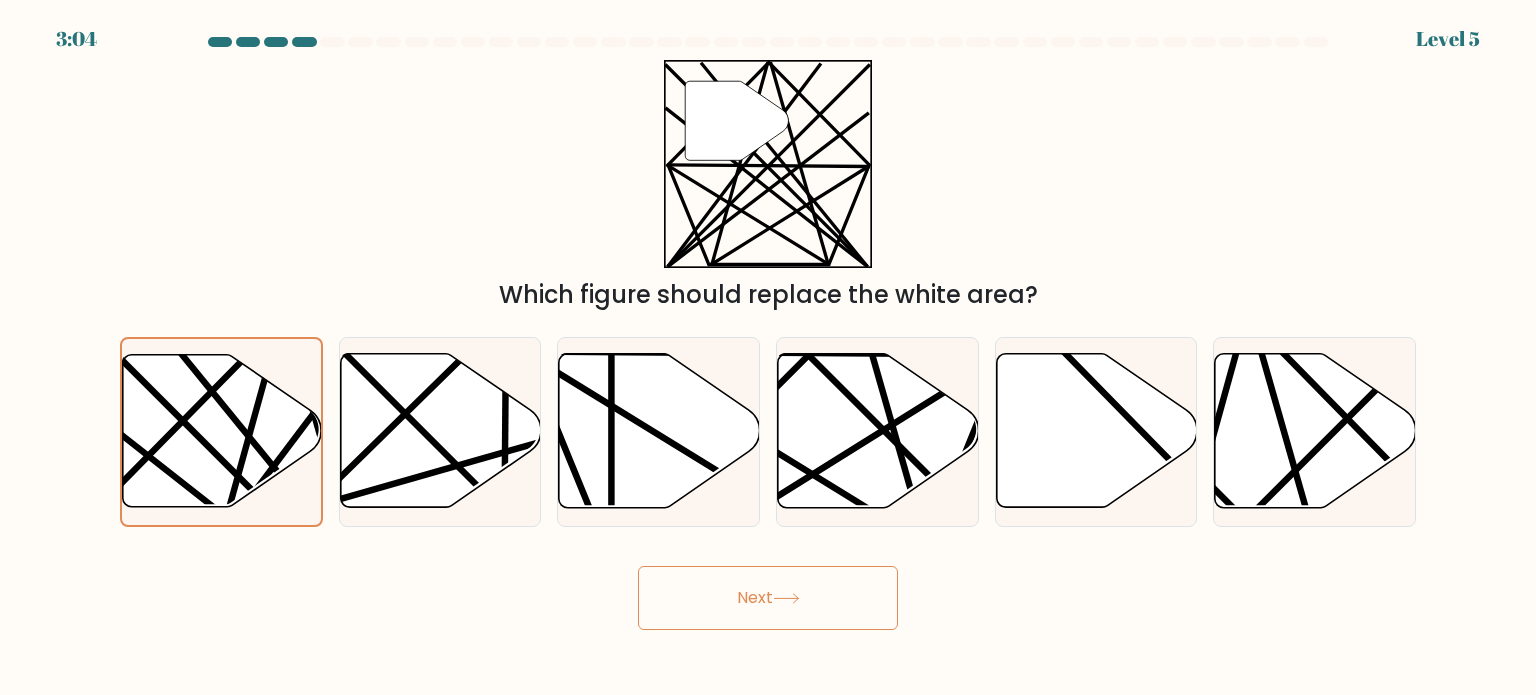 click 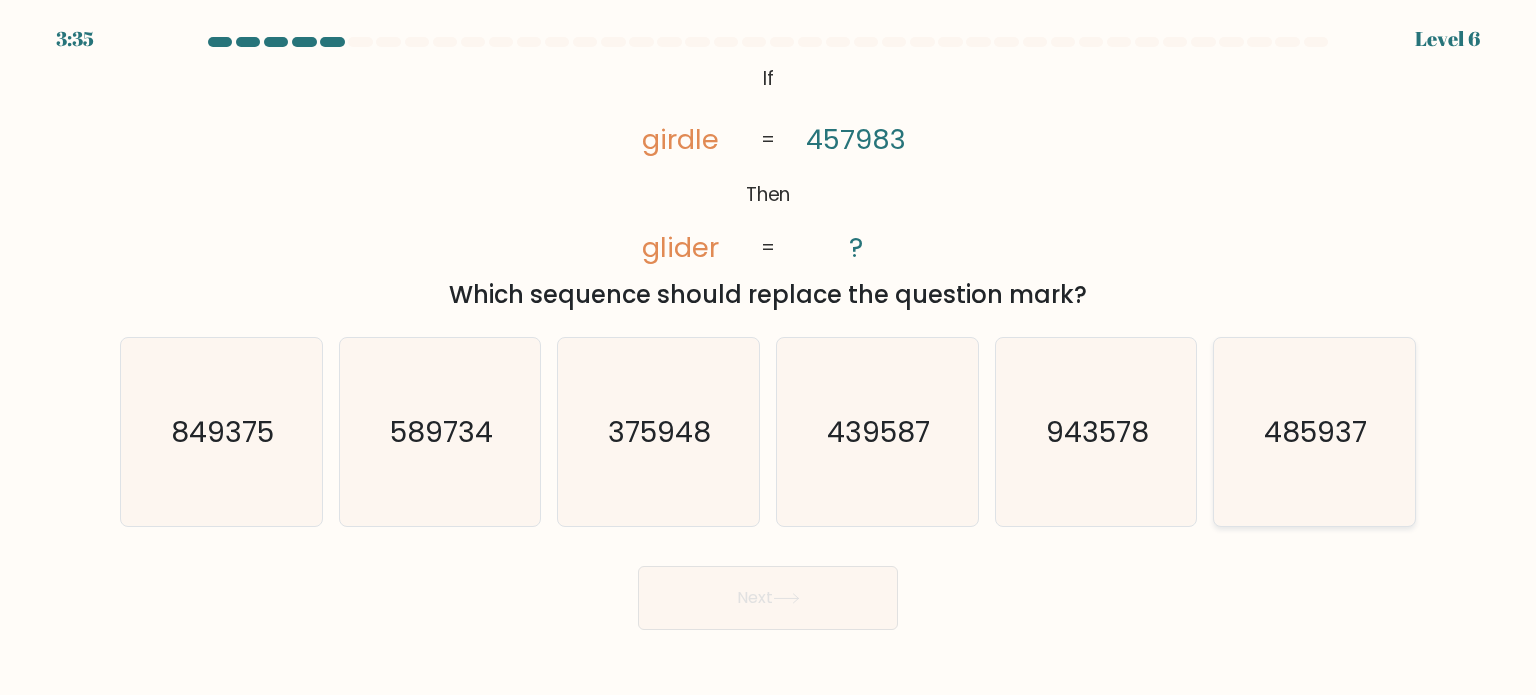 click on "485937" 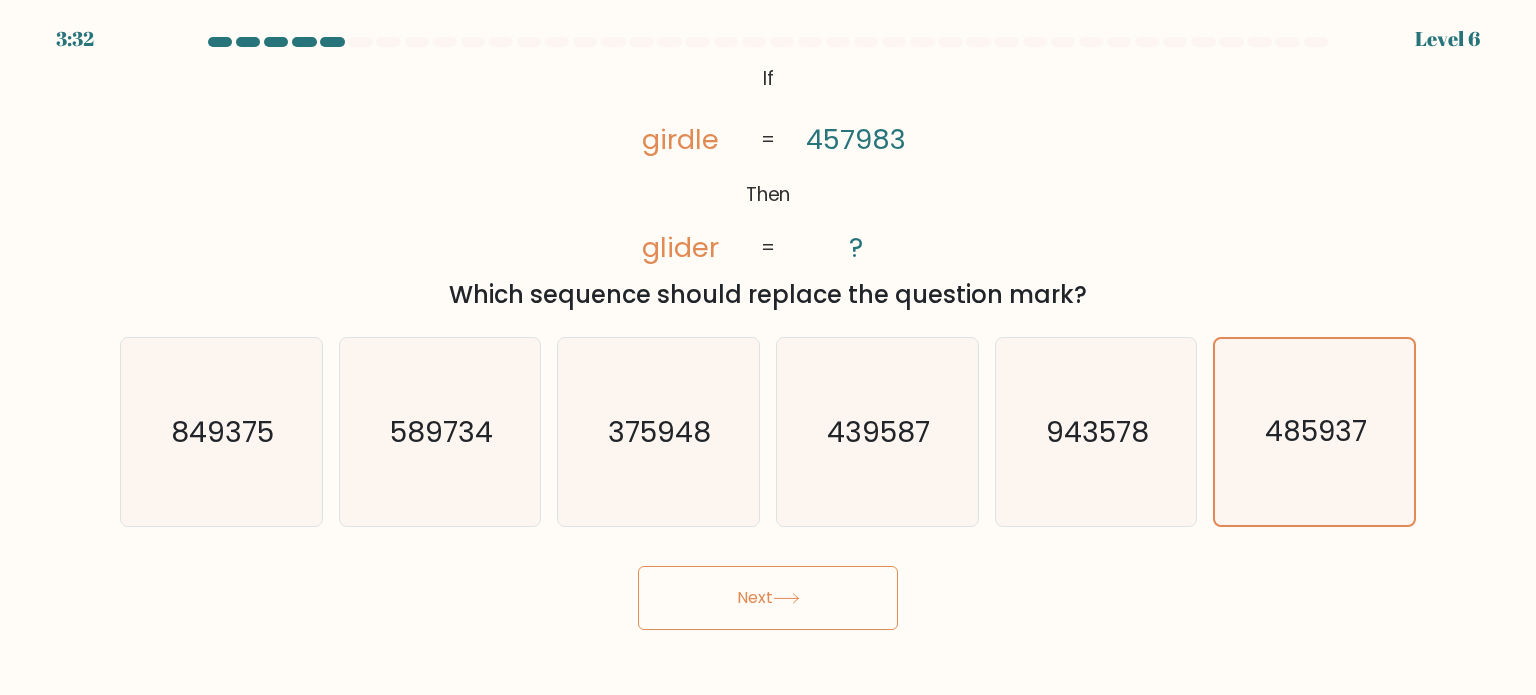 click on "Next" at bounding box center [768, 598] 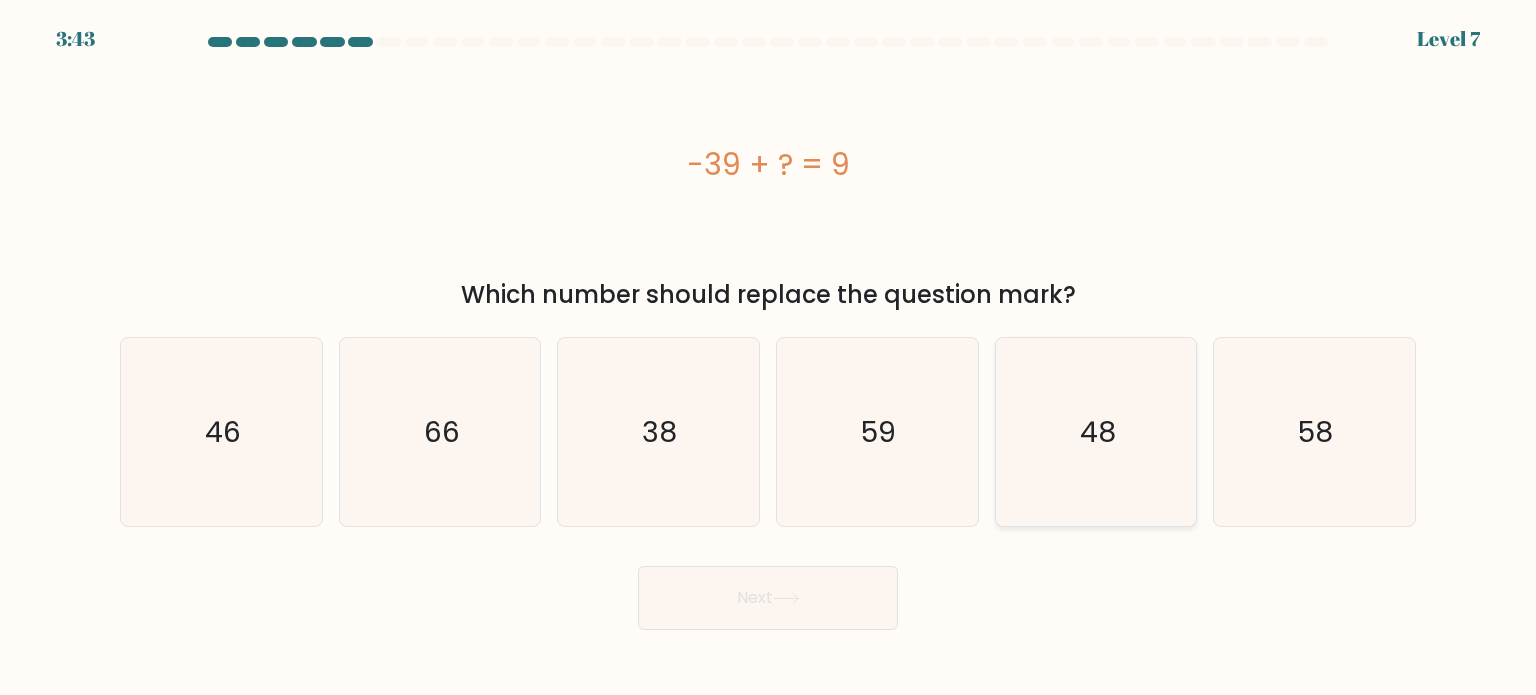 click on "48" 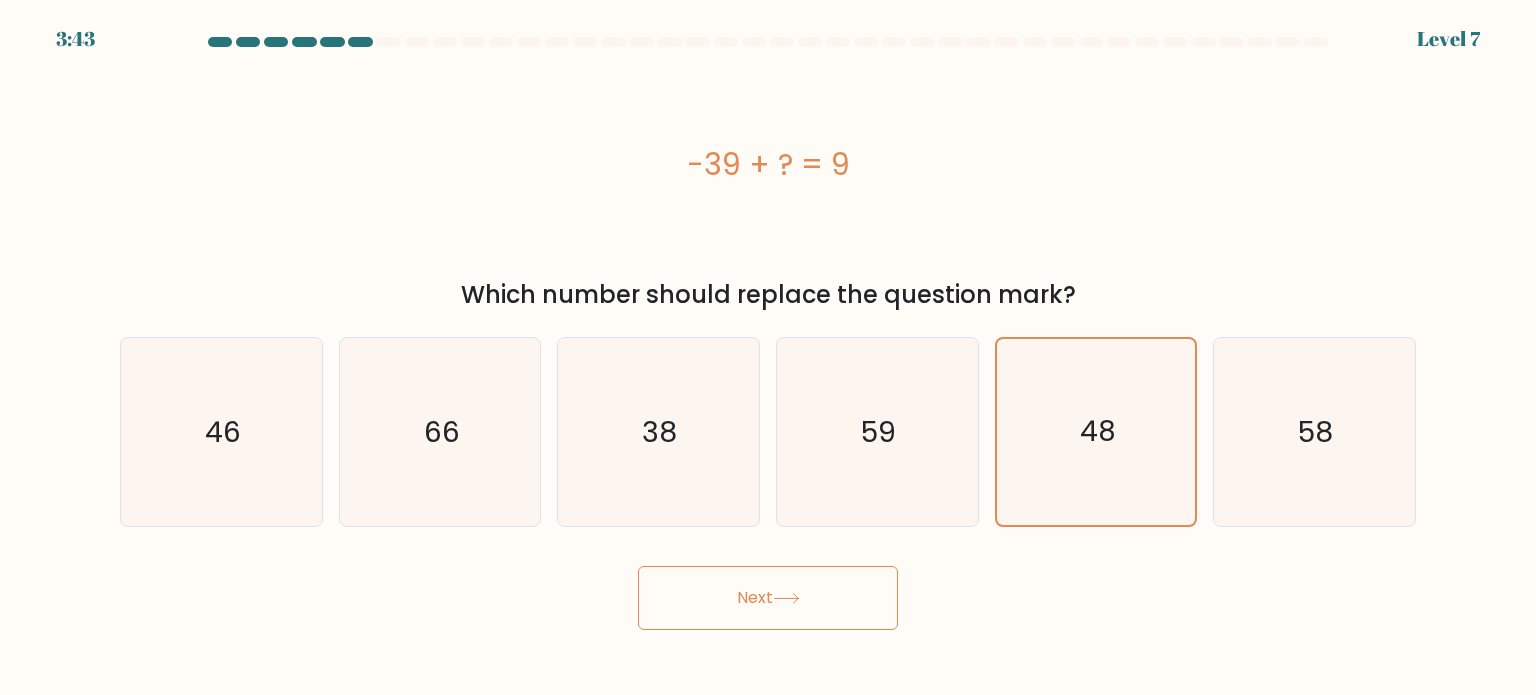 click on "3:43
Level 7
a." at bounding box center [768, 347] 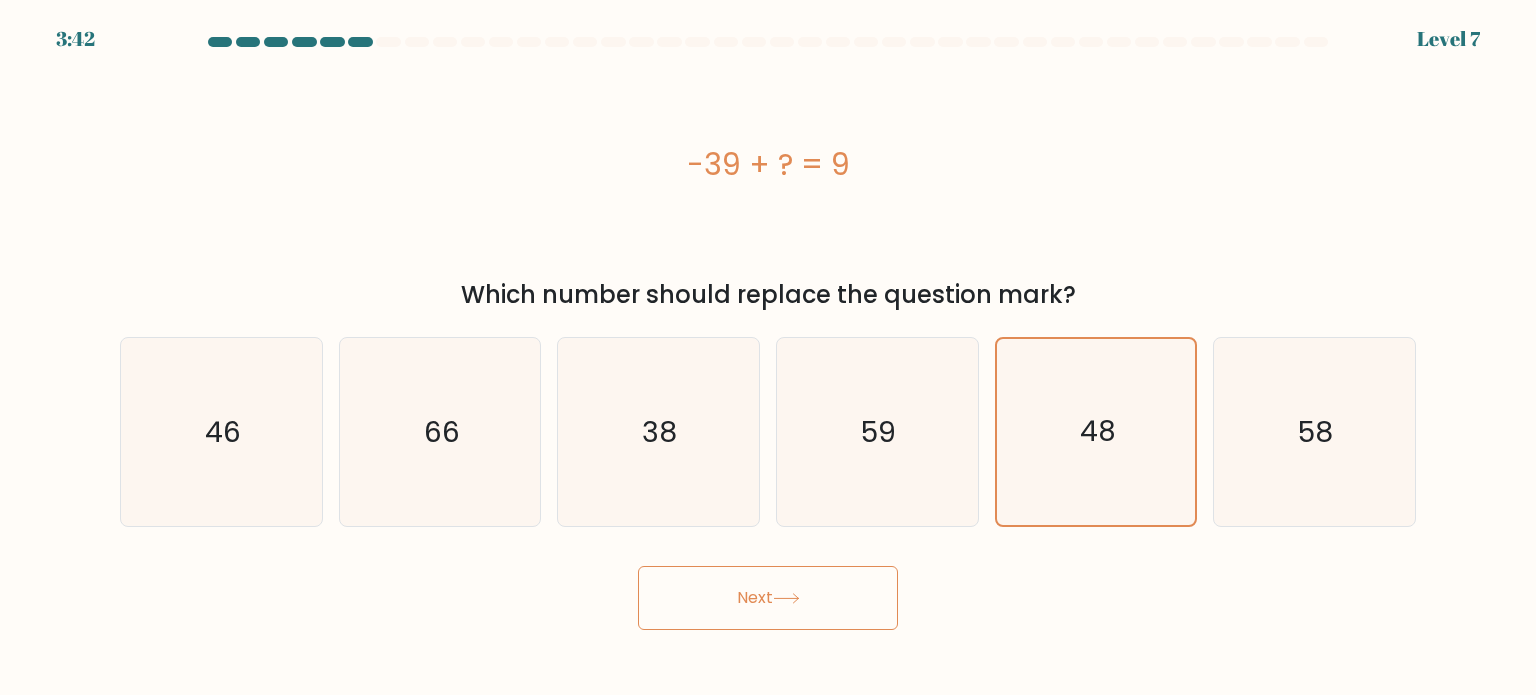 click on "Next" at bounding box center [768, 598] 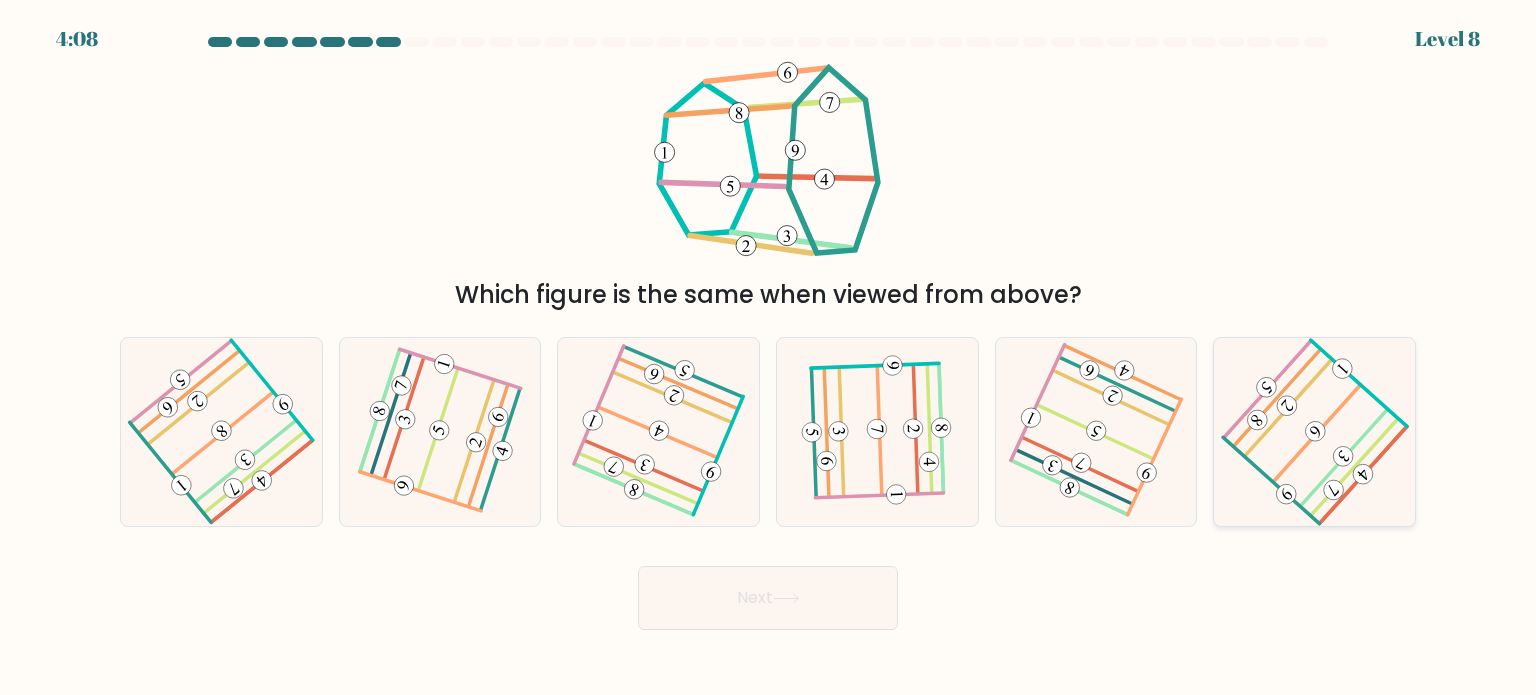 click 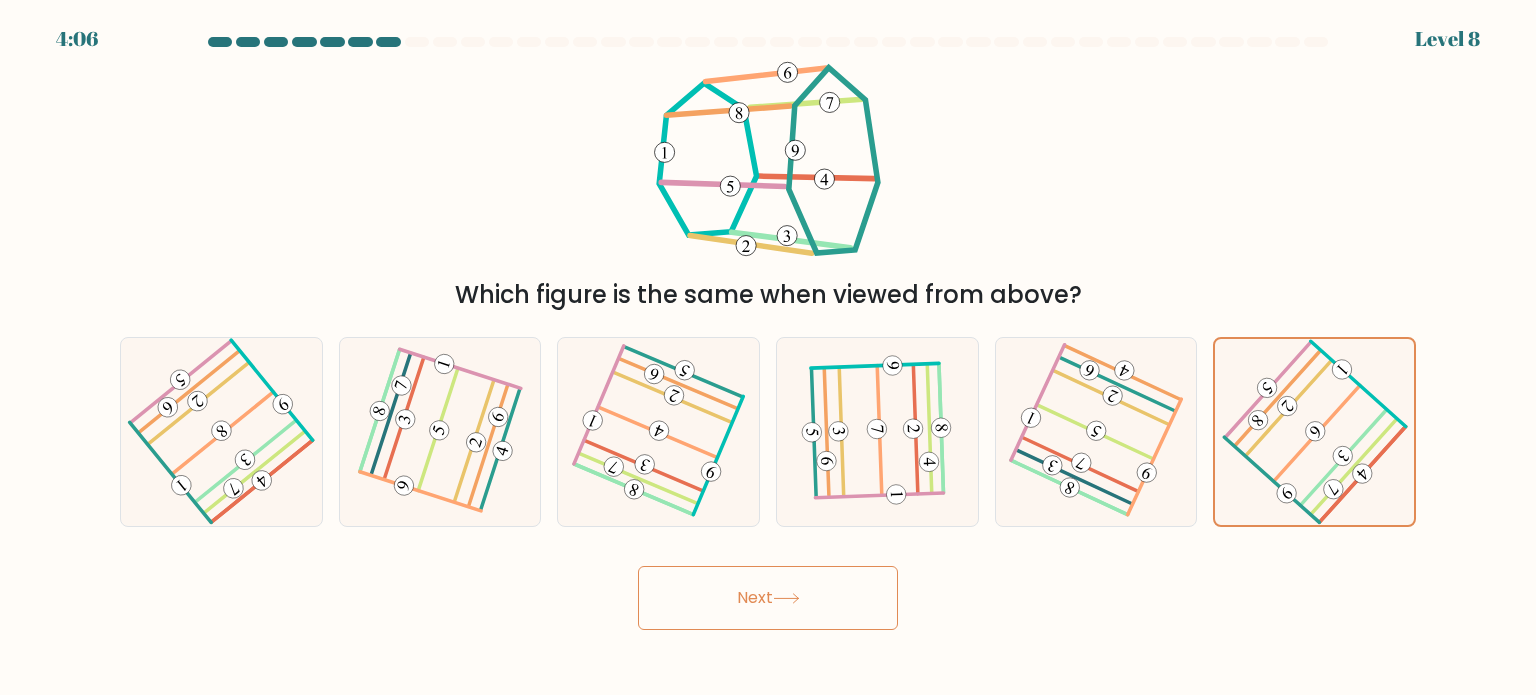 click on "Next" at bounding box center (768, 598) 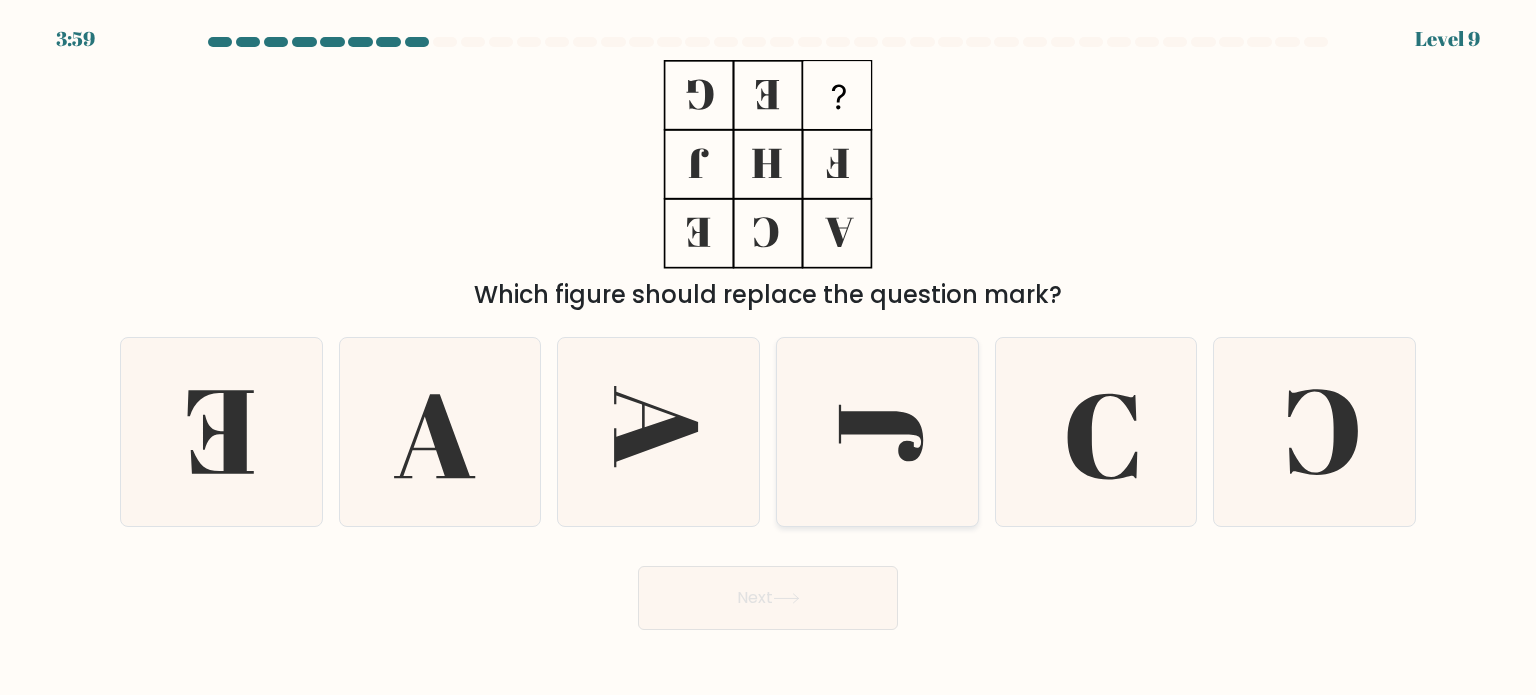 click 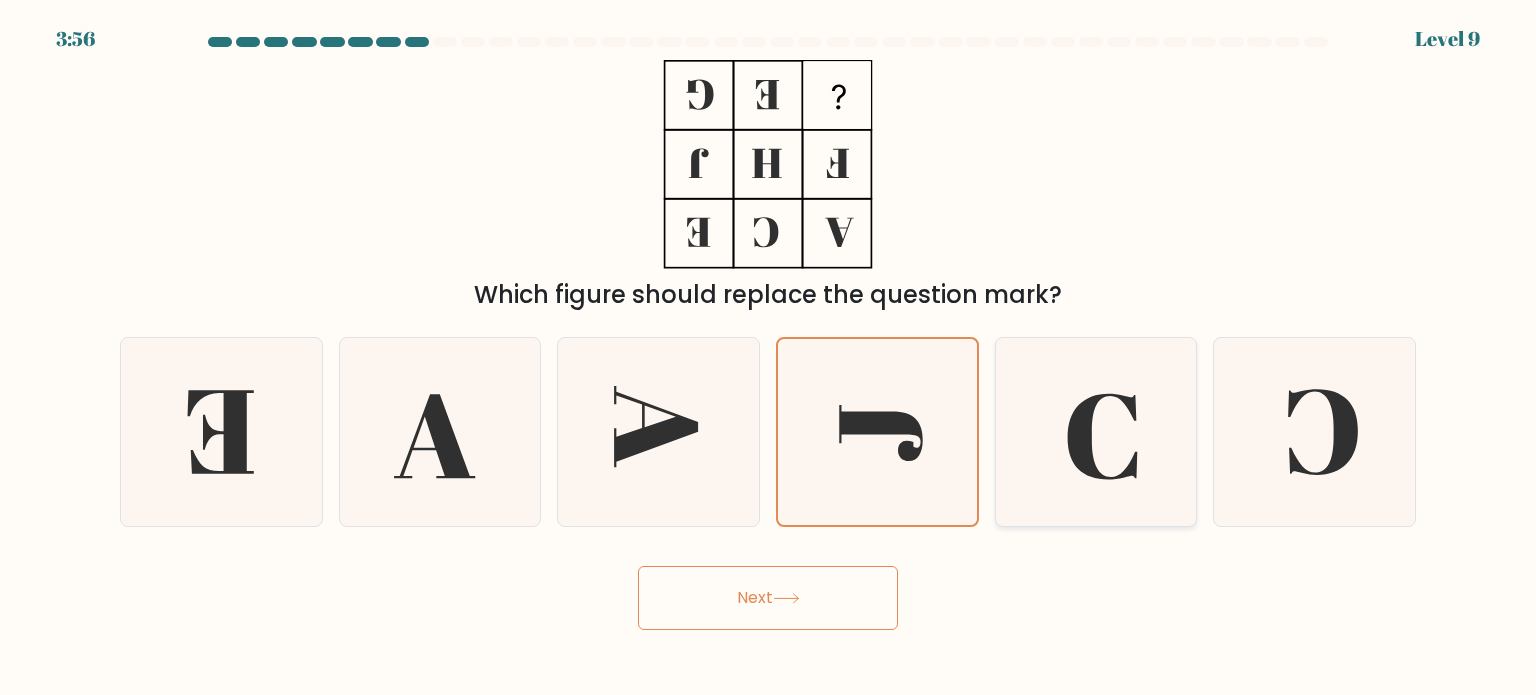 click 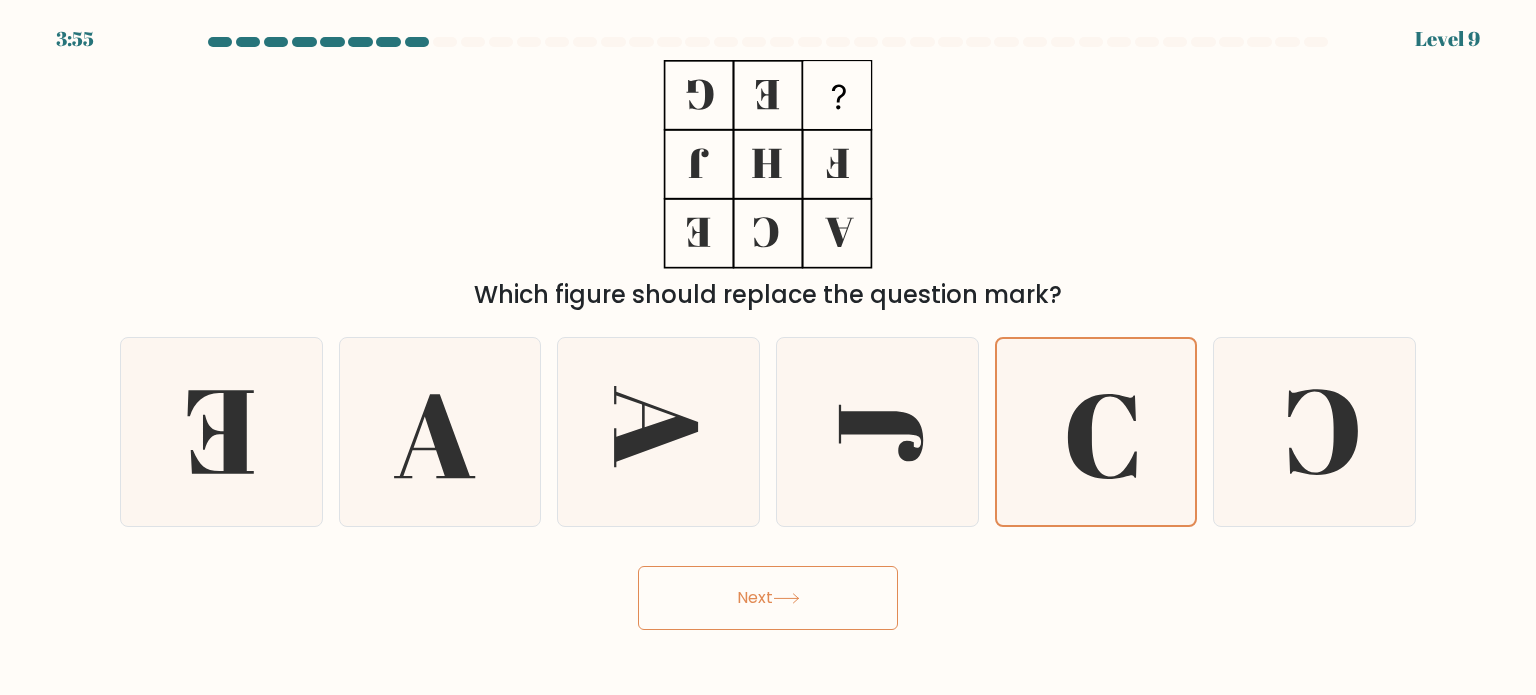click on "Next" at bounding box center (768, 598) 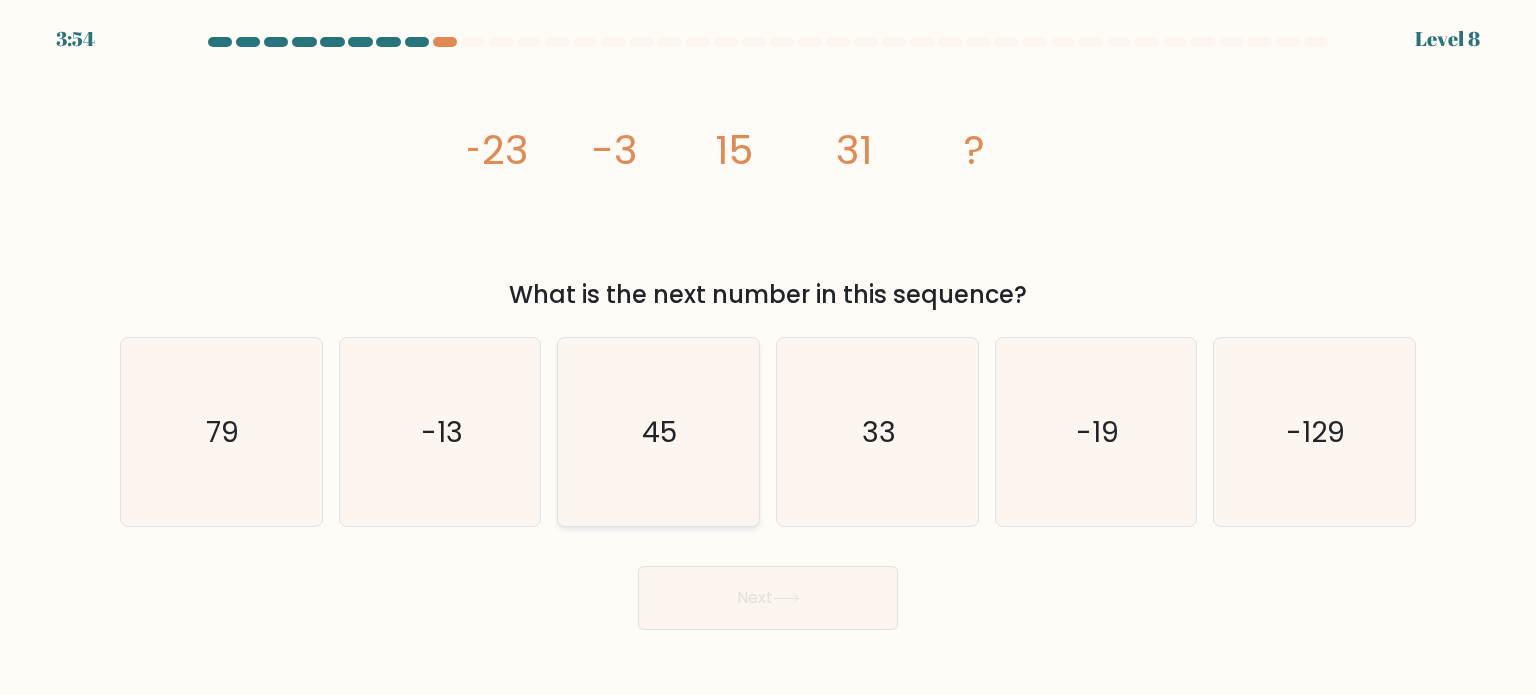 click on "45" 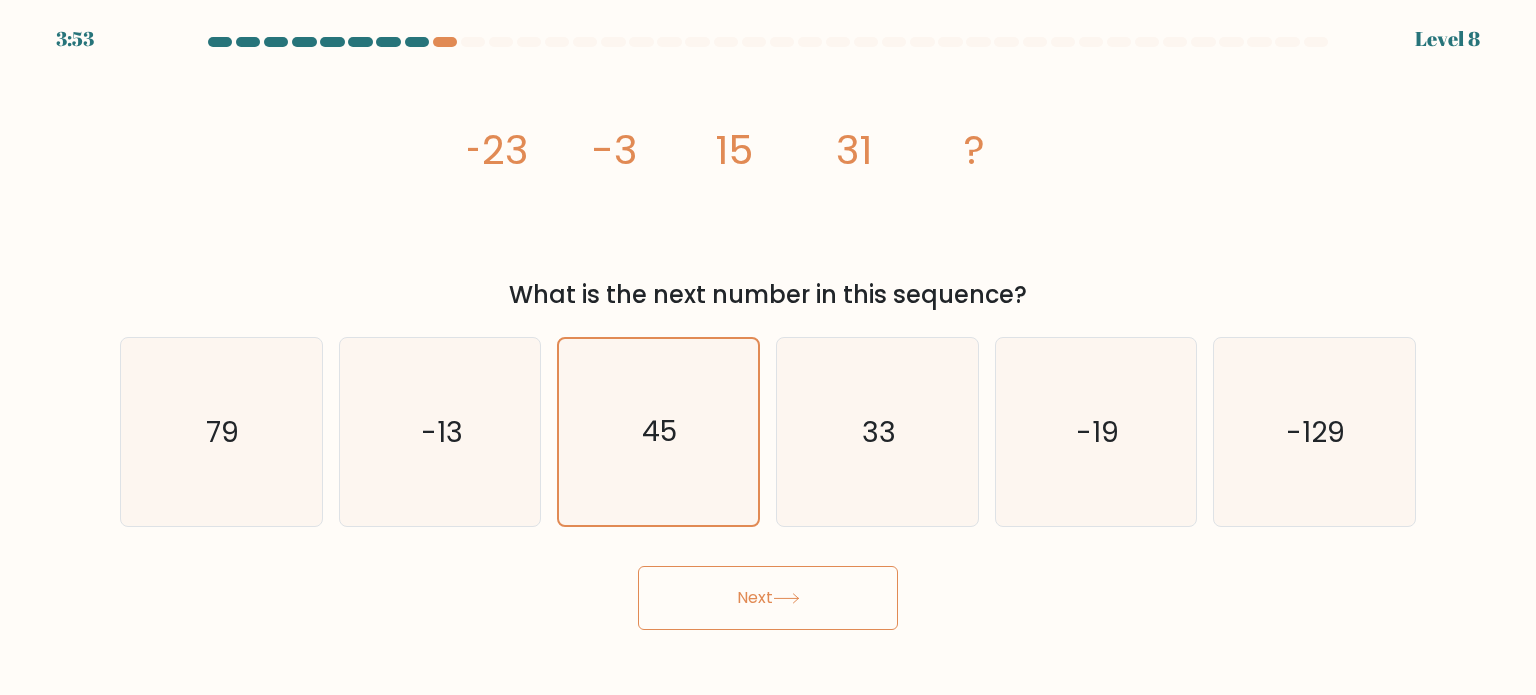 click on "Next" at bounding box center [768, 598] 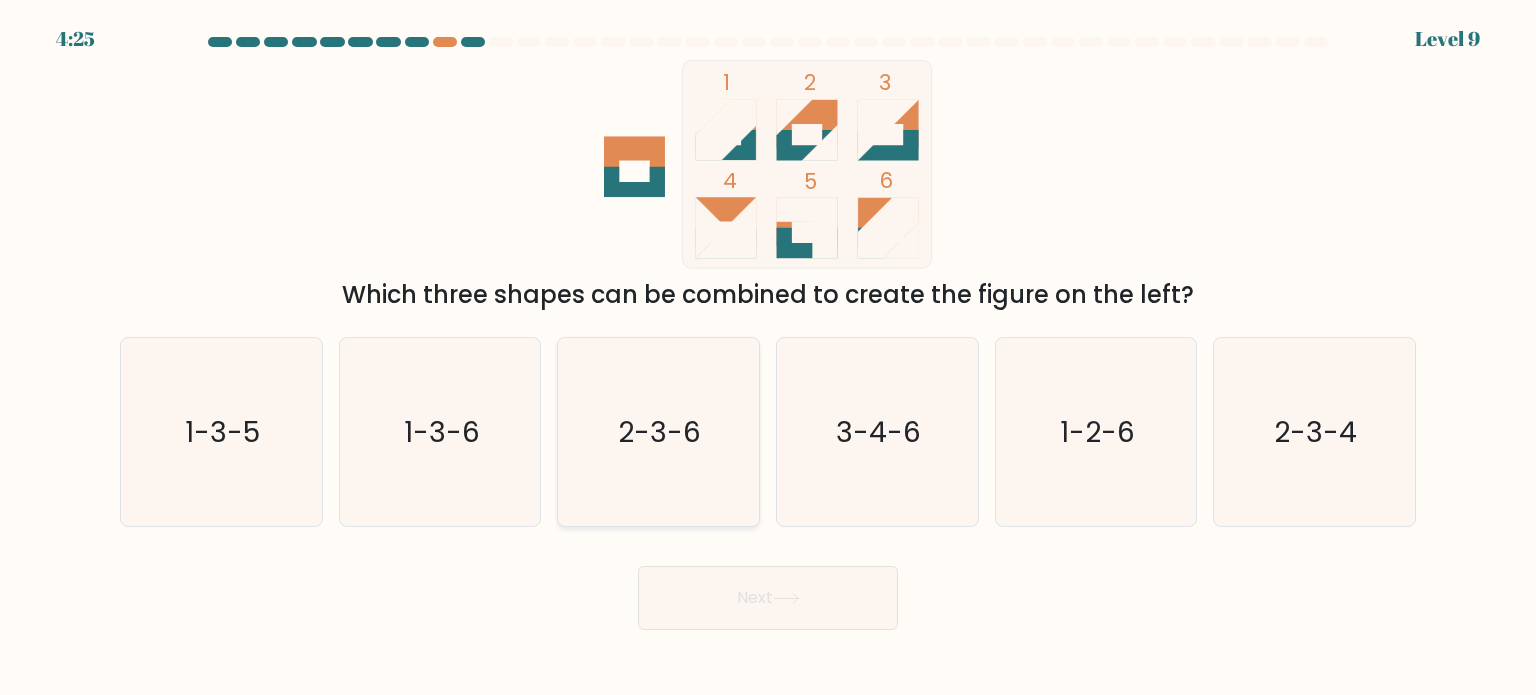 click on "2-3-6" 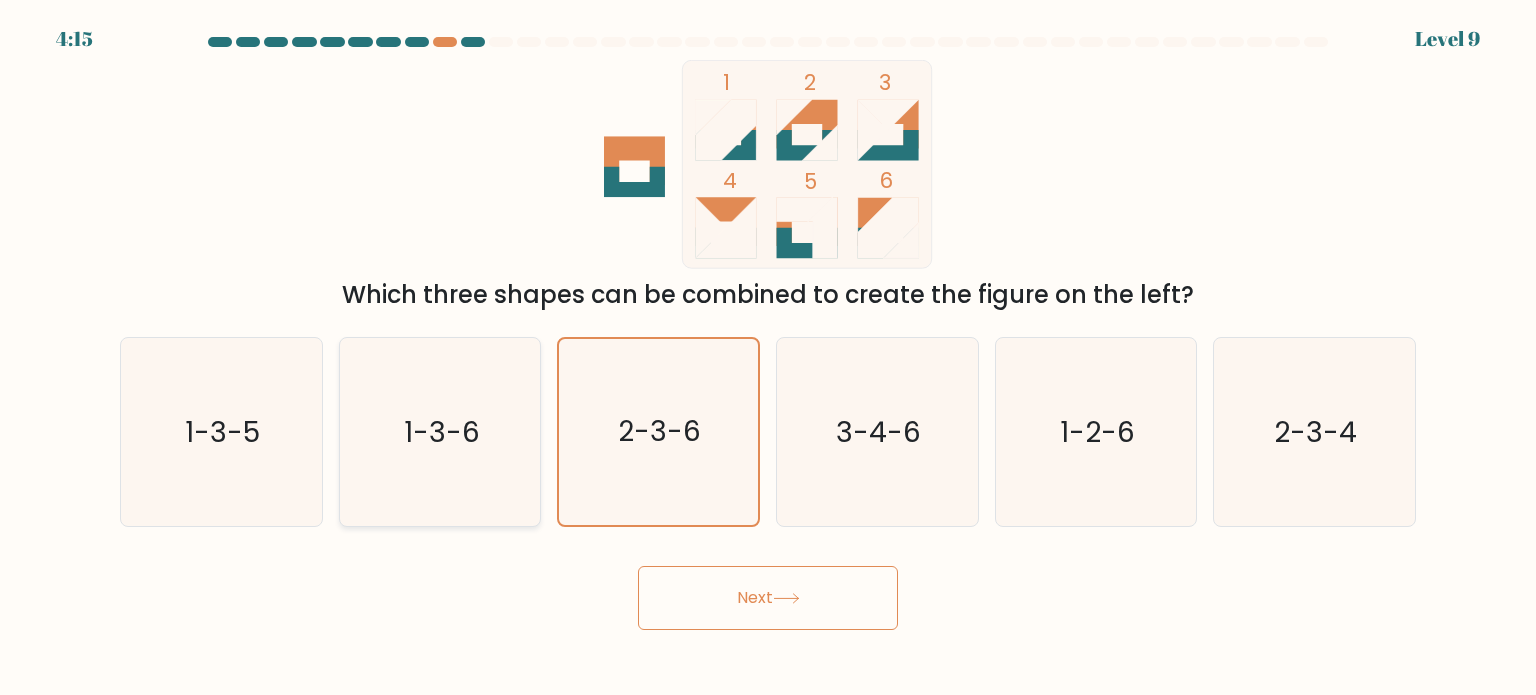 click on "1-3-6" 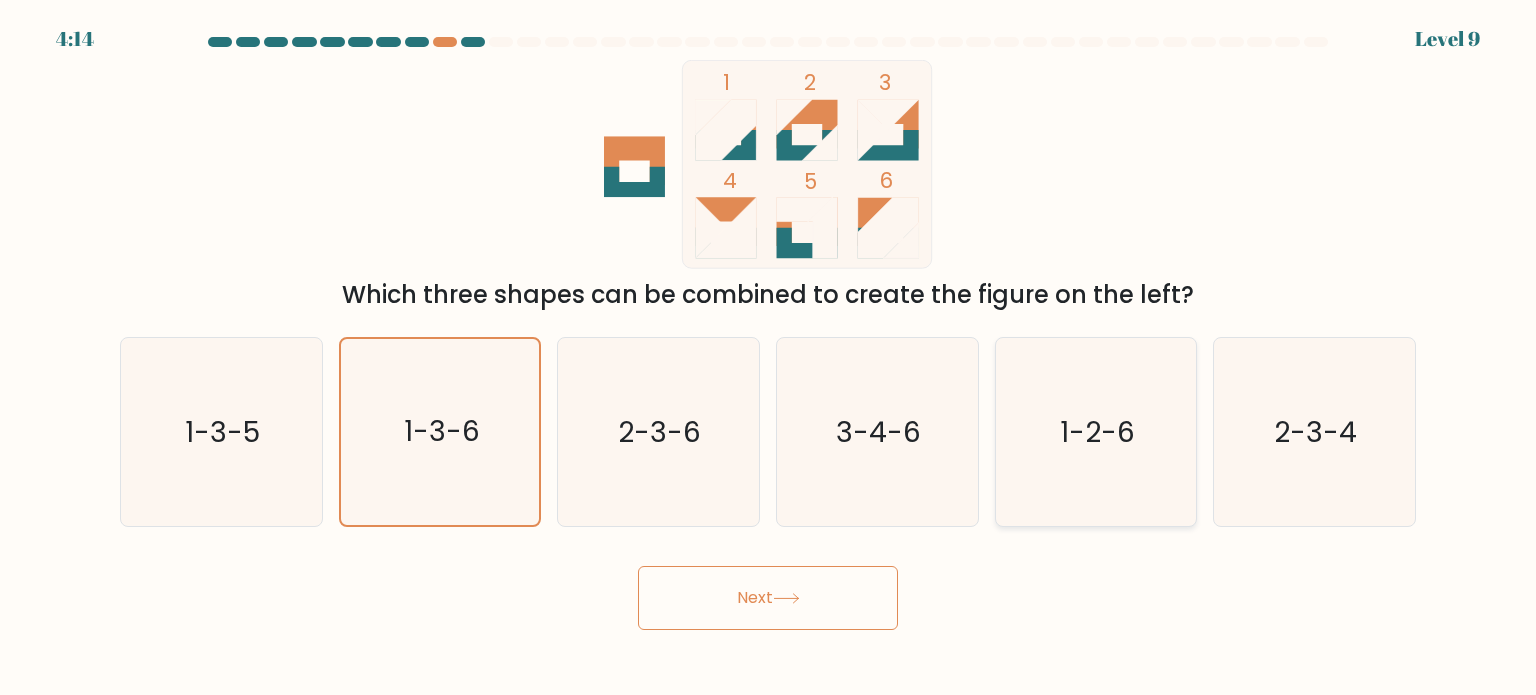 click on "1-2-6" 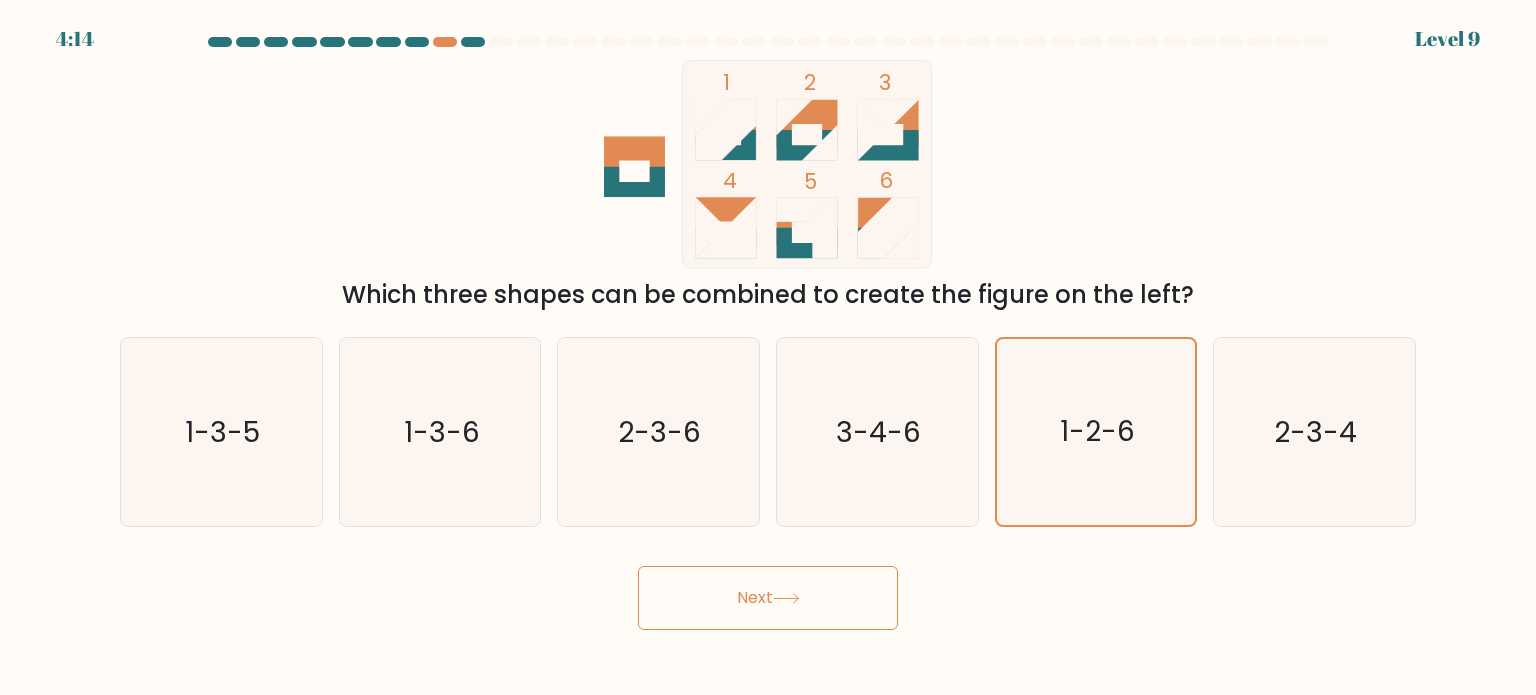 click on "Next" at bounding box center [768, 598] 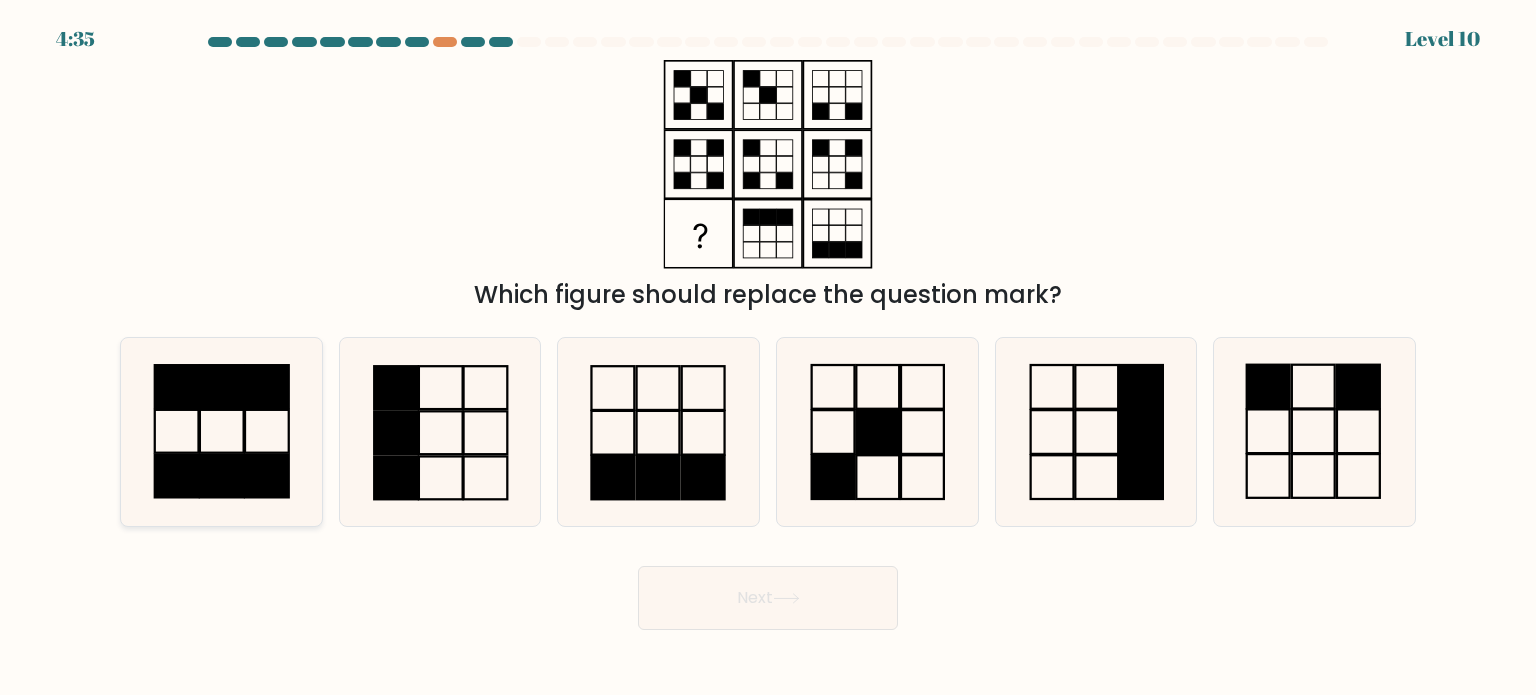 click 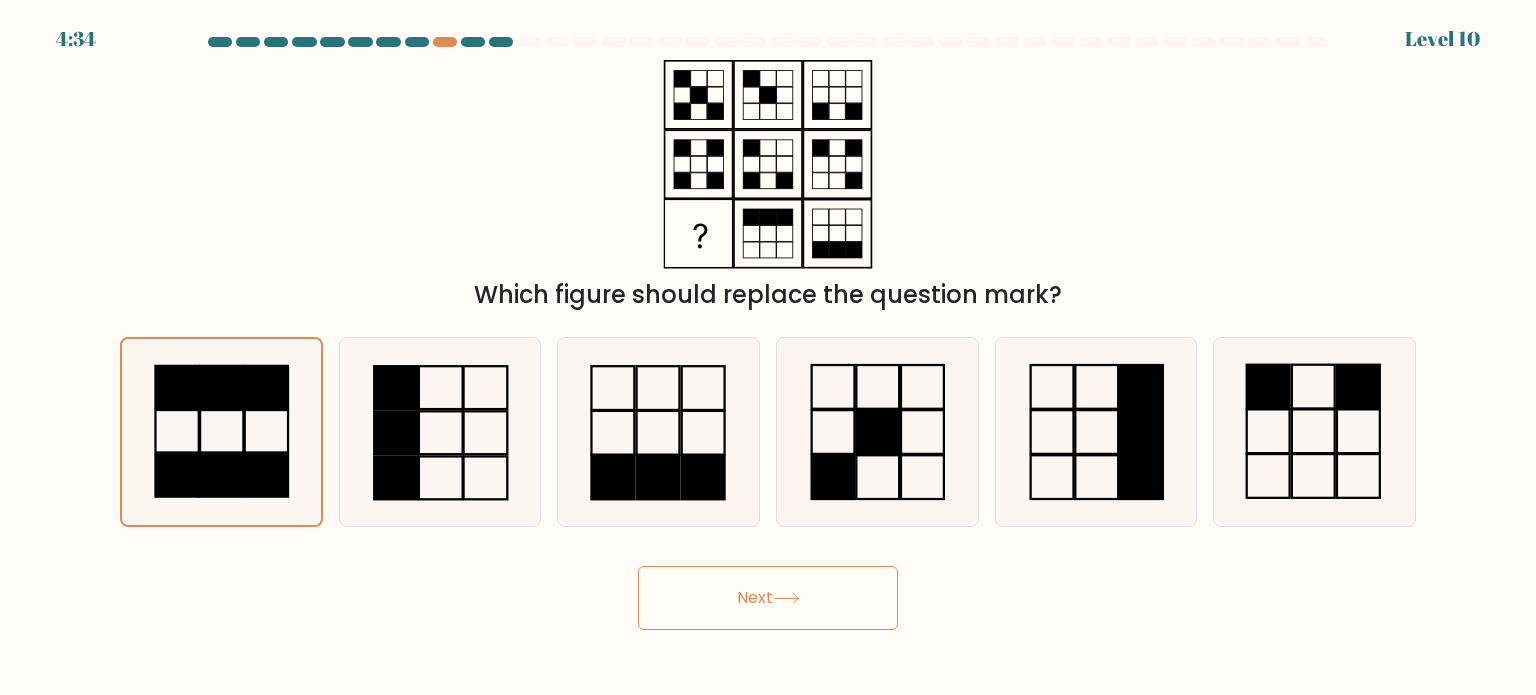 click on "Next" at bounding box center [768, 598] 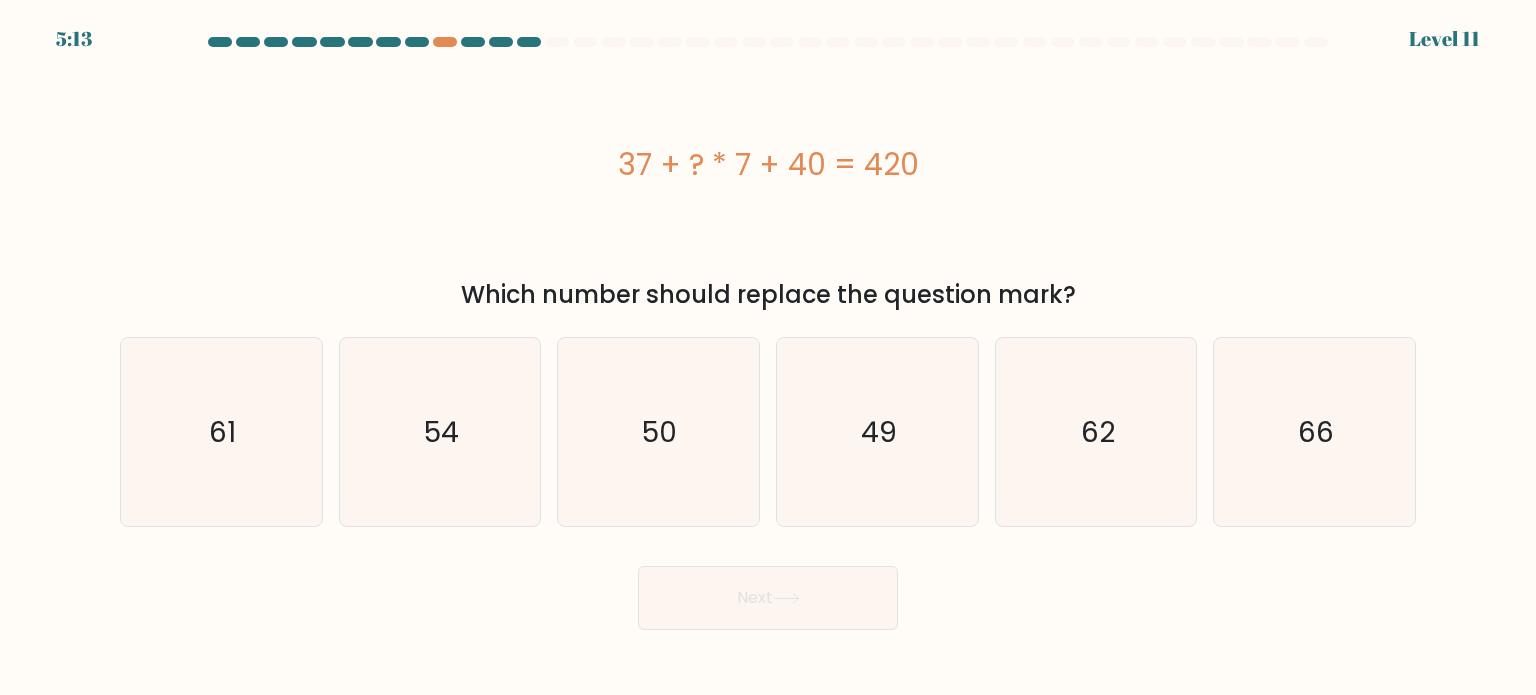 drag, startPoint x: 627, startPoint y: 160, endPoint x: 933, endPoint y: 178, distance: 306.52896 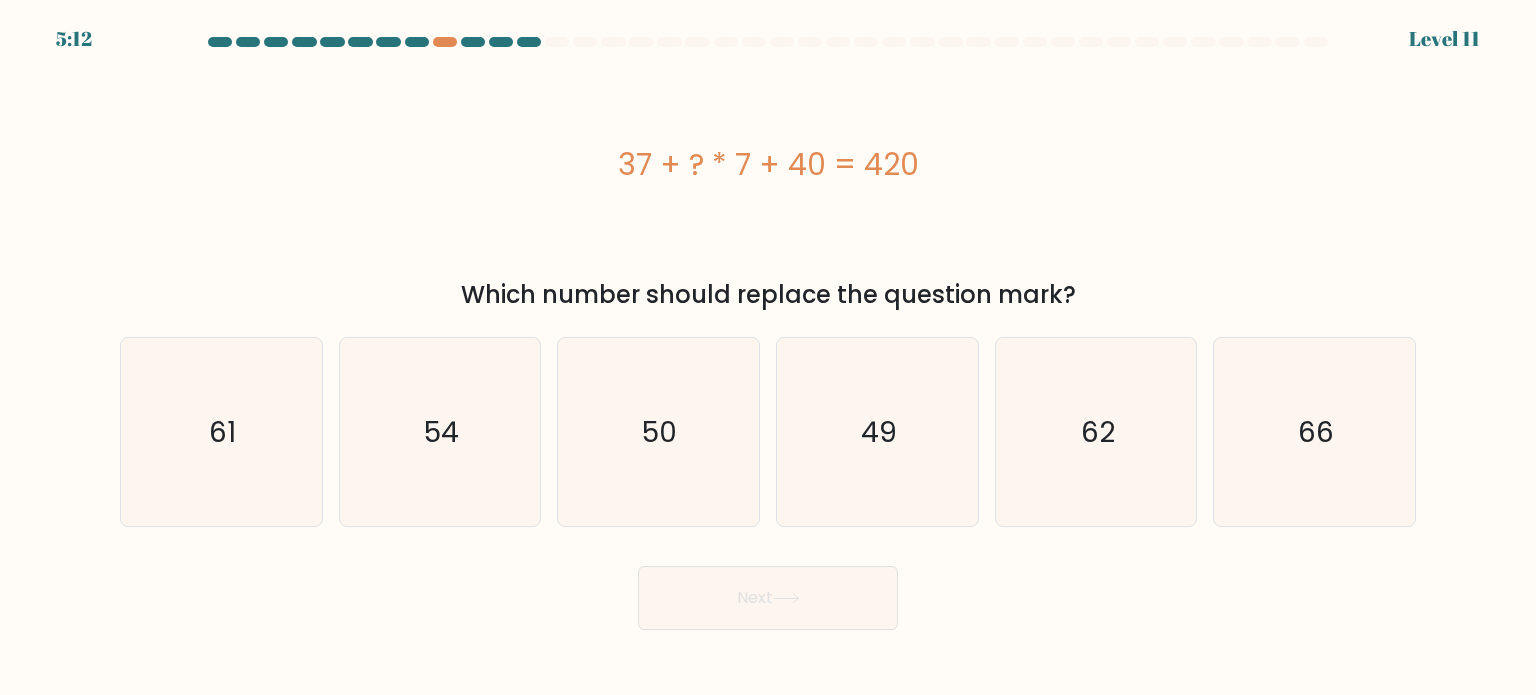 copy on "37 + ? * 7 + 40 = 420" 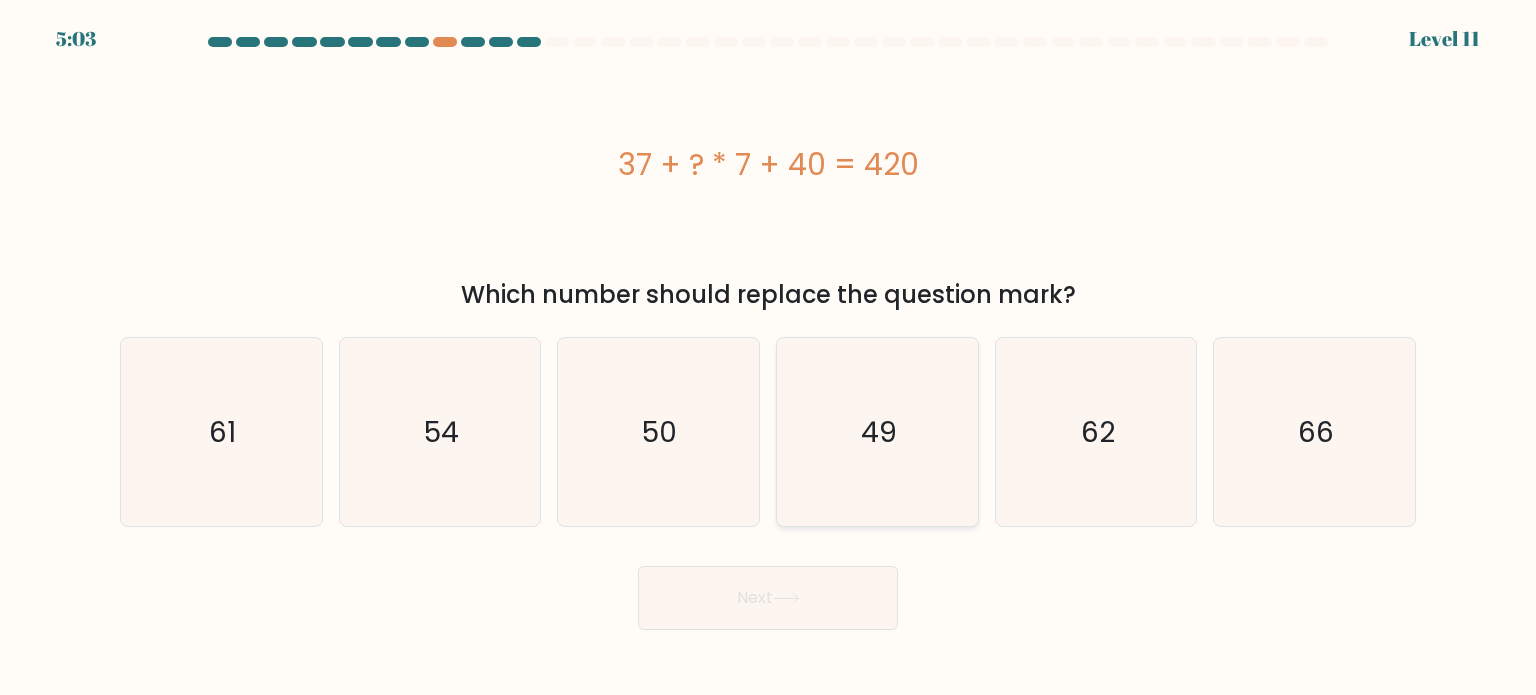 click on "49" 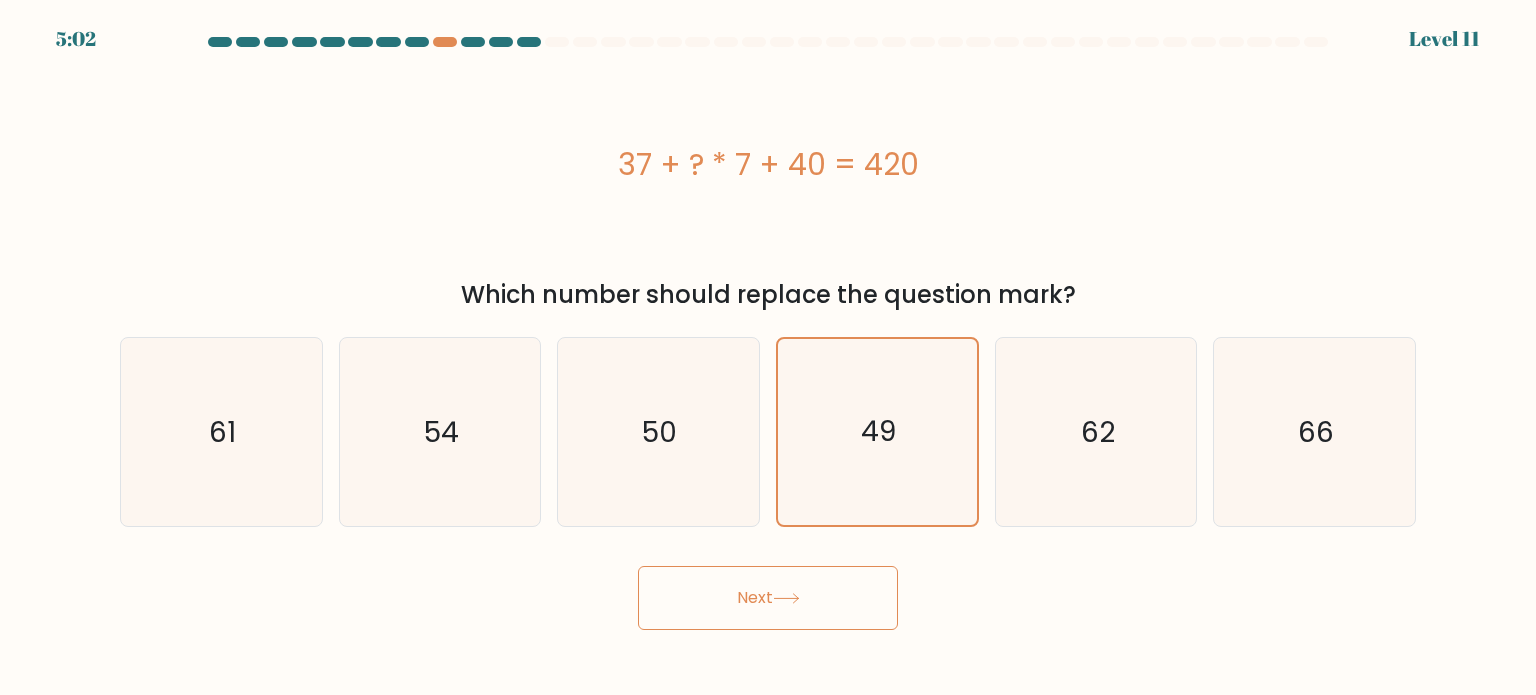 click on "Next" at bounding box center [768, 598] 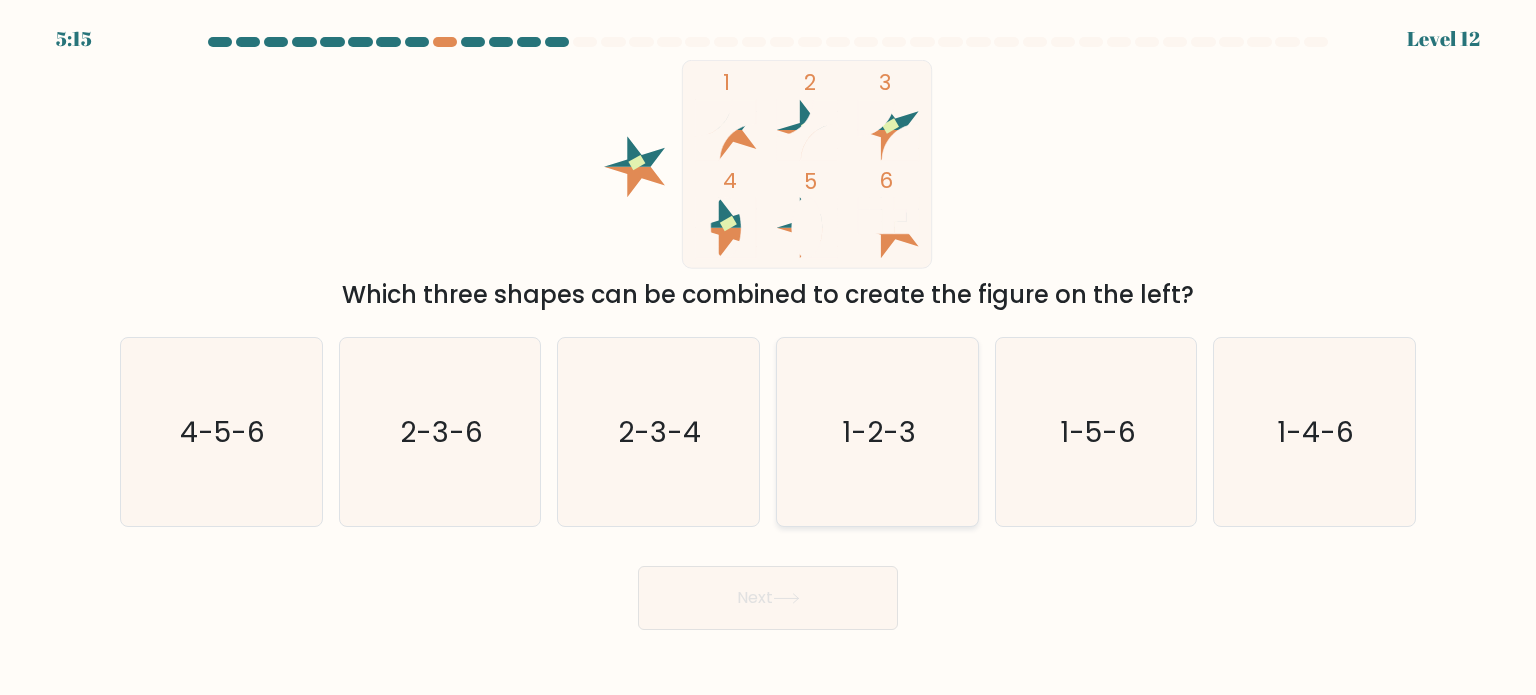 click on "1-2-3" 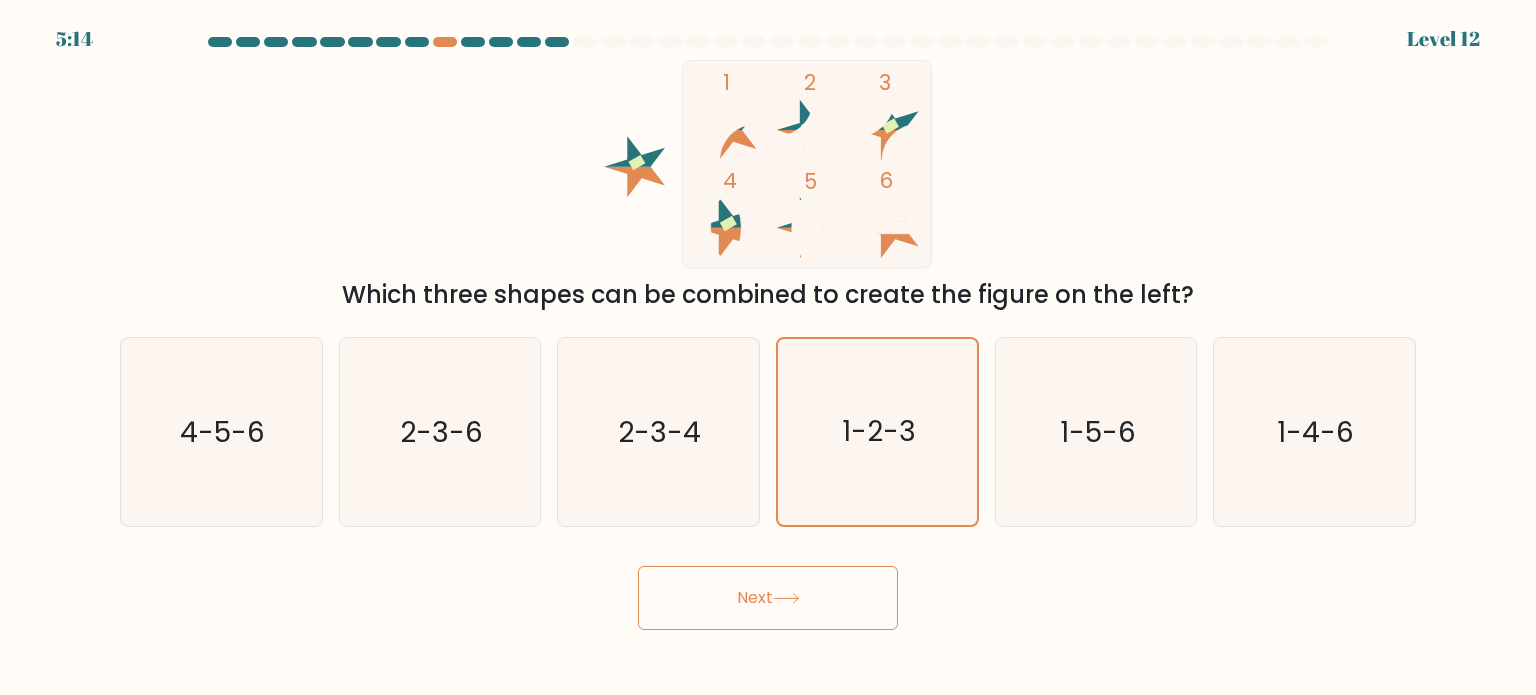 click on "Next" at bounding box center [768, 598] 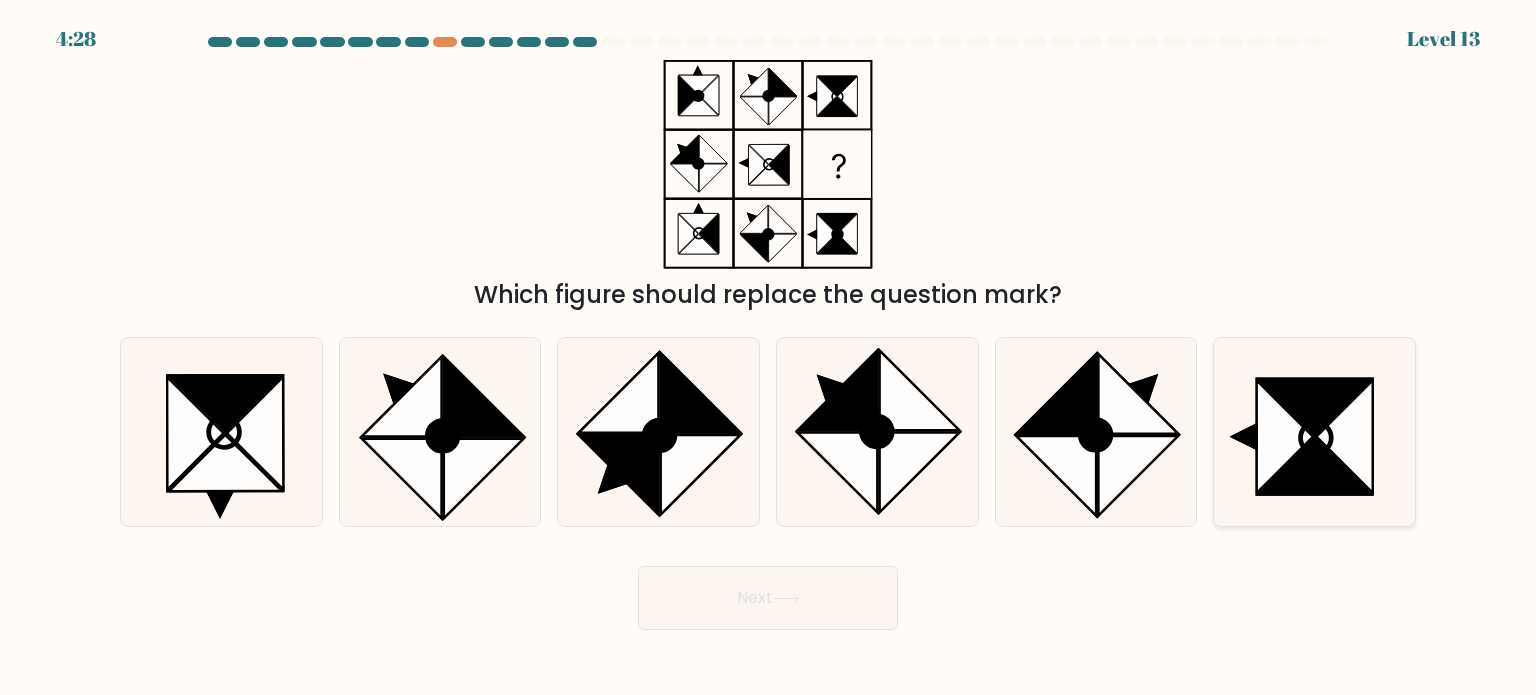 click 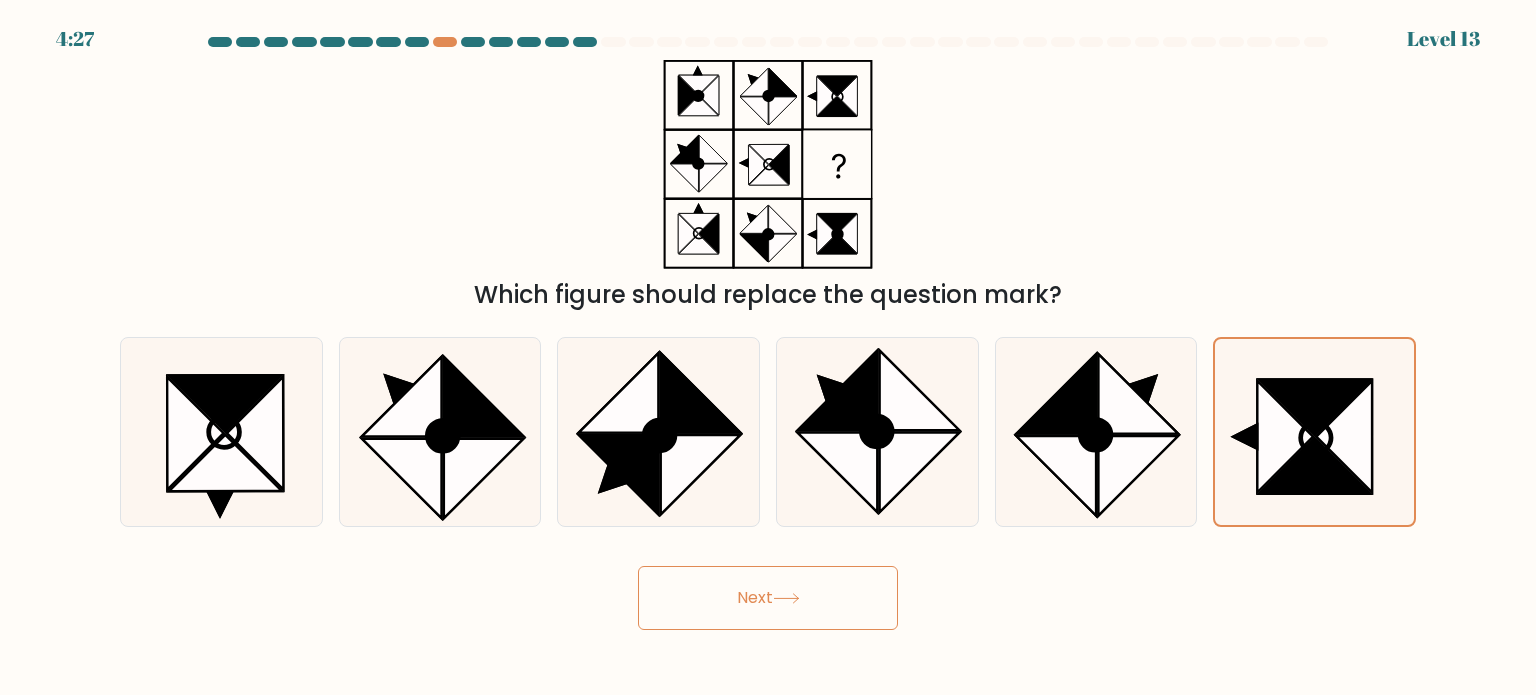 click on "Next" at bounding box center [768, 598] 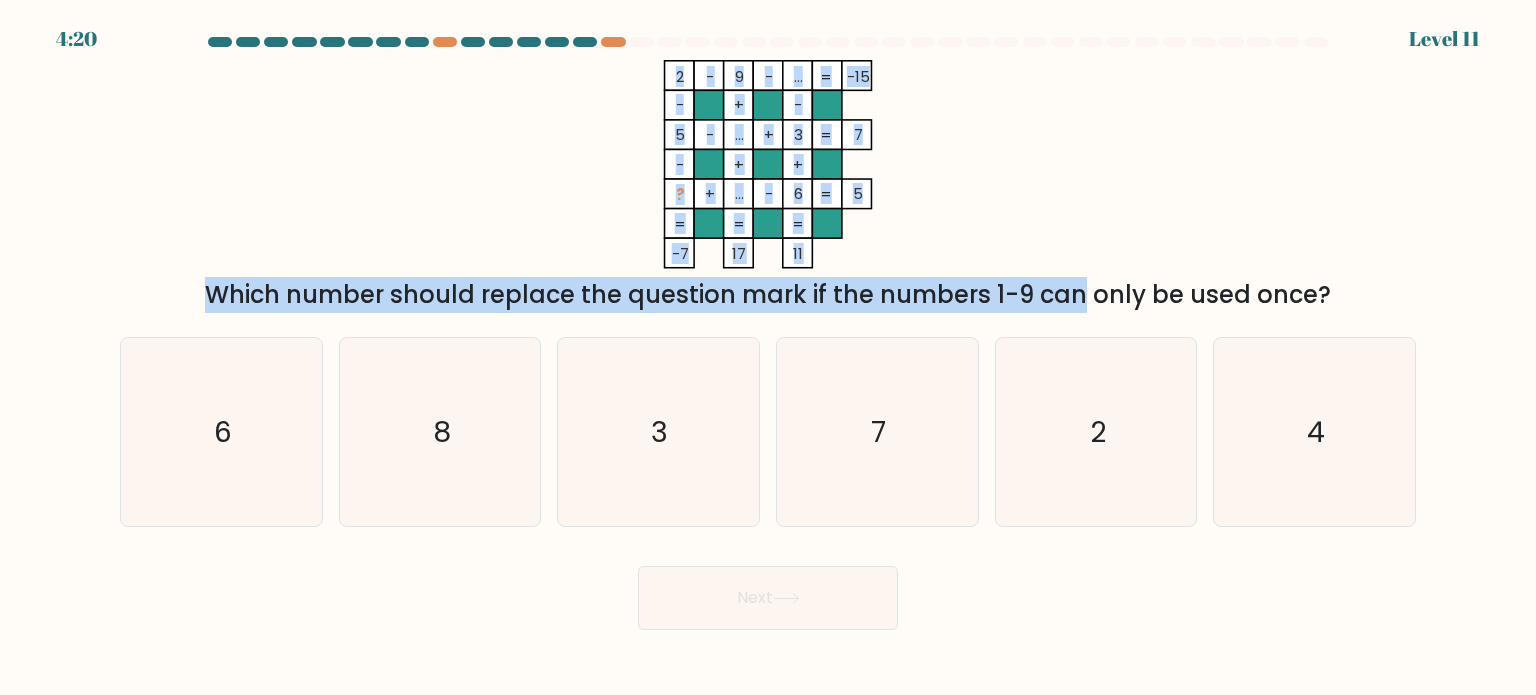 drag, startPoint x: 661, startPoint y: 62, endPoint x: 892, endPoint y: 280, distance: 317.624 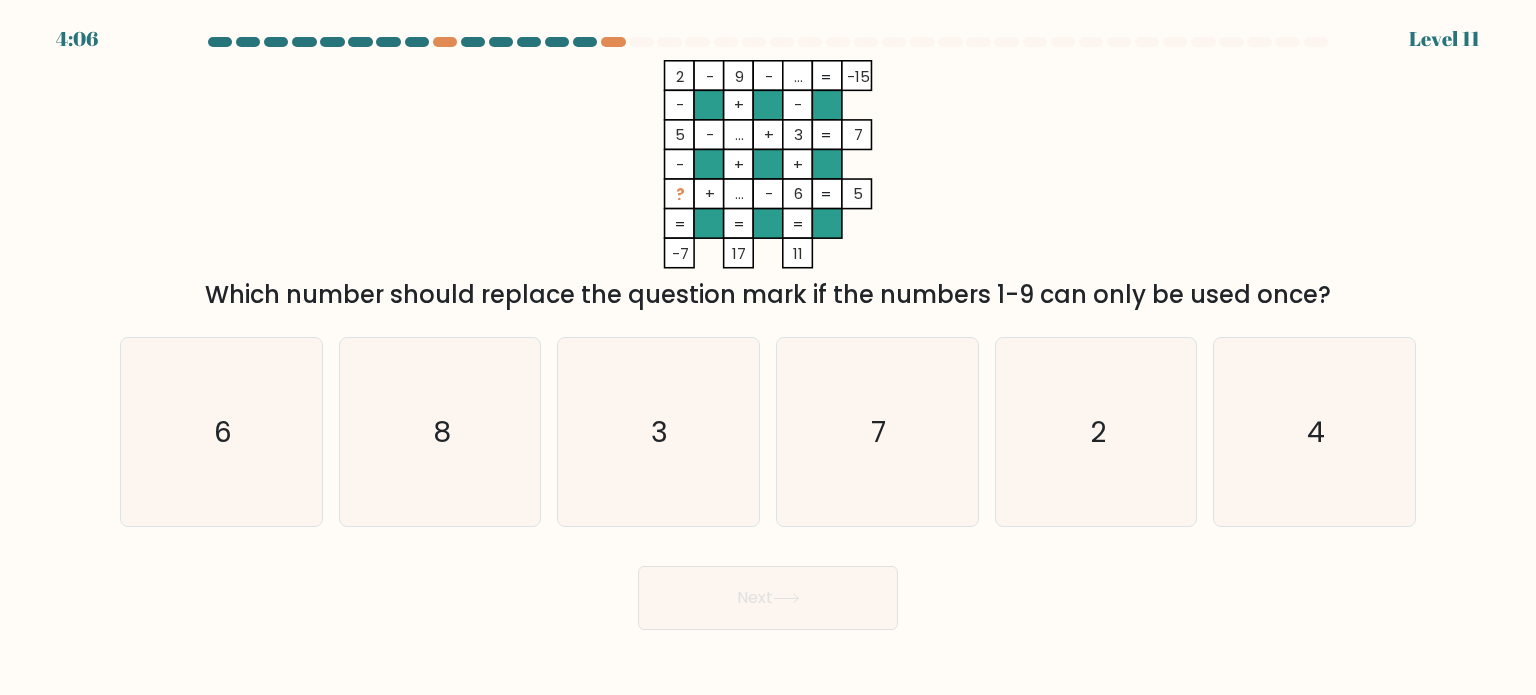 drag, startPoint x: 665, startPoint y: 68, endPoint x: 809, endPoint y: 249, distance: 231.29419 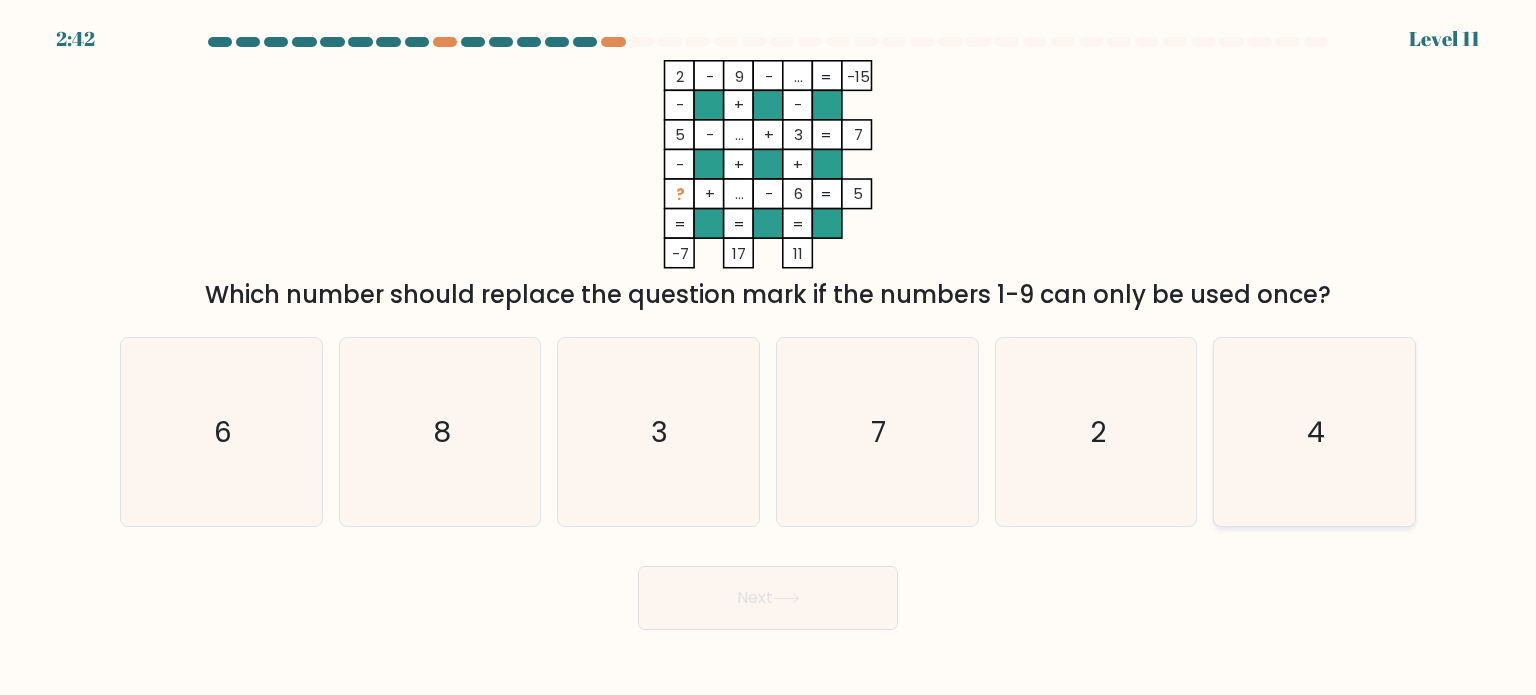 click on "4" 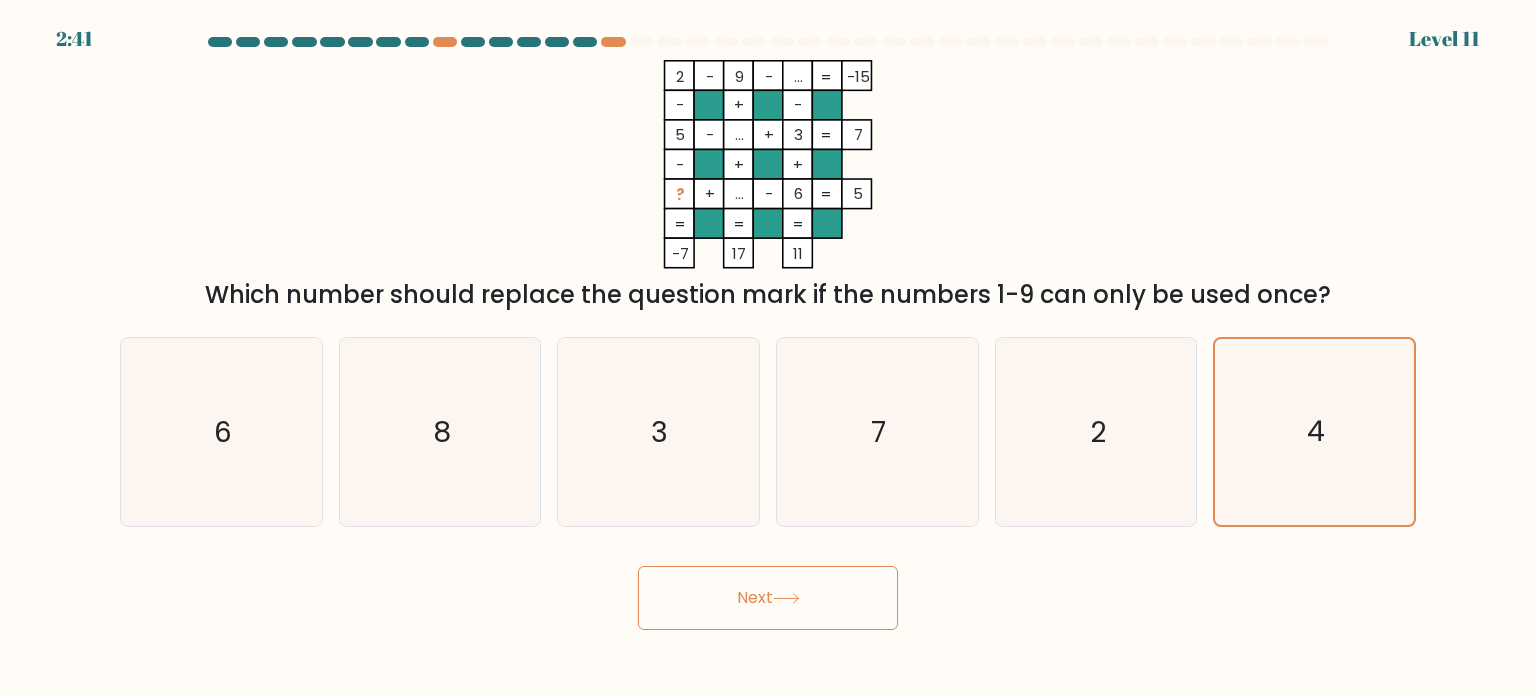 click on "Next" at bounding box center [768, 598] 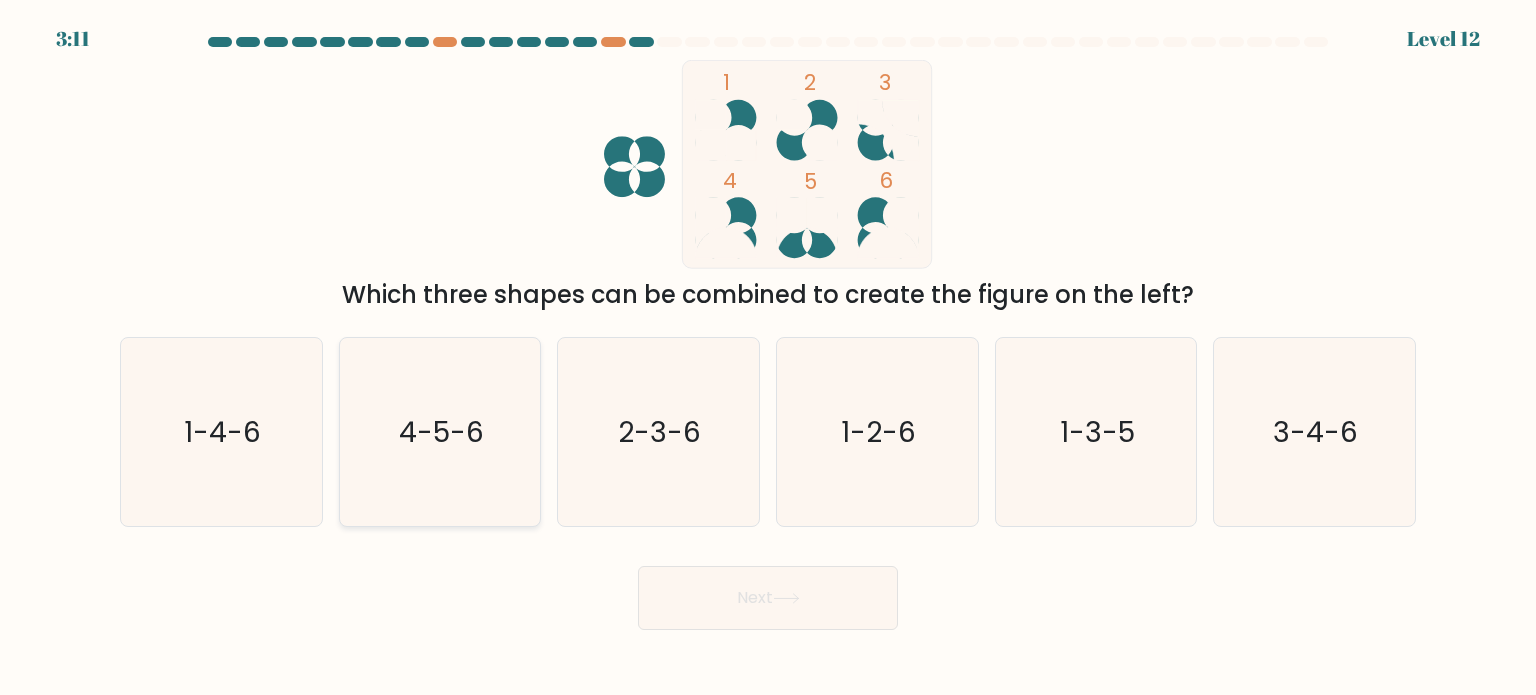 click on "4-5-6" 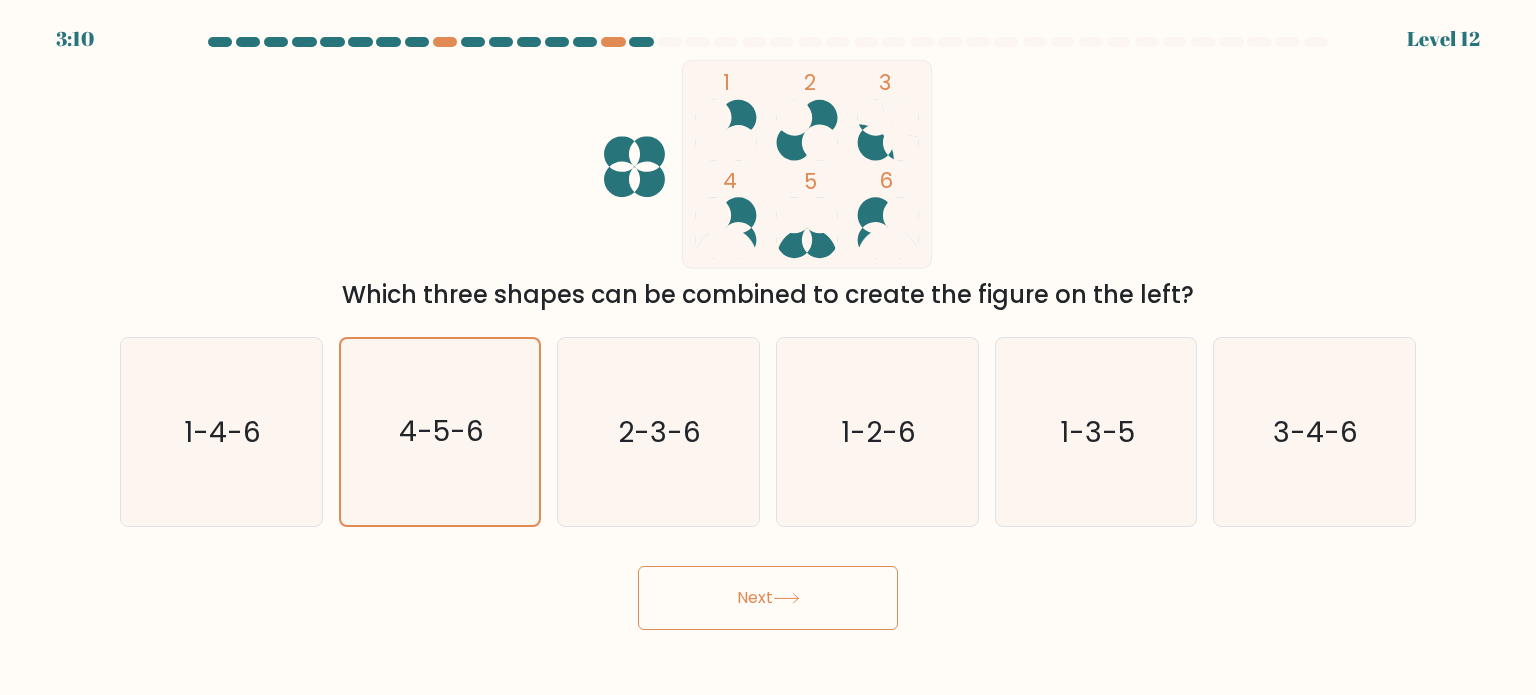 click on "Next" at bounding box center [768, 598] 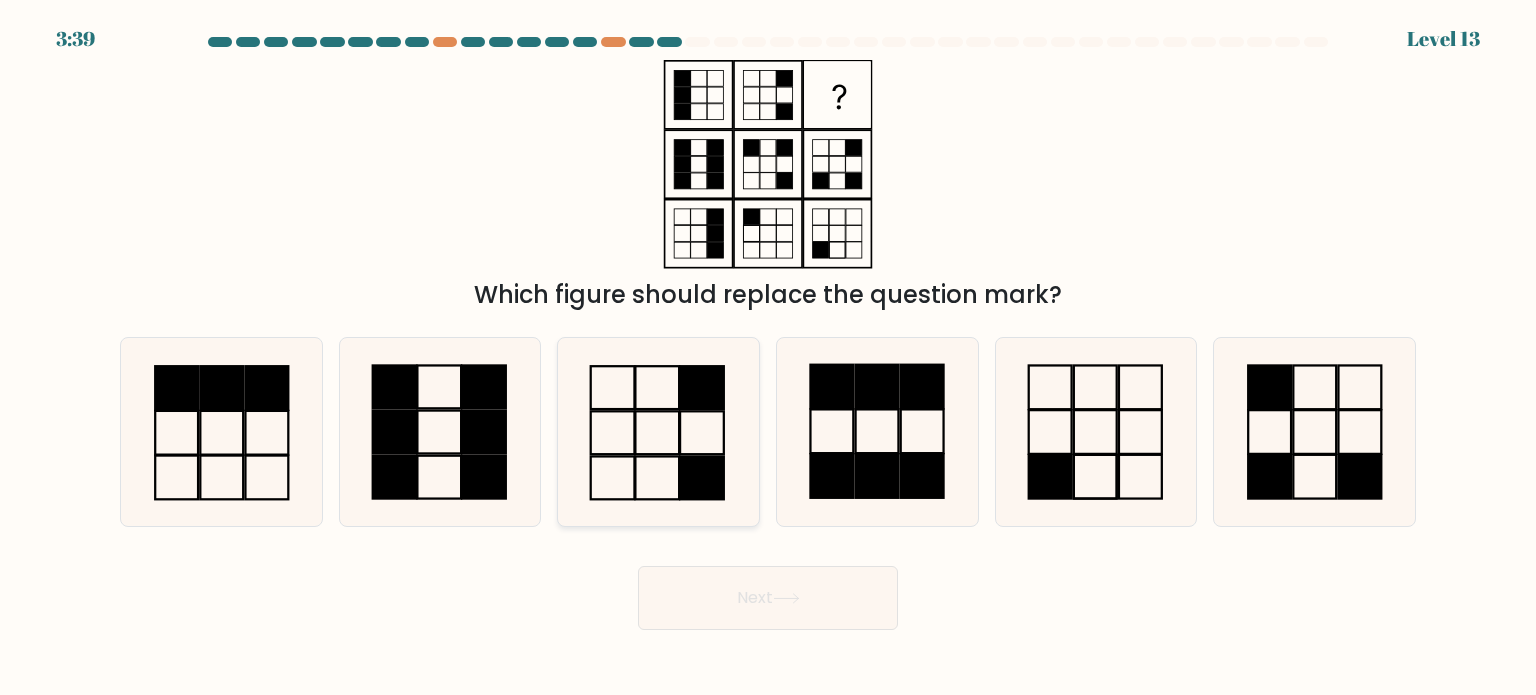 click 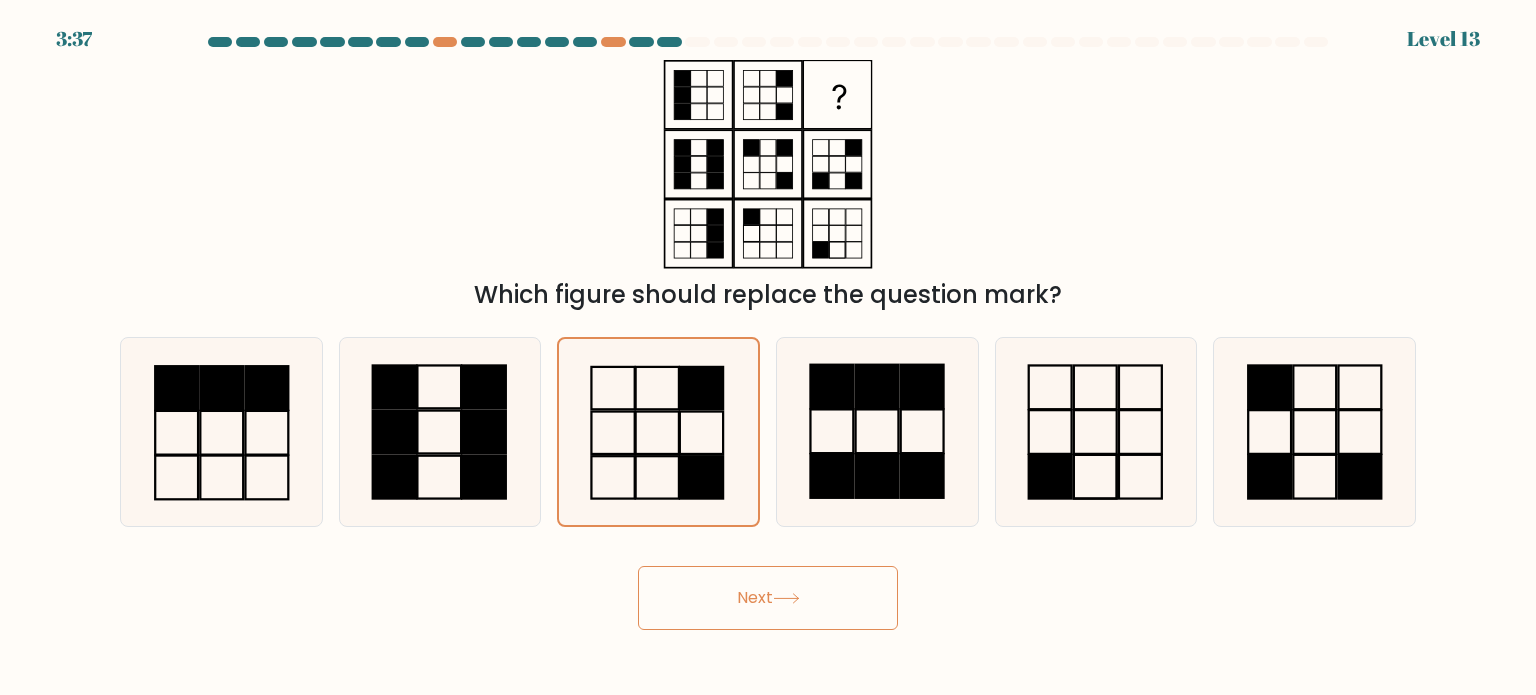 click on "Next" at bounding box center [768, 598] 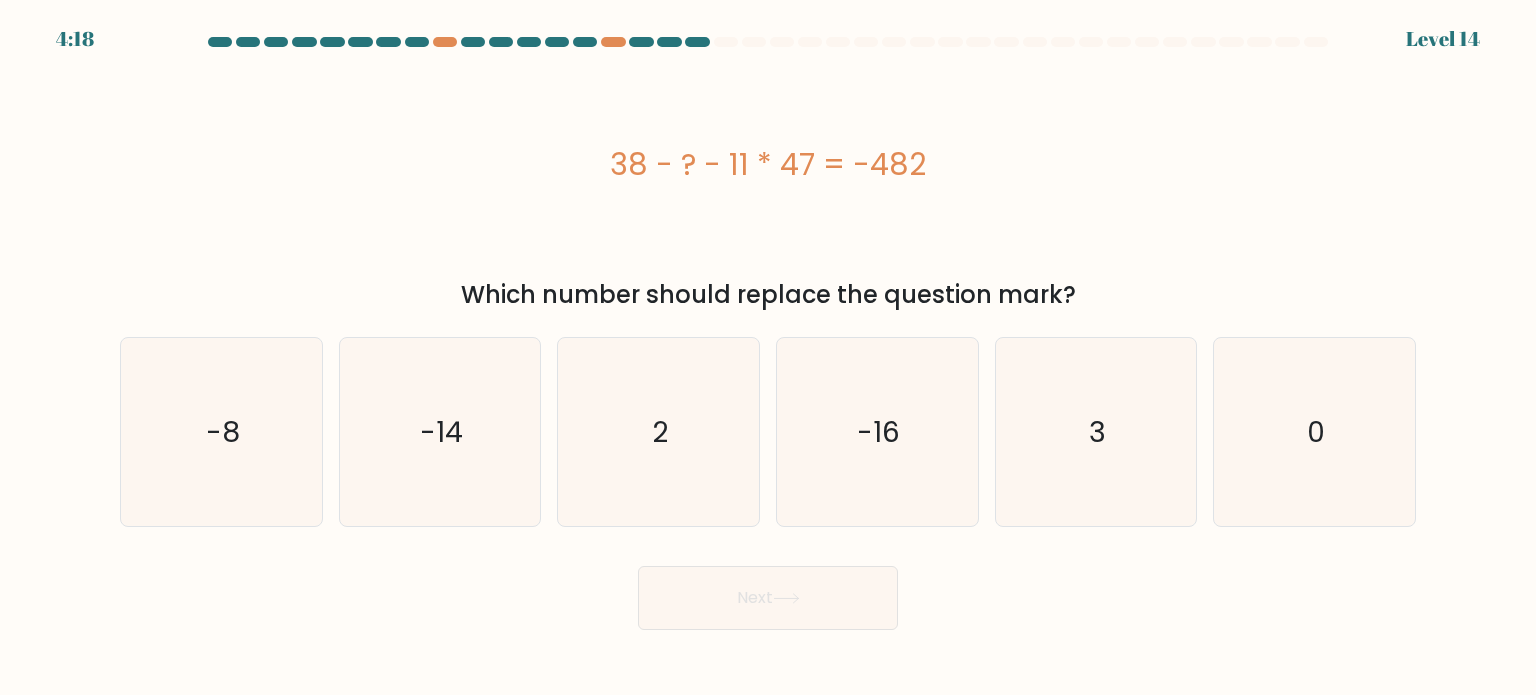 drag, startPoint x: 612, startPoint y: 166, endPoint x: 1007, endPoint y: 175, distance: 395.1025 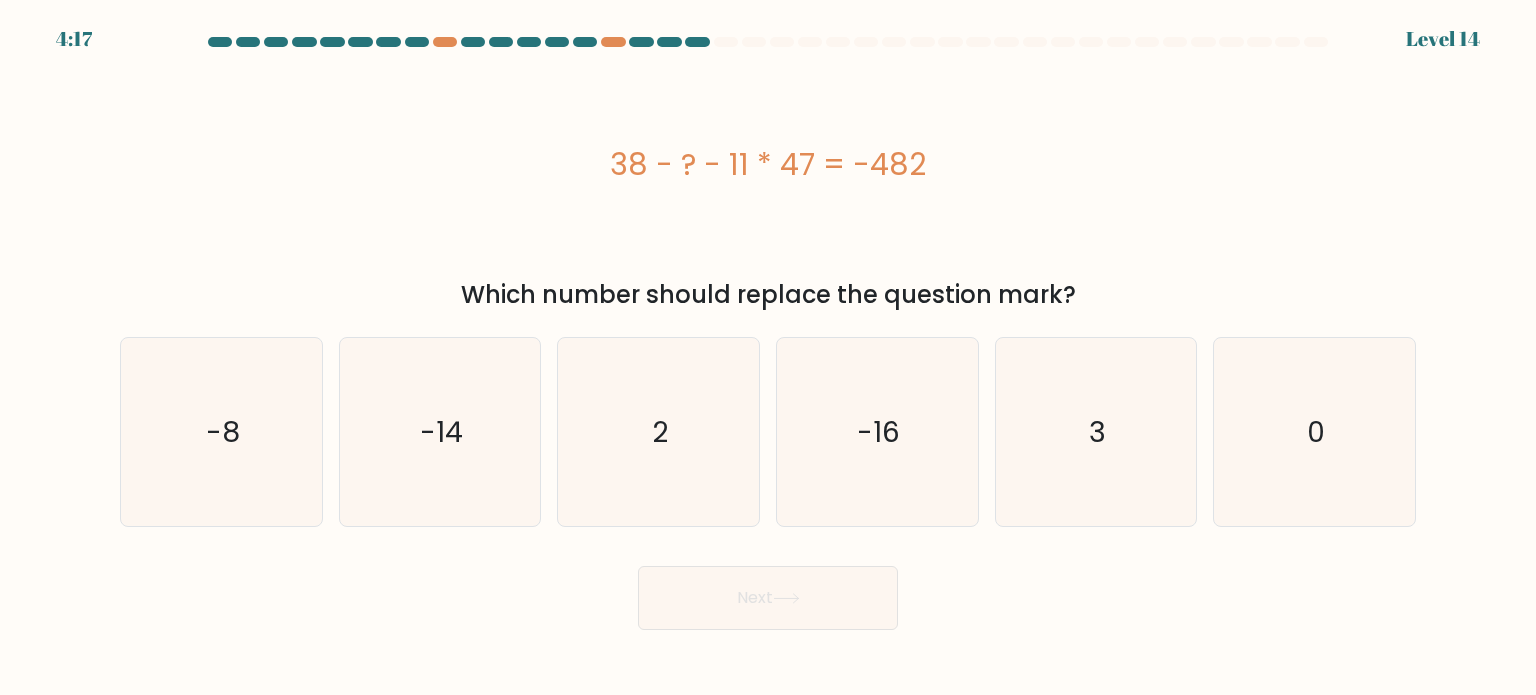 copy on "38 - ? - 11 * 47 = -482" 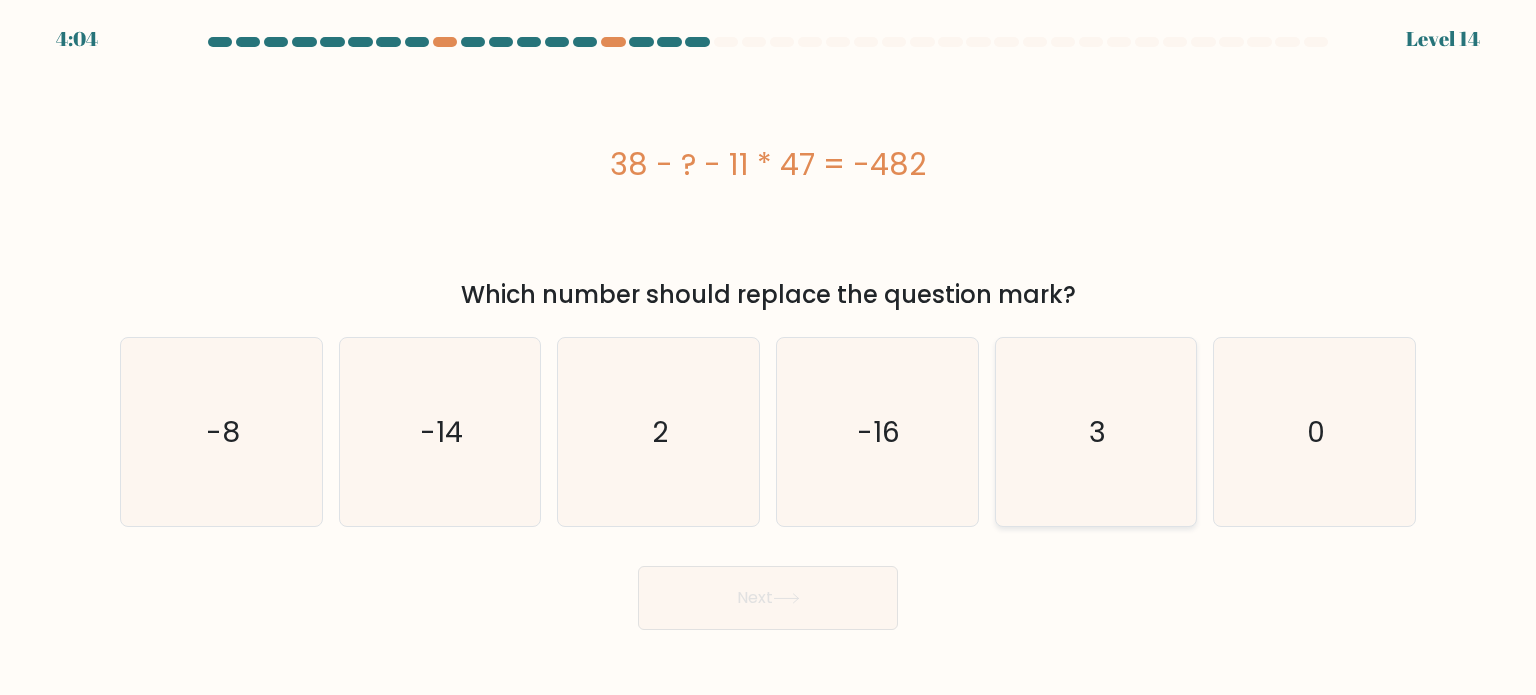 click on "3" 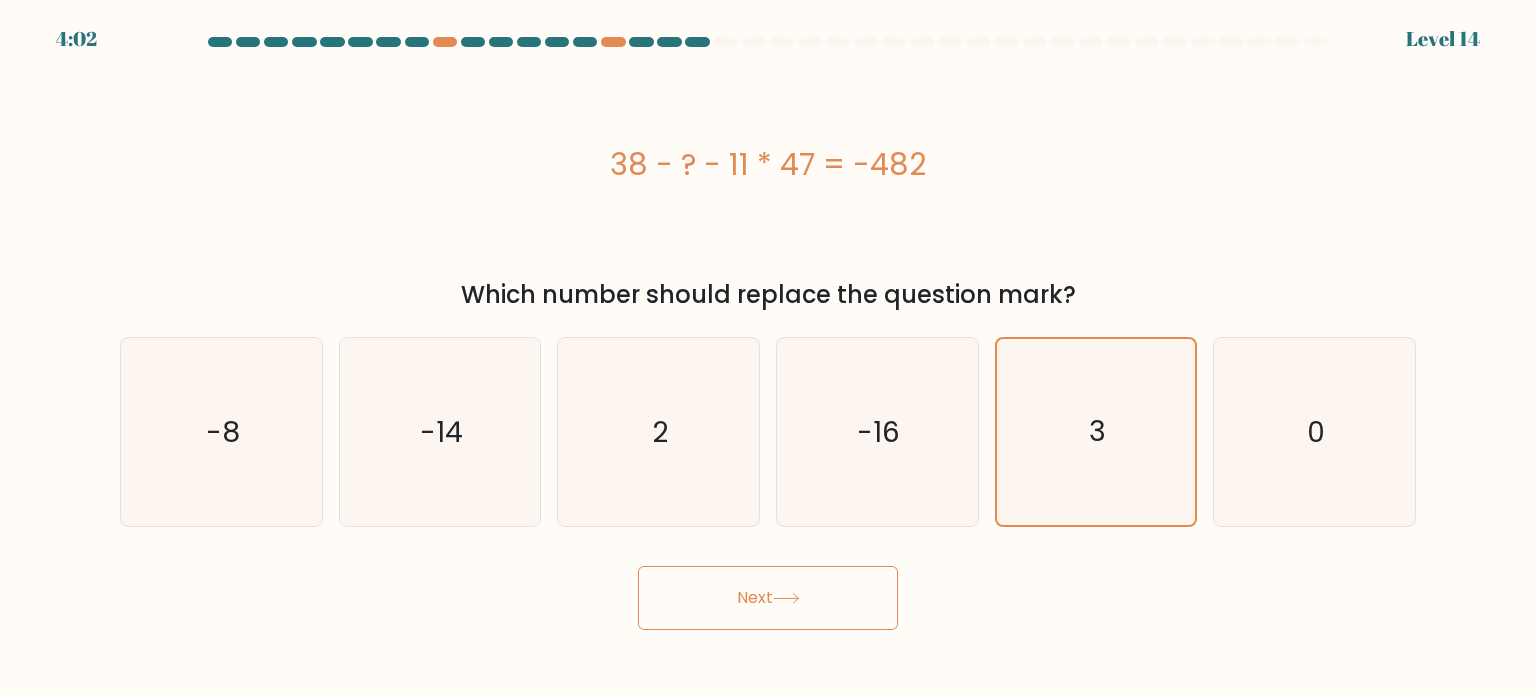 click on "Next" at bounding box center (768, 598) 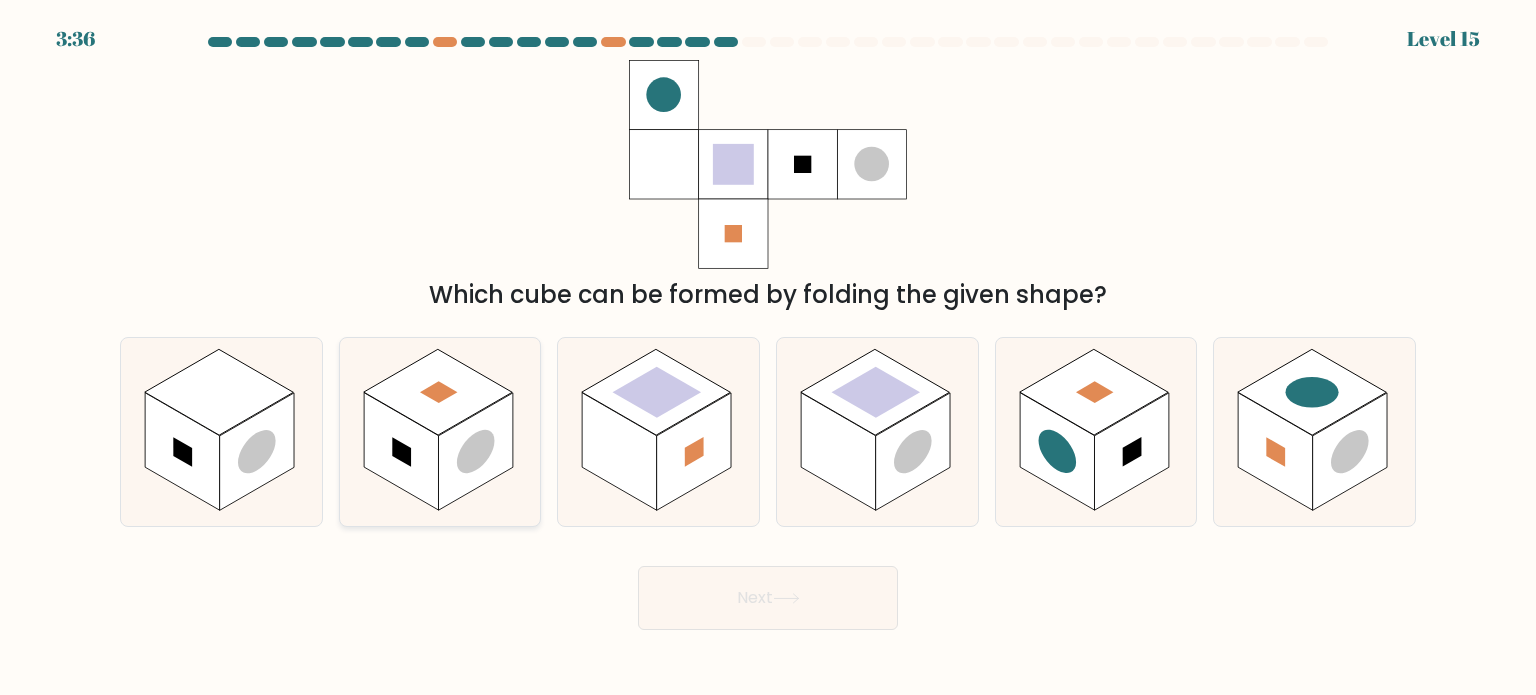 click 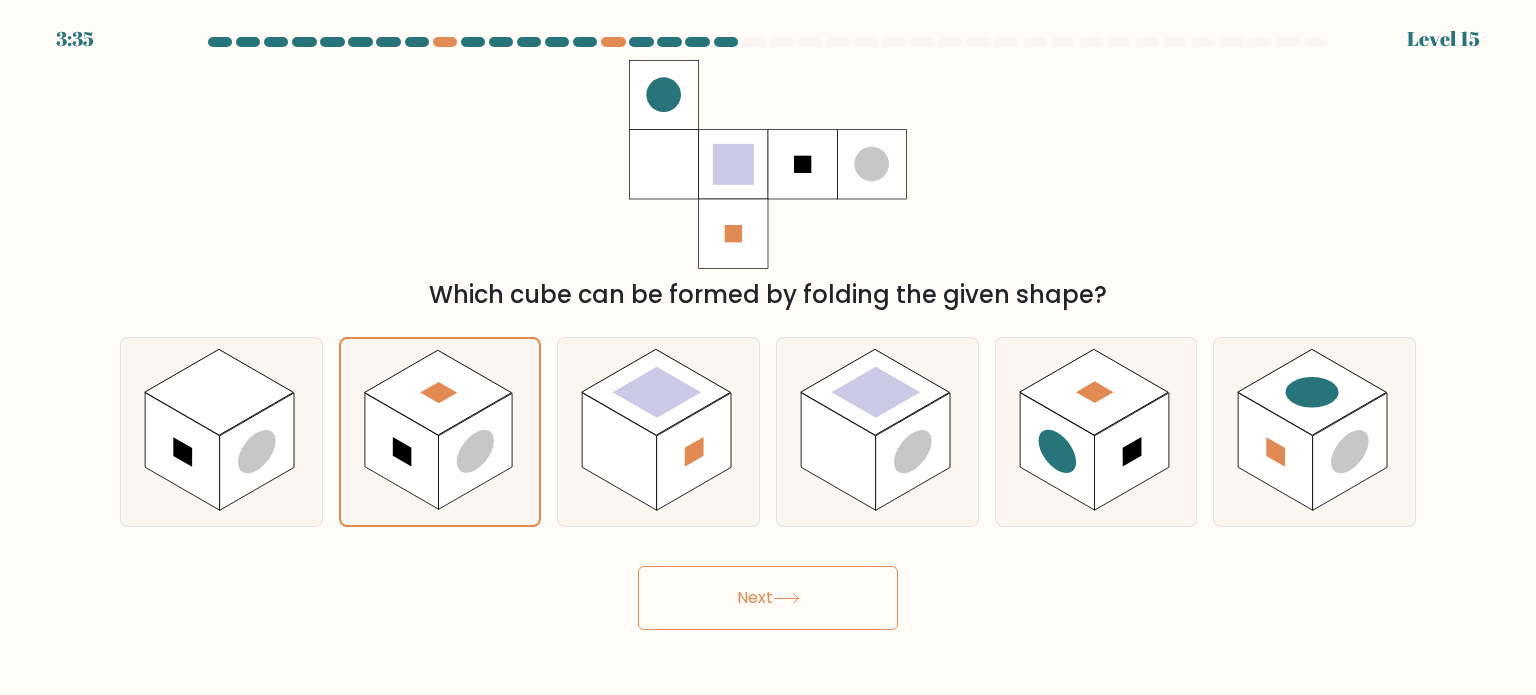 click on "Next" at bounding box center (768, 598) 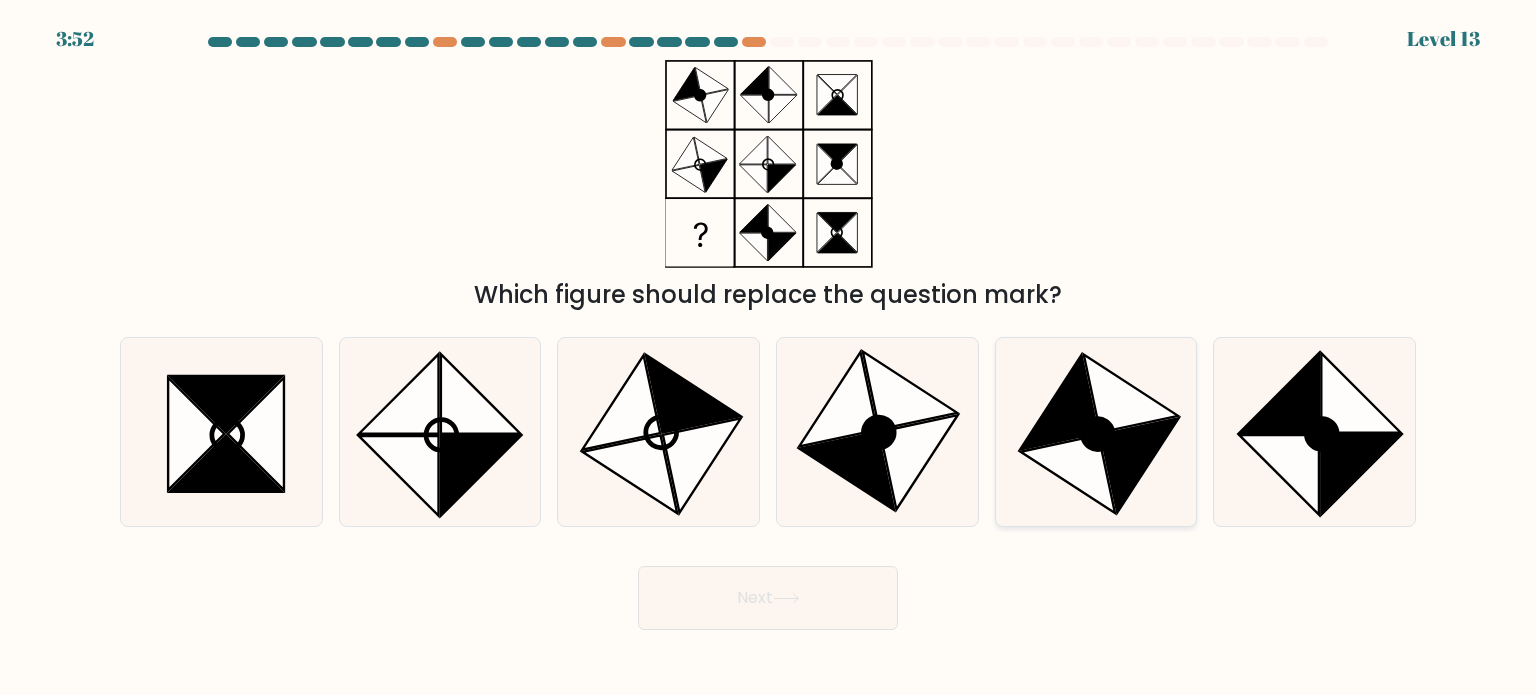 click 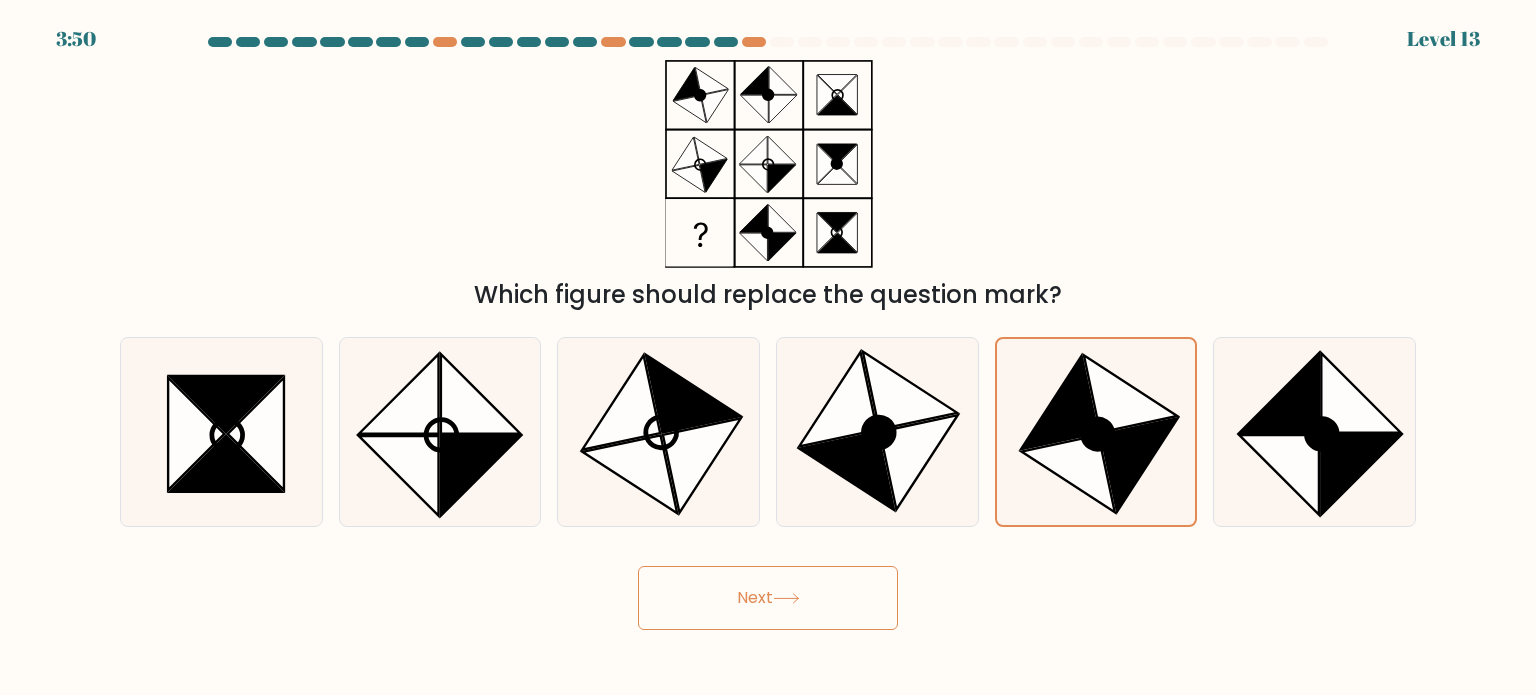 click on "Next" at bounding box center [768, 598] 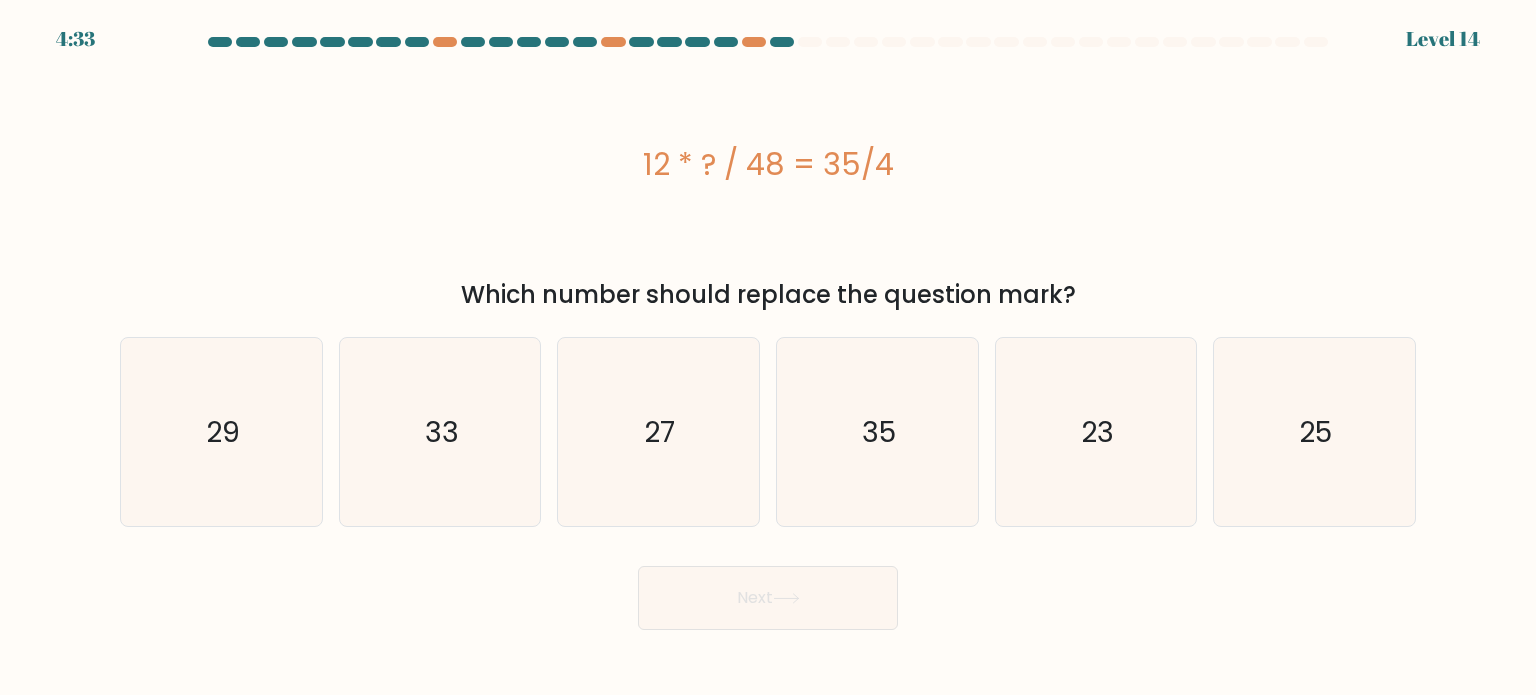 drag, startPoint x: 613, startPoint y: 119, endPoint x: 933, endPoint y: 159, distance: 322.4903 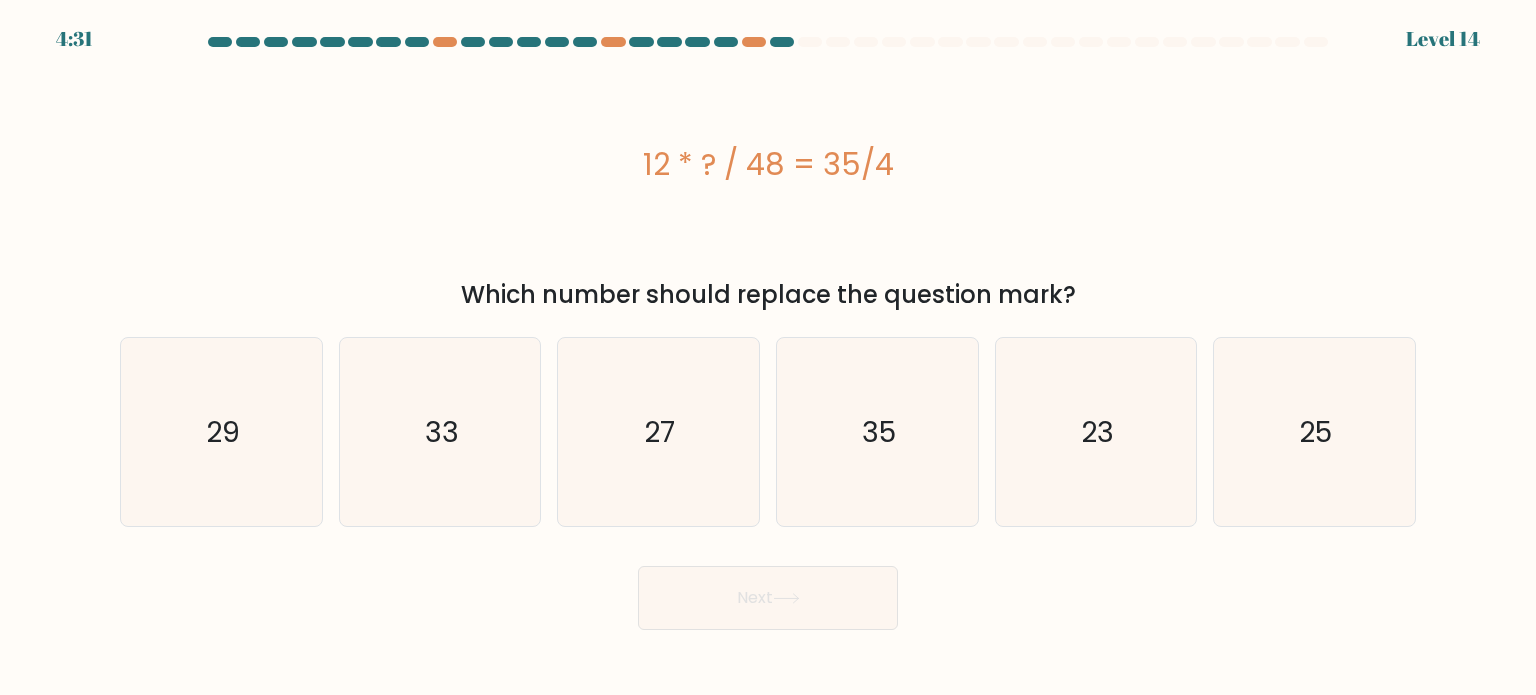 copy on "12 * ? / 48 = 35/4" 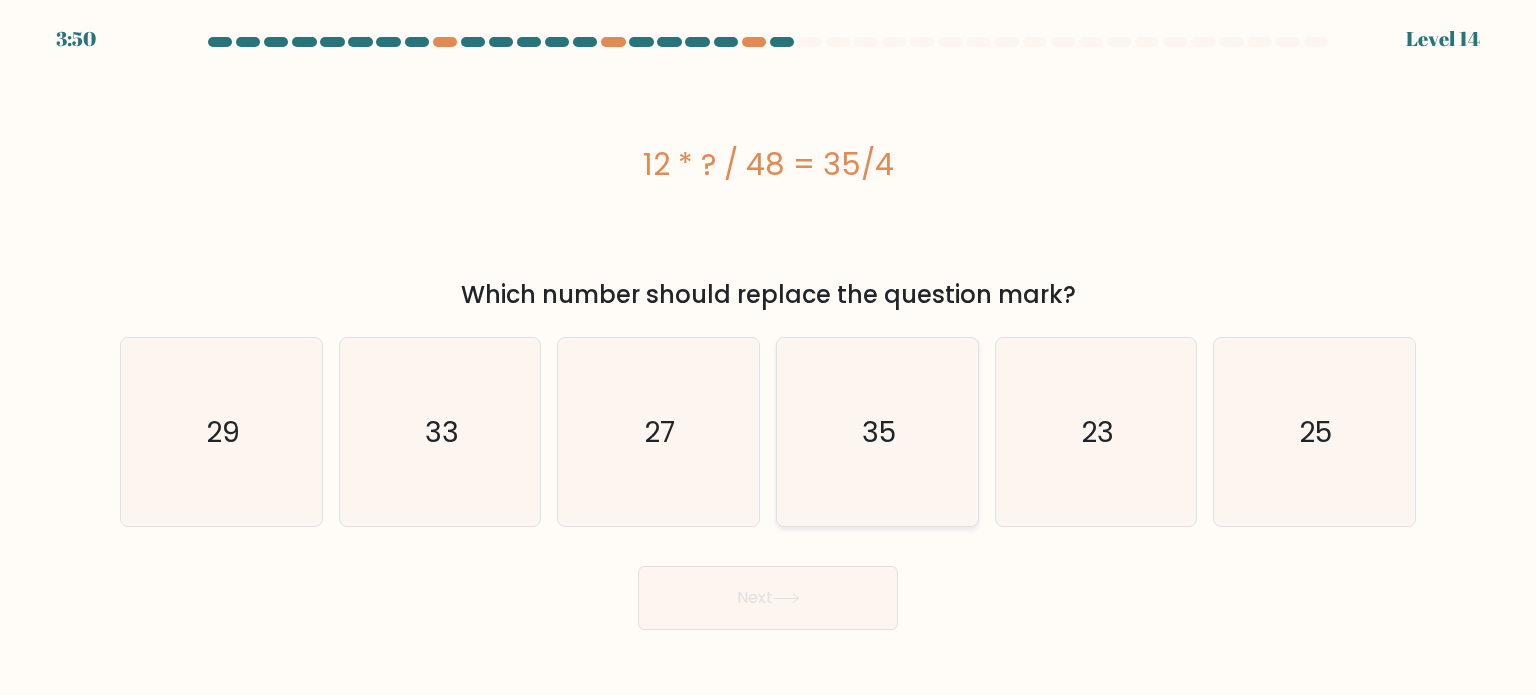 drag, startPoint x: 848, startPoint y: 471, endPoint x: 843, endPoint y: 506, distance: 35.35534 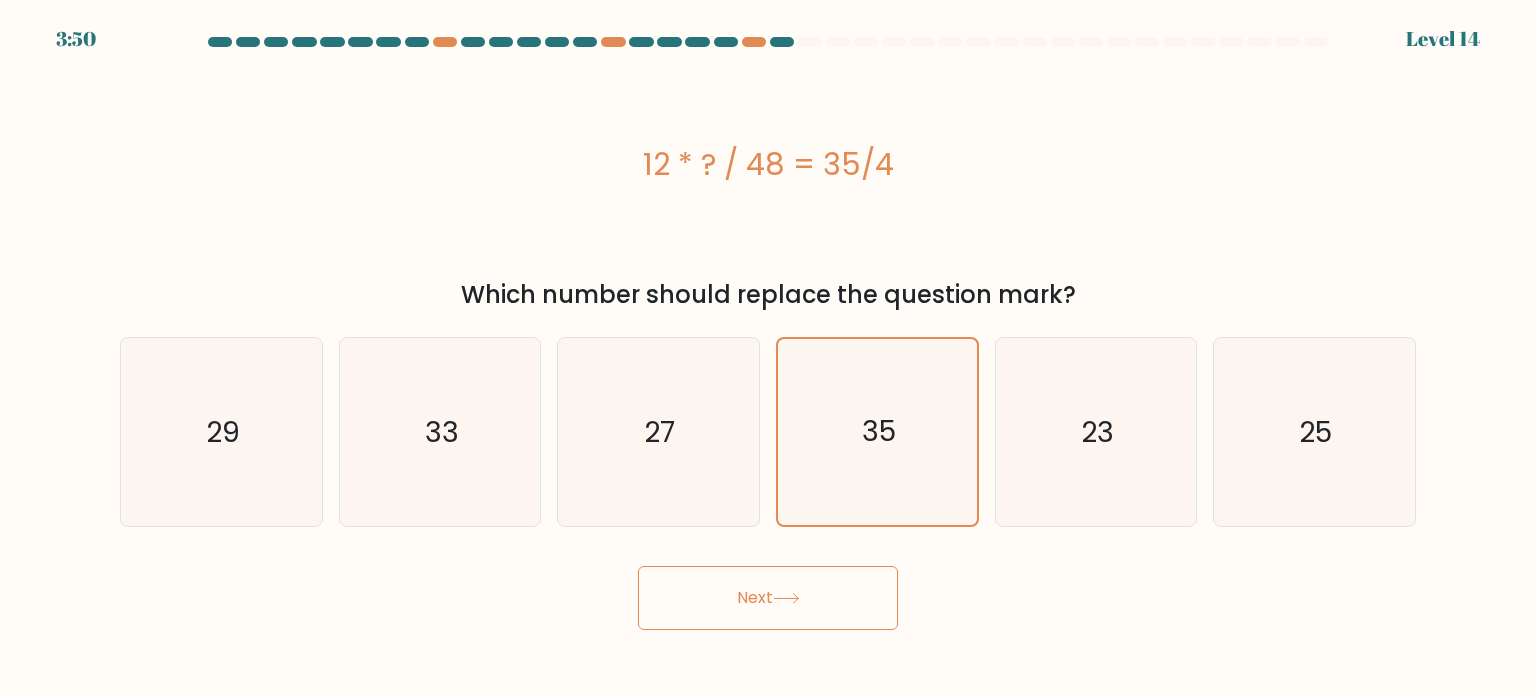 click on "Next" at bounding box center [768, 598] 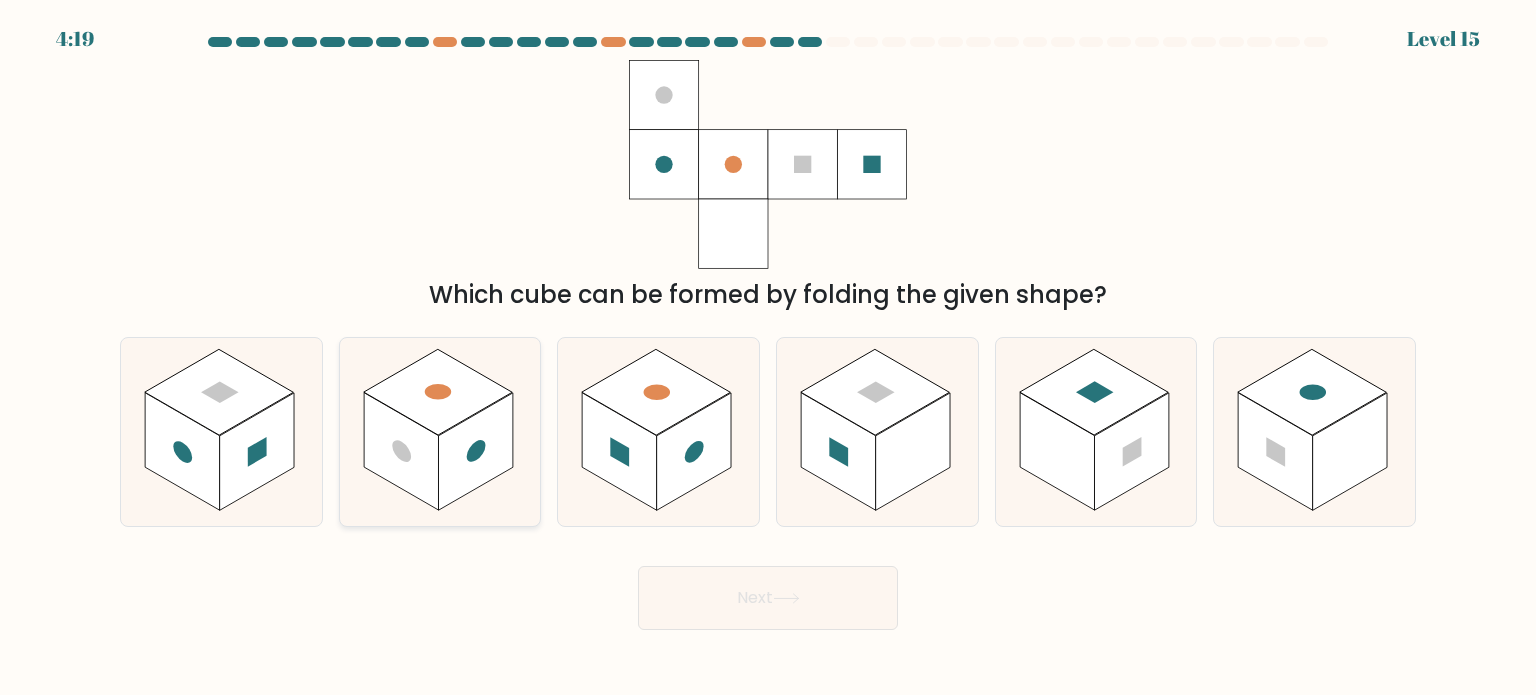 click 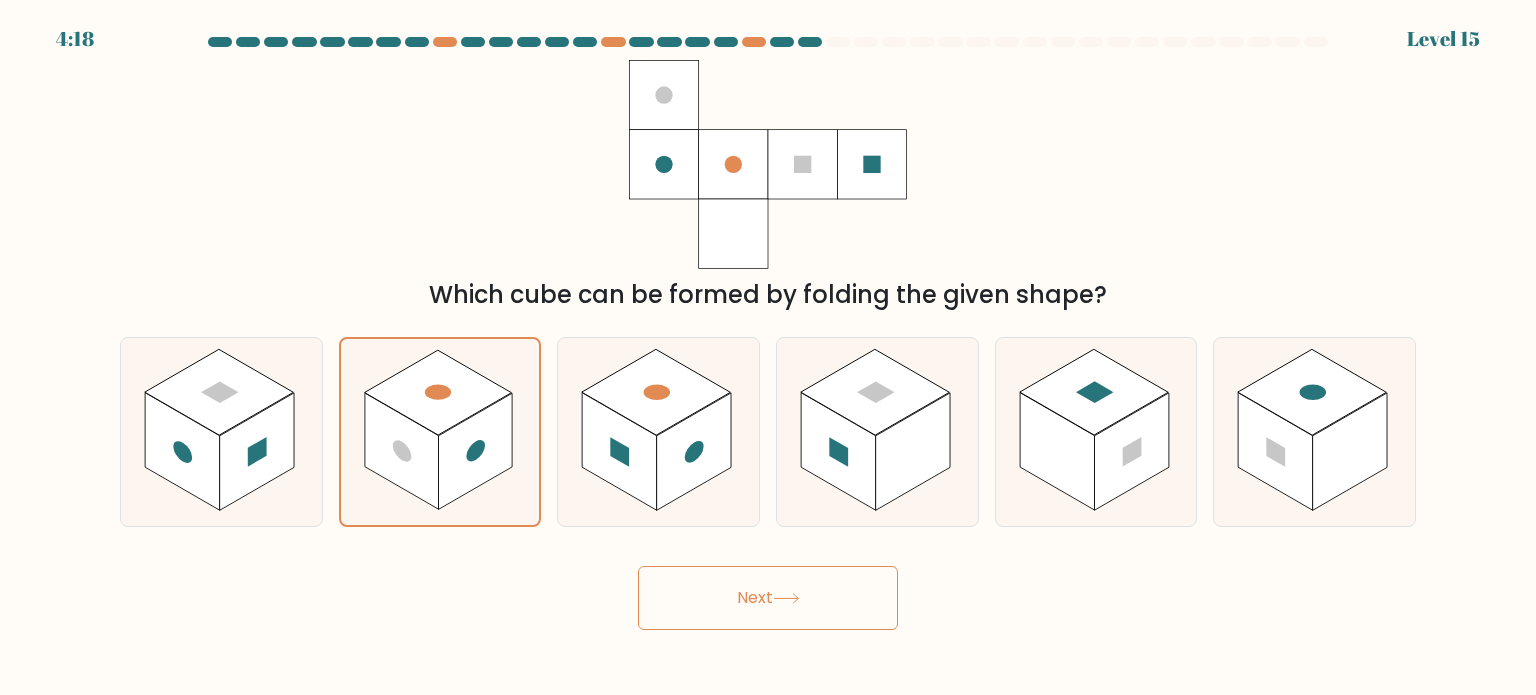 click on "Next" at bounding box center (768, 598) 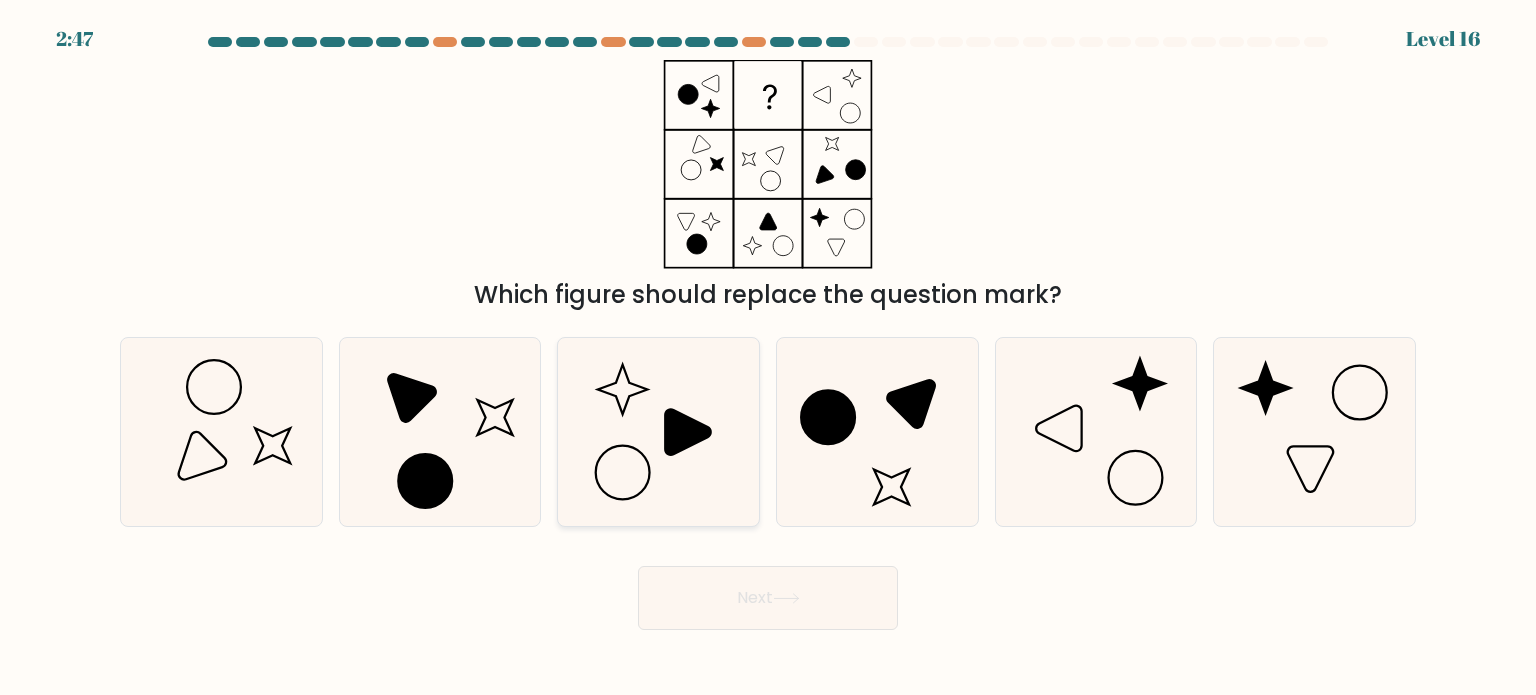 click 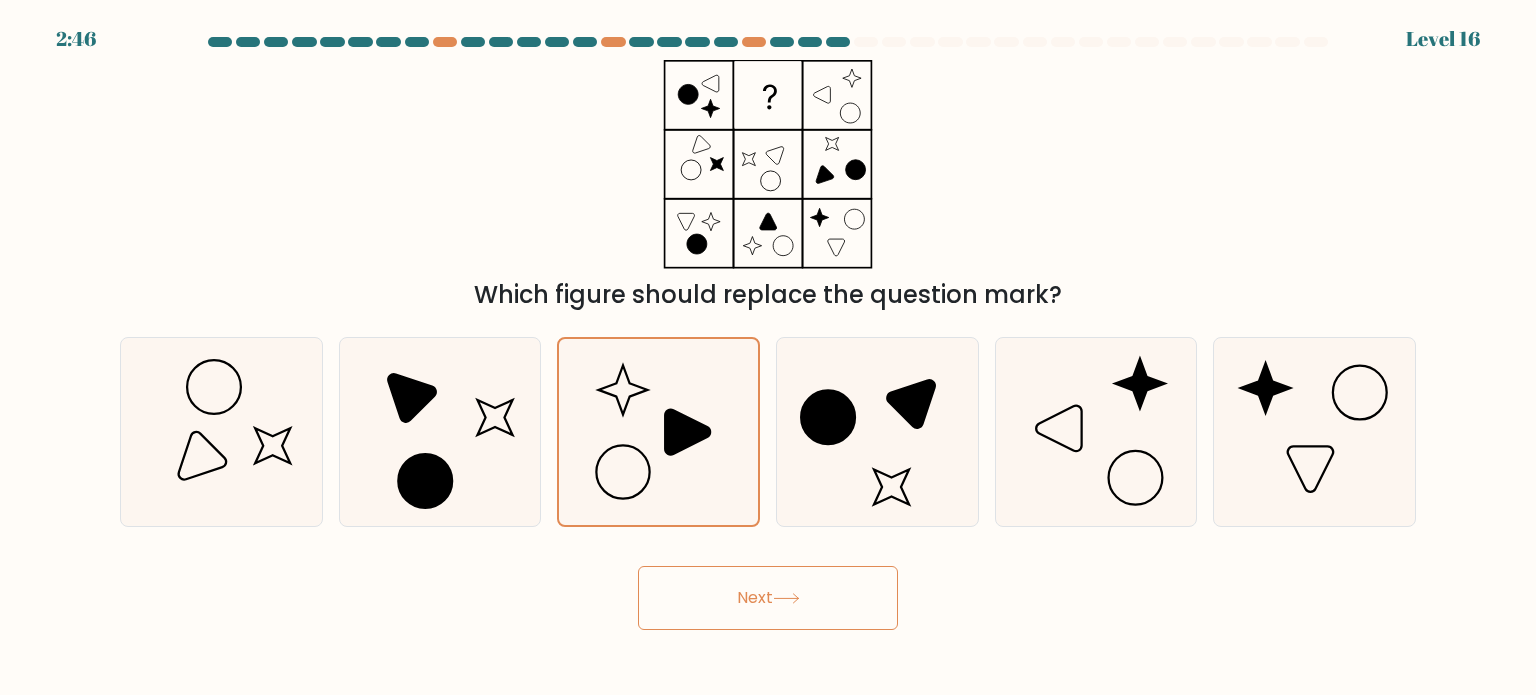 click on "Next" at bounding box center [768, 598] 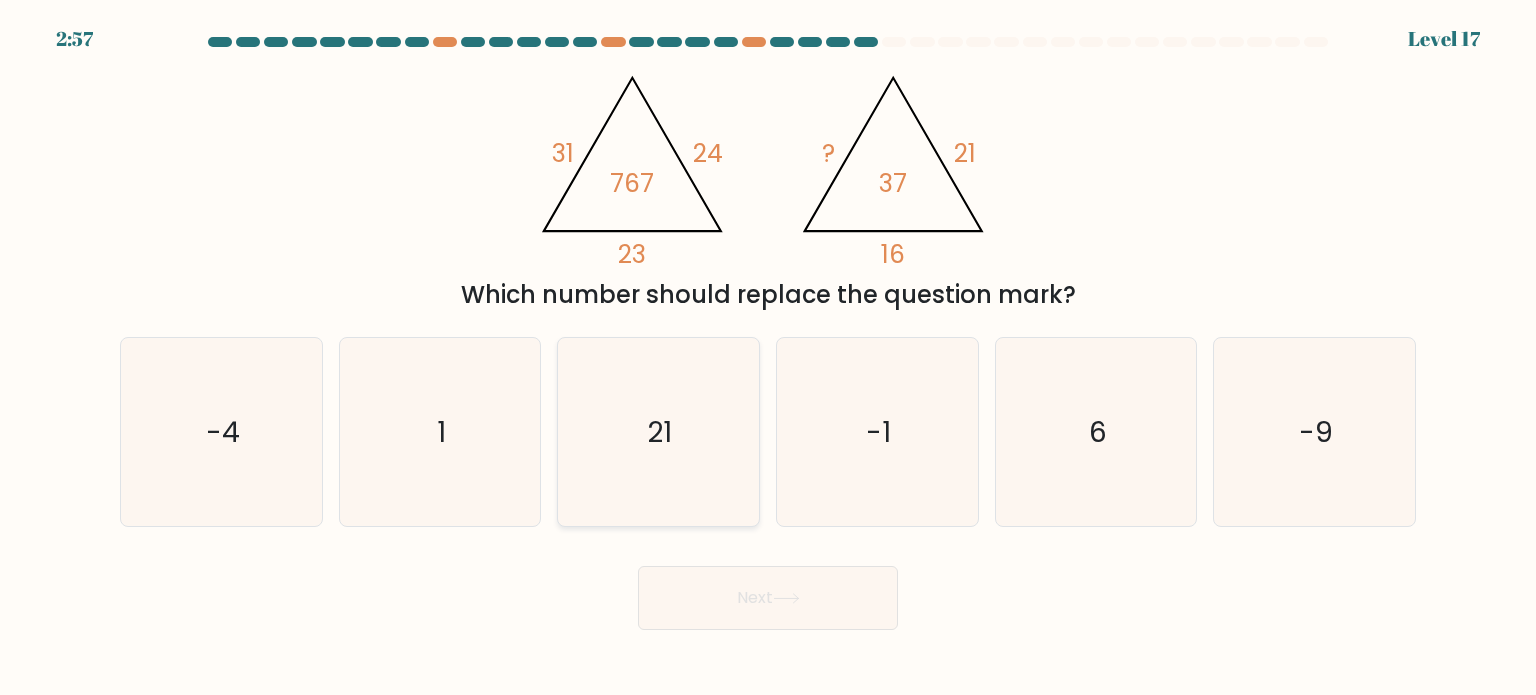 click on "21" 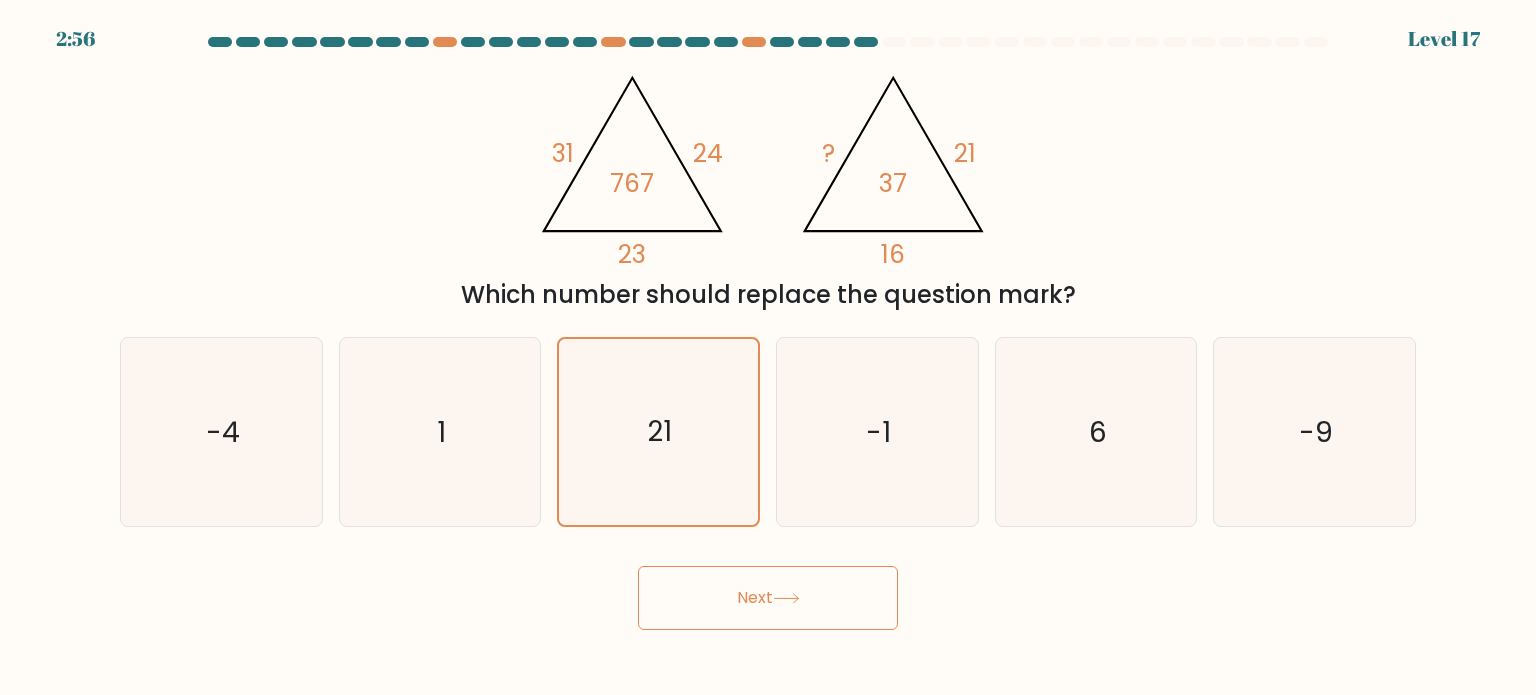 click on "Next" at bounding box center [768, 598] 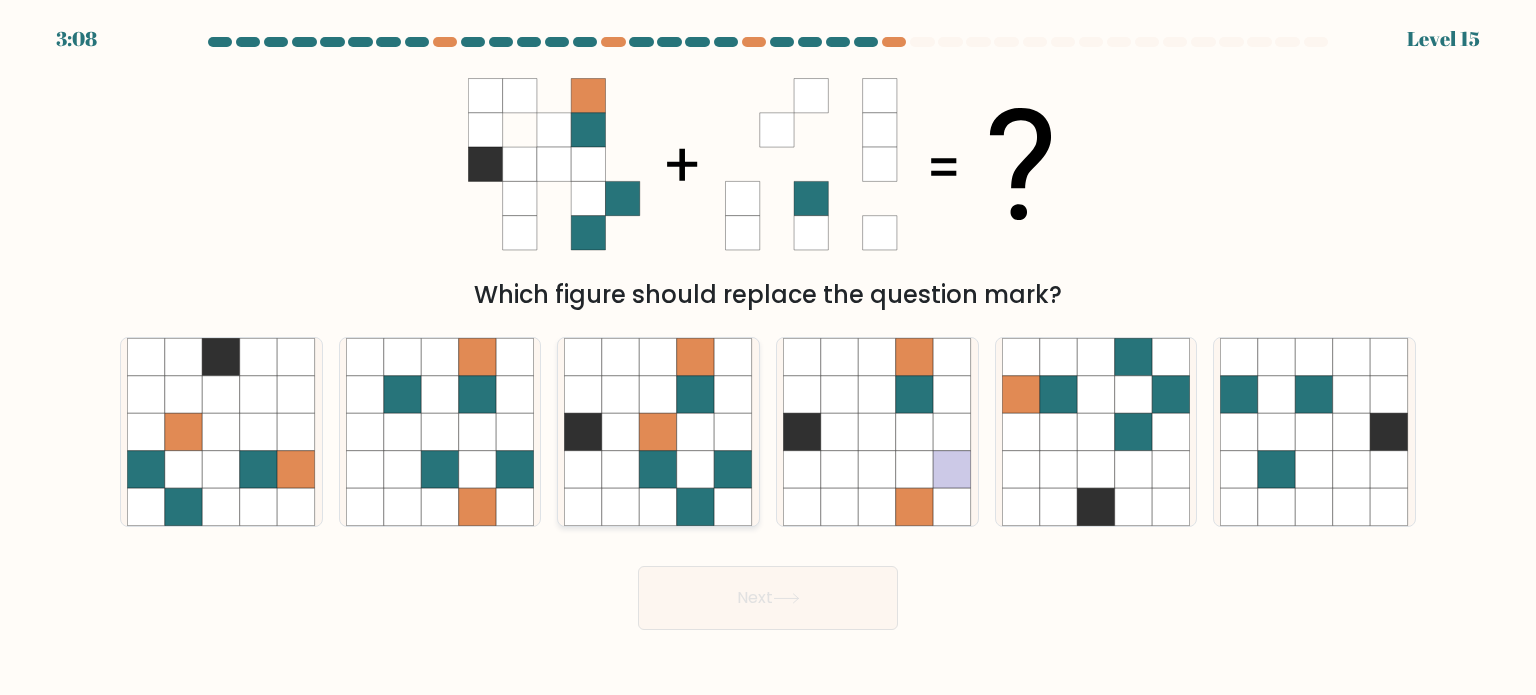 click 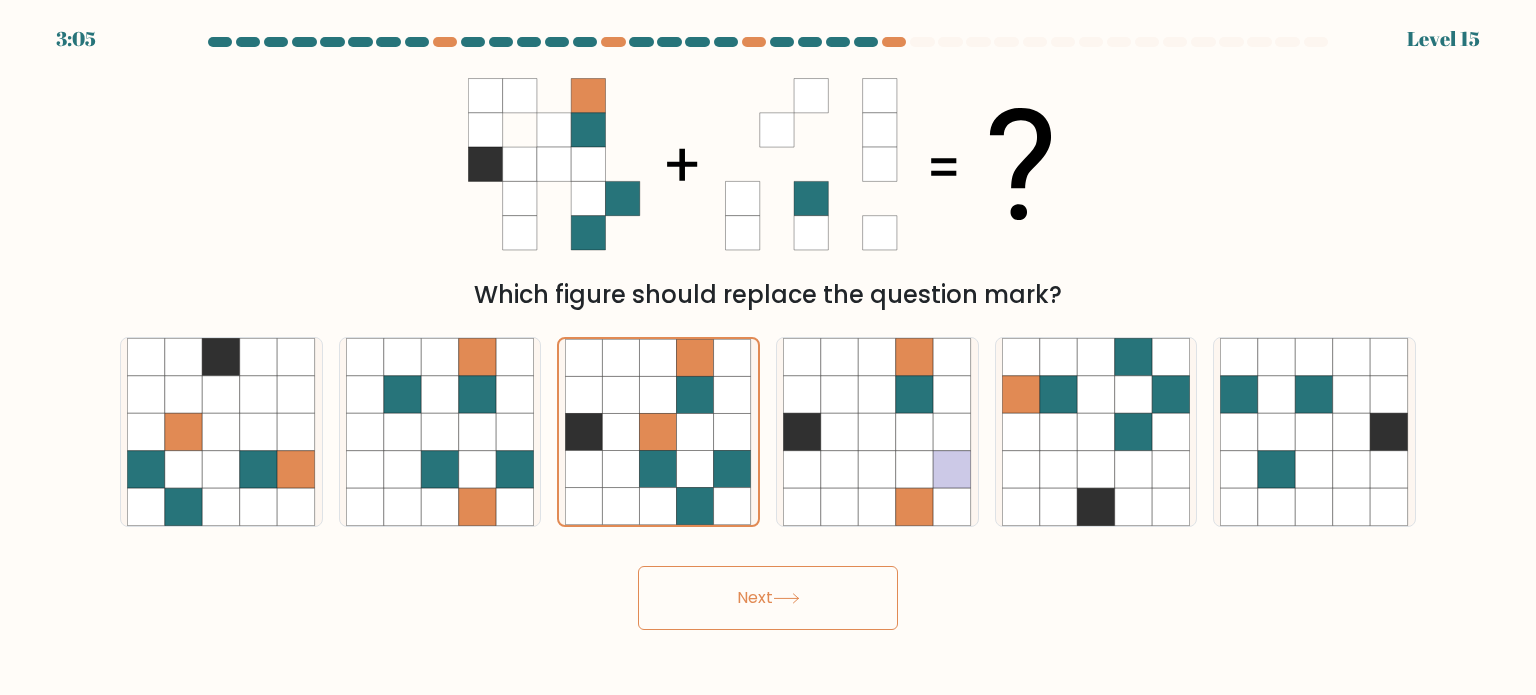 click 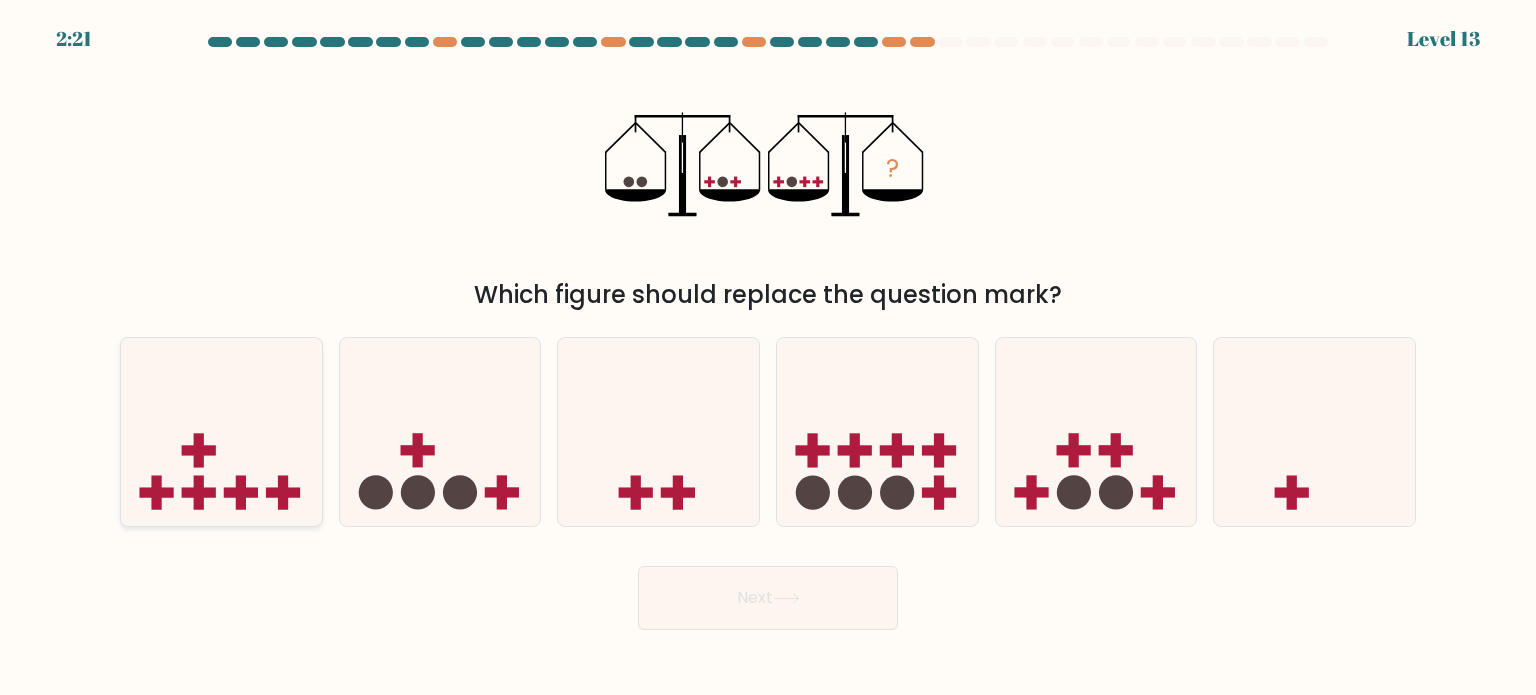 click 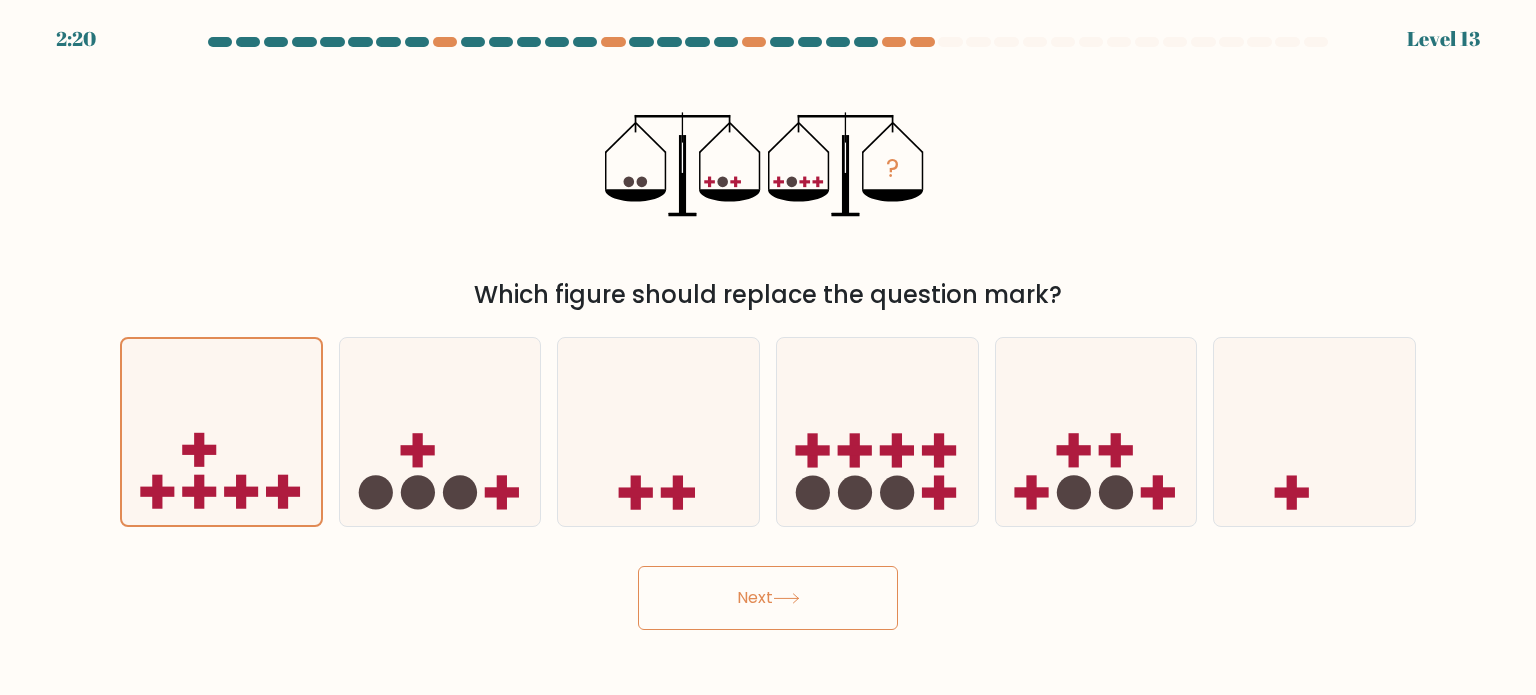 click on "Next" at bounding box center (768, 598) 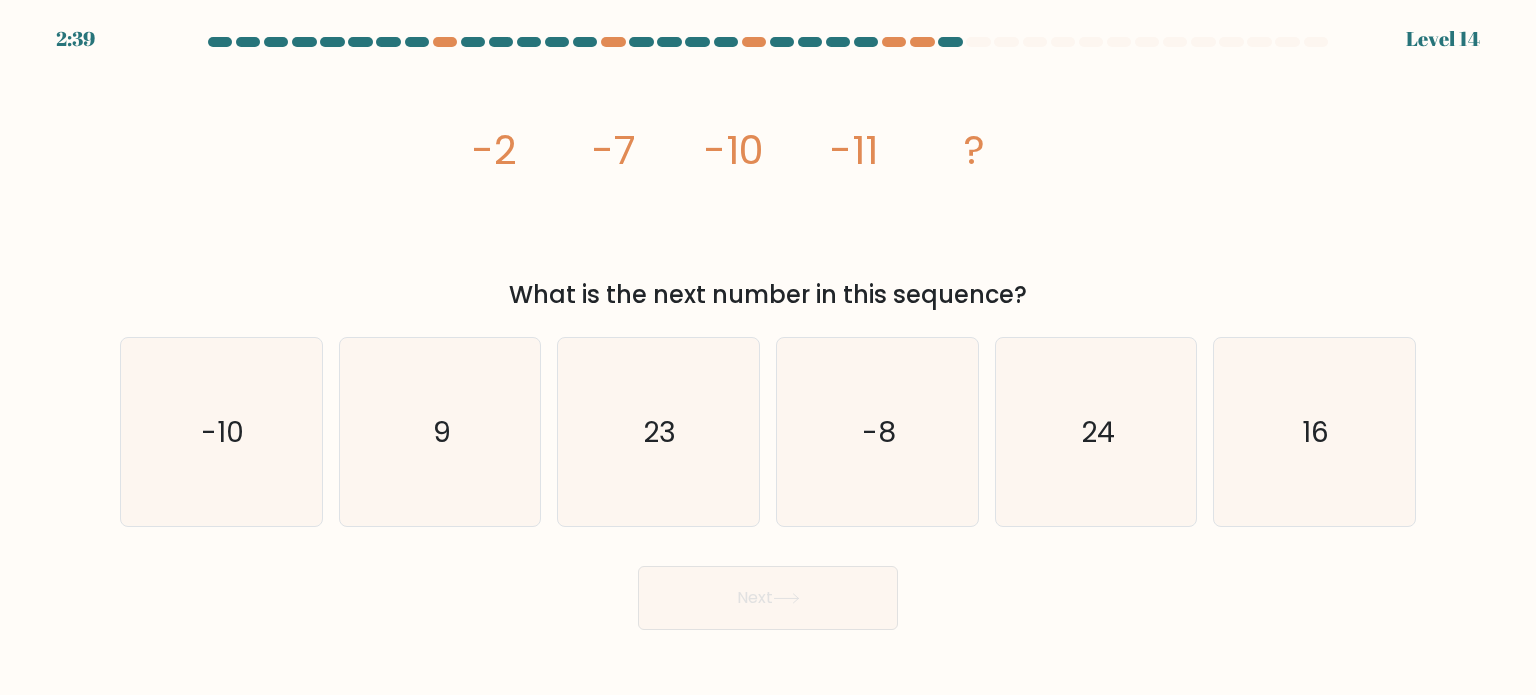 drag, startPoint x: 489, startPoint y: 279, endPoint x: 1080, endPoint y: 297, distance: 591.27405 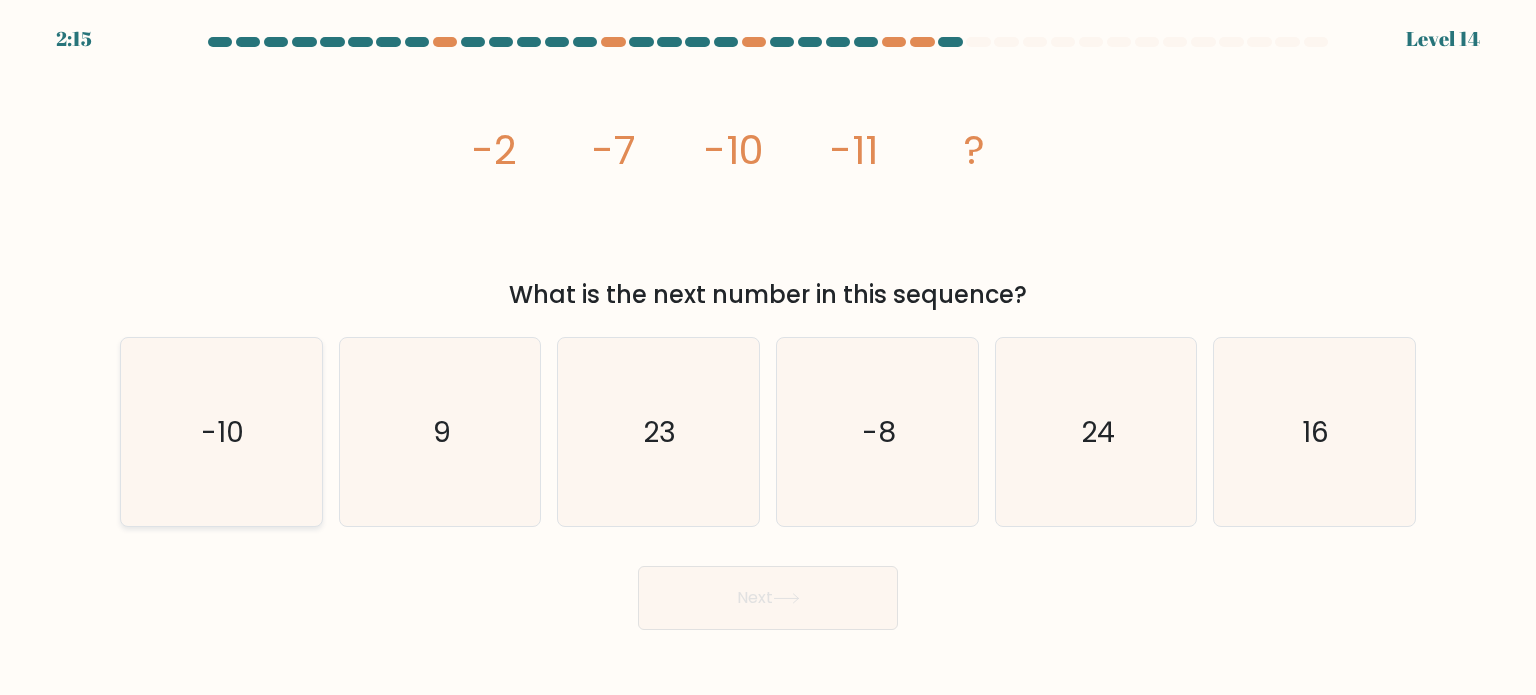 click on "-10" 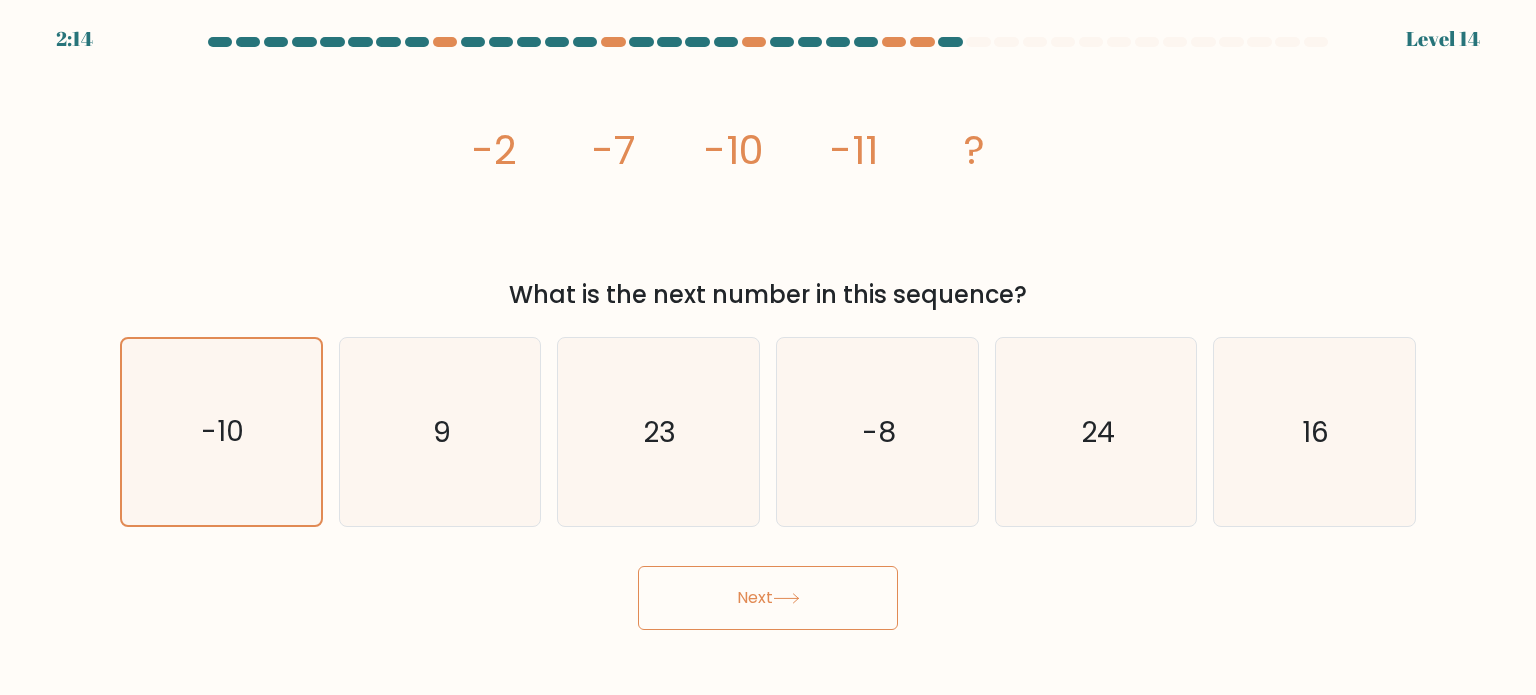 click on "Next" at bounding box center [768, 598] 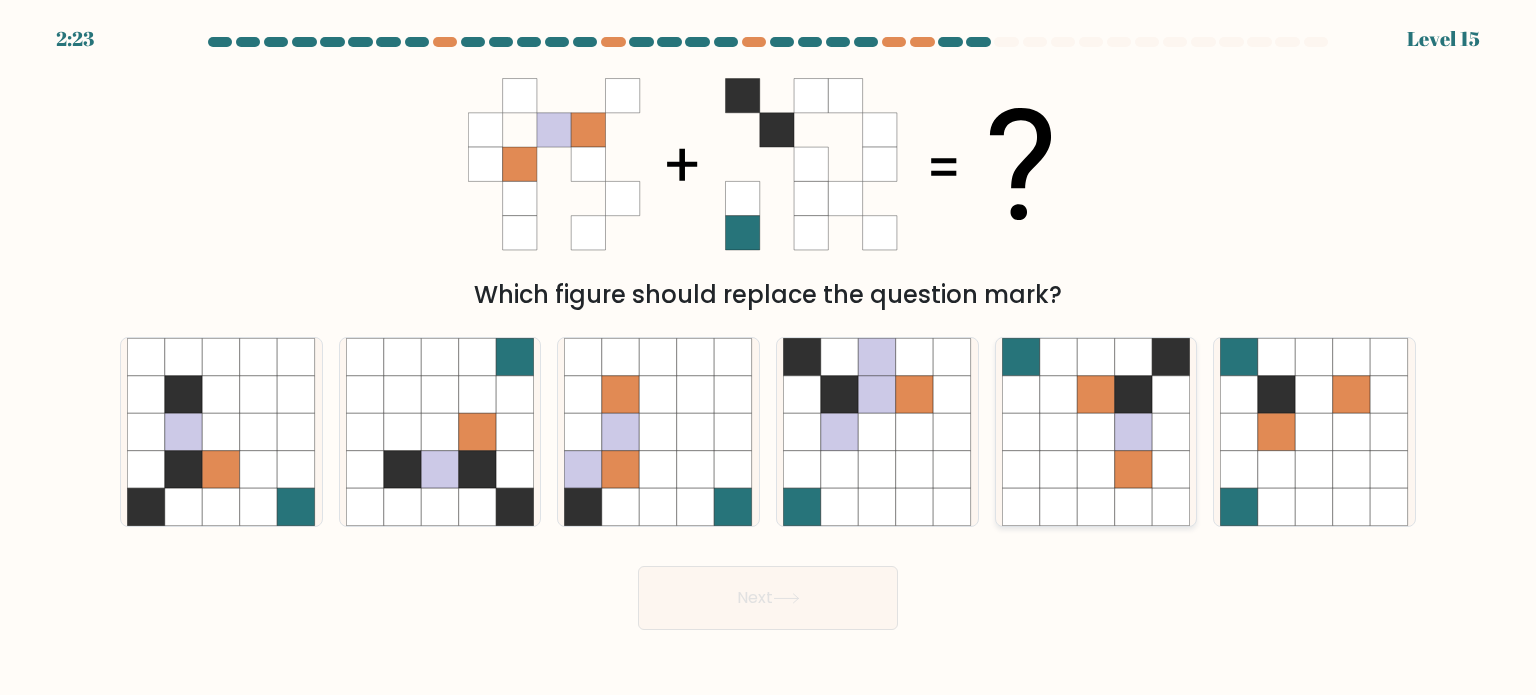 click 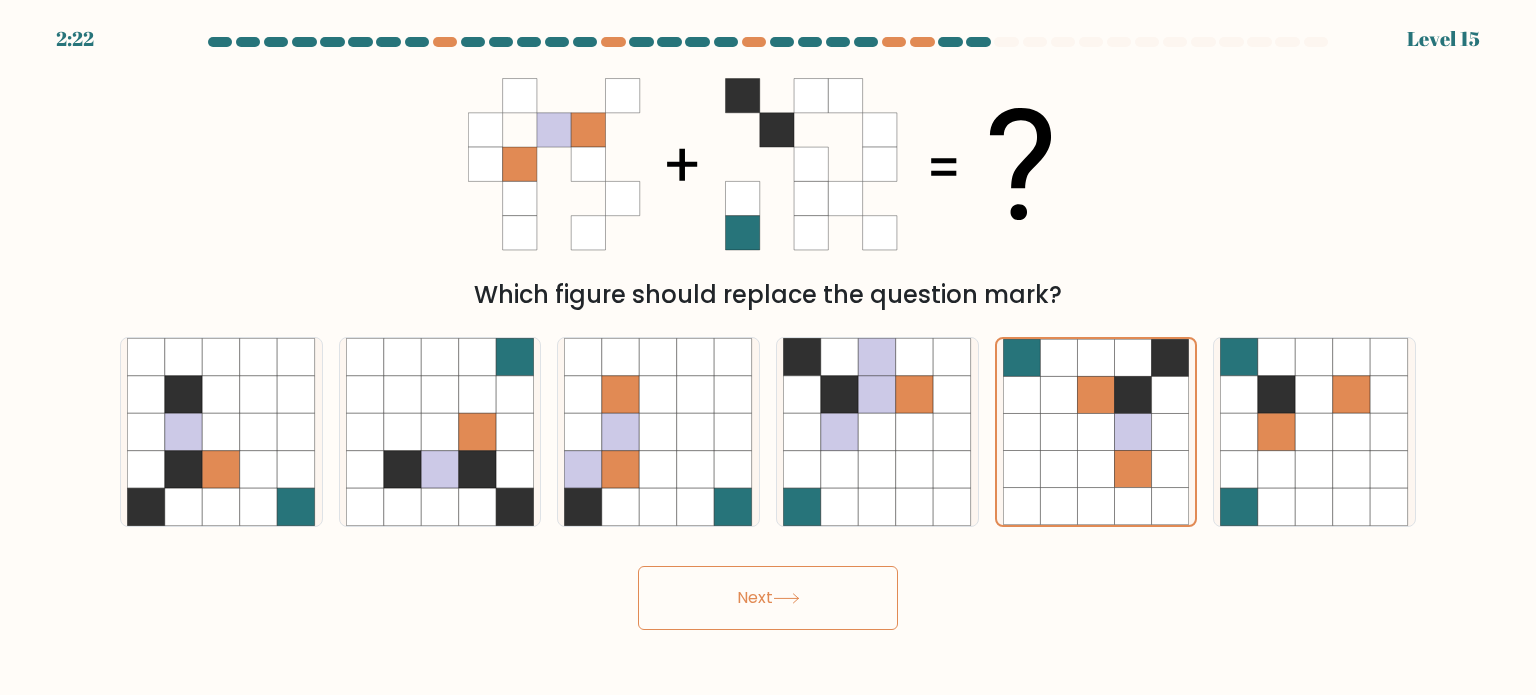 click on "Next" at bounding box center [768, 598] 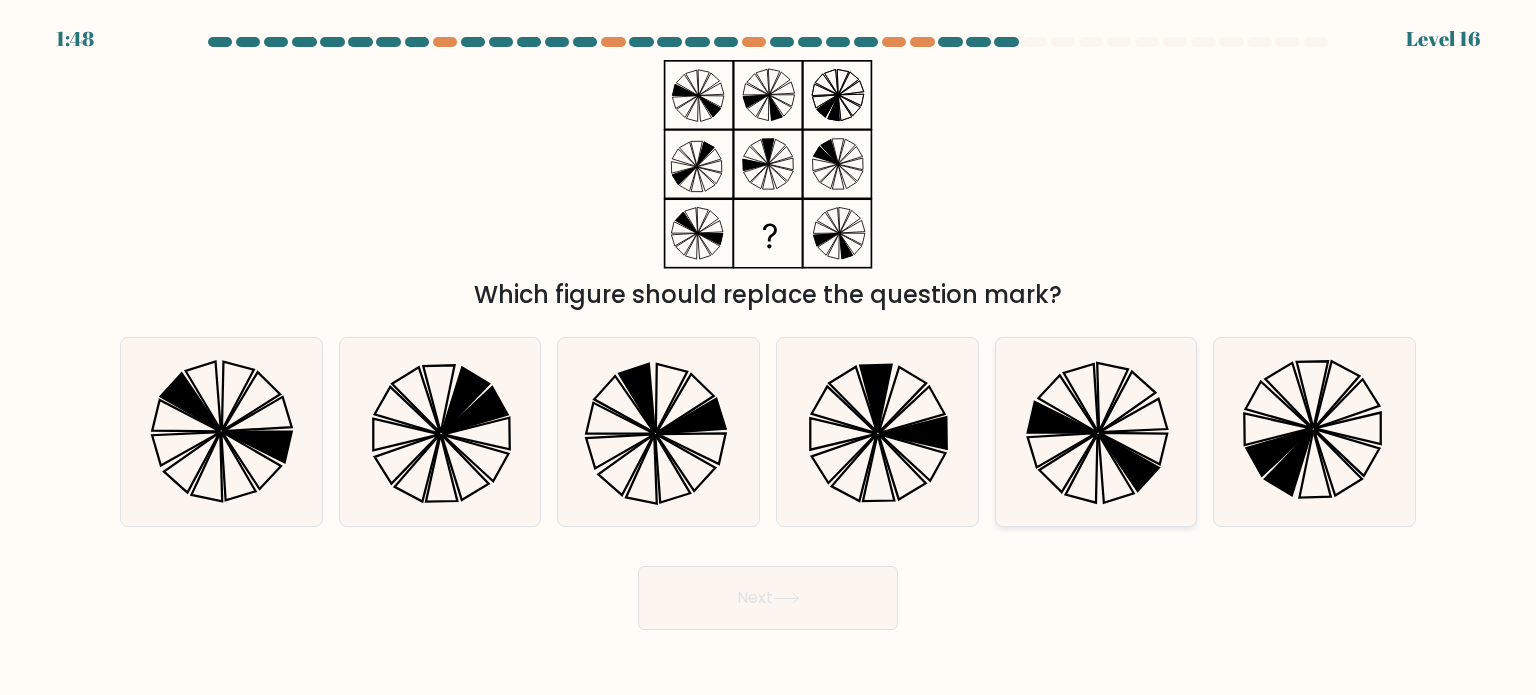 click 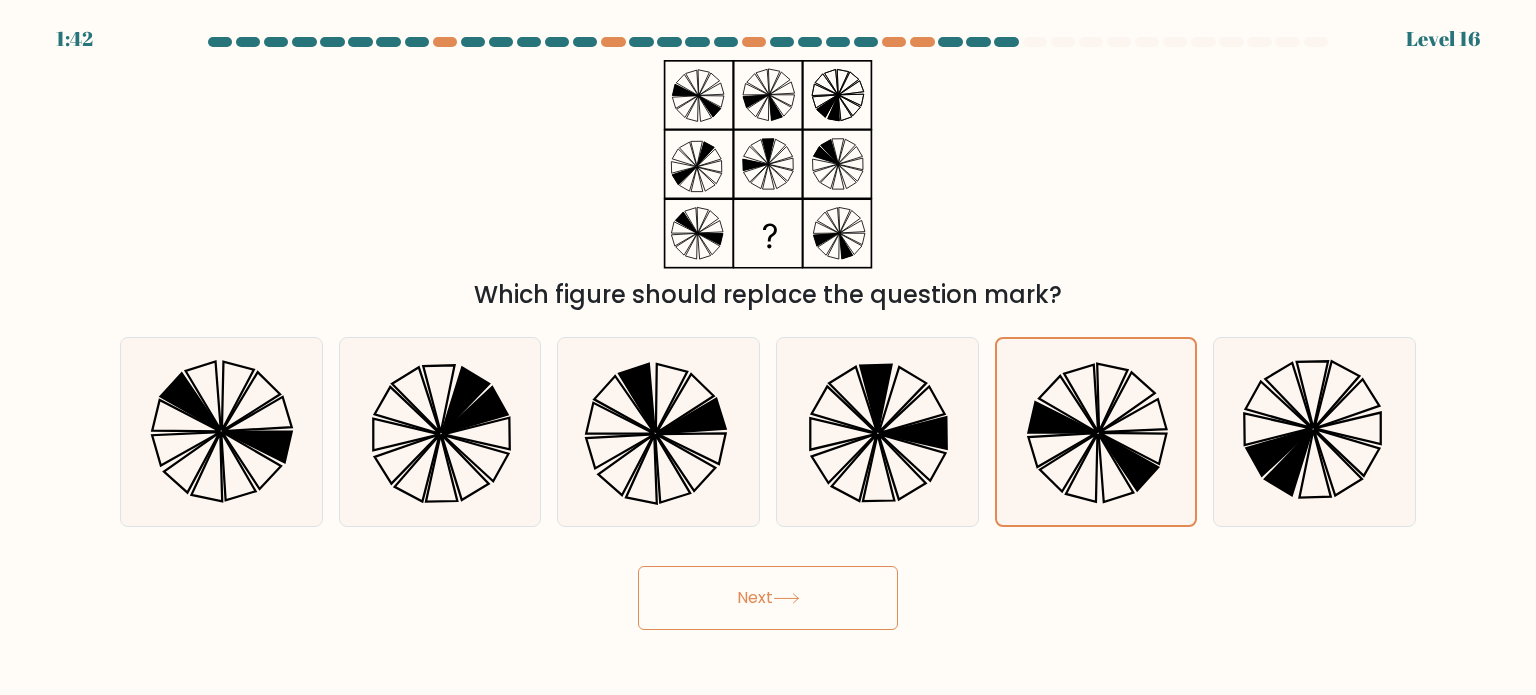 click on "Next" at bounding box center (768, 598) 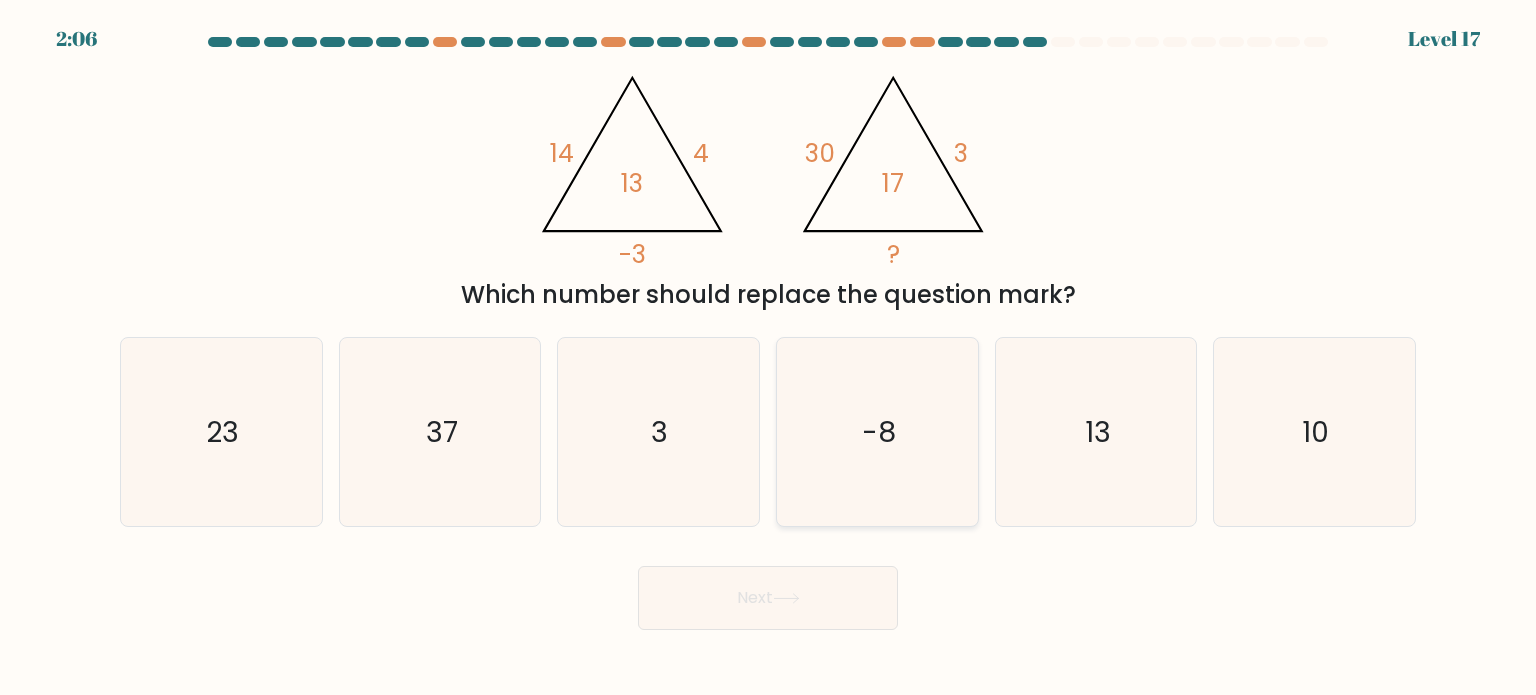 click on "-8" 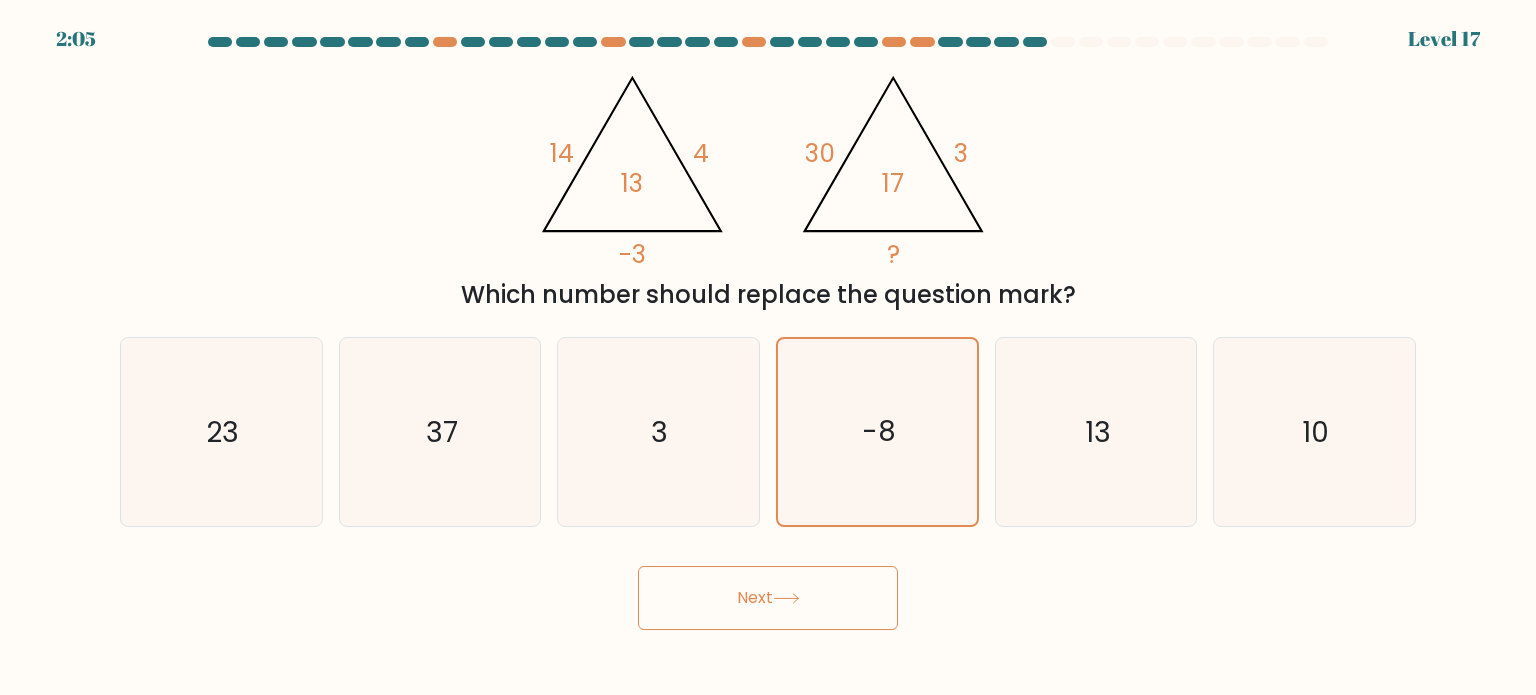 click on "Next" at bounding box center (768, 598) 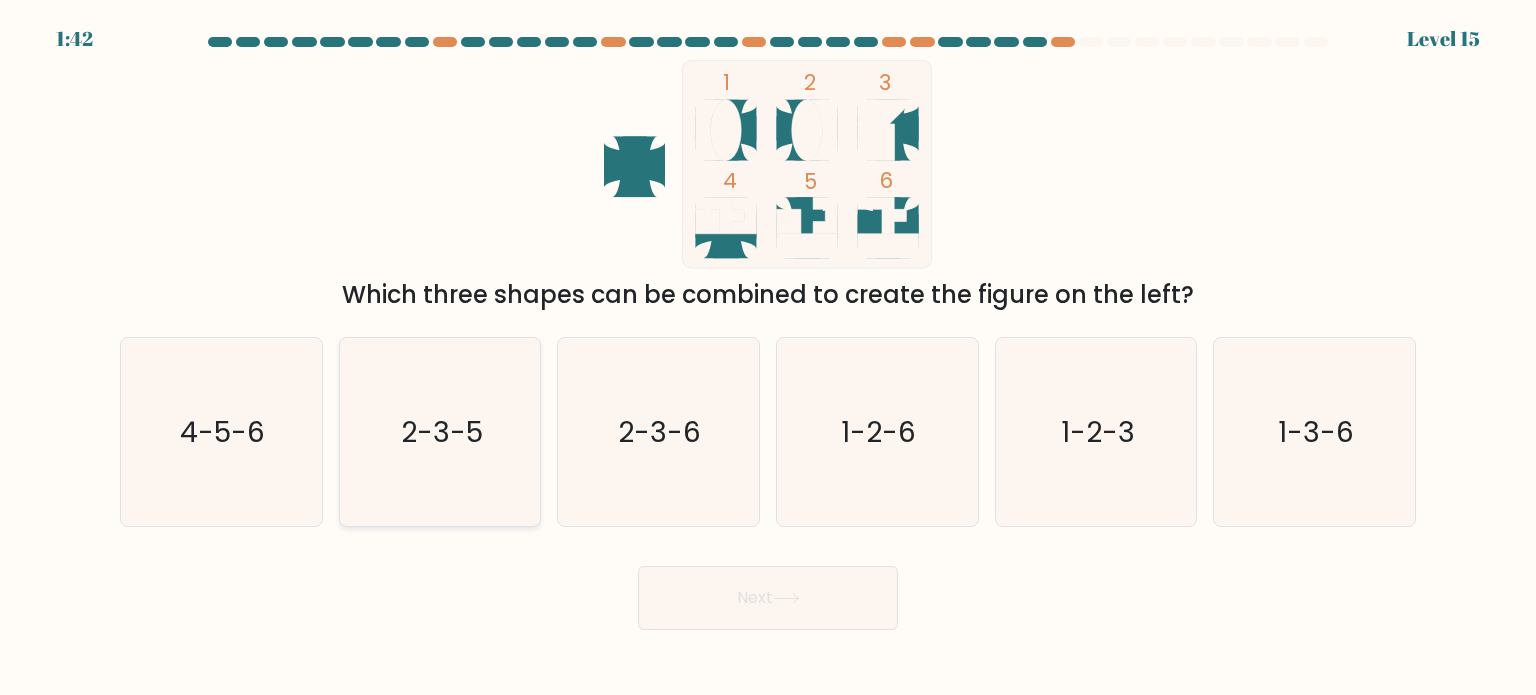 click on "2-3-5" 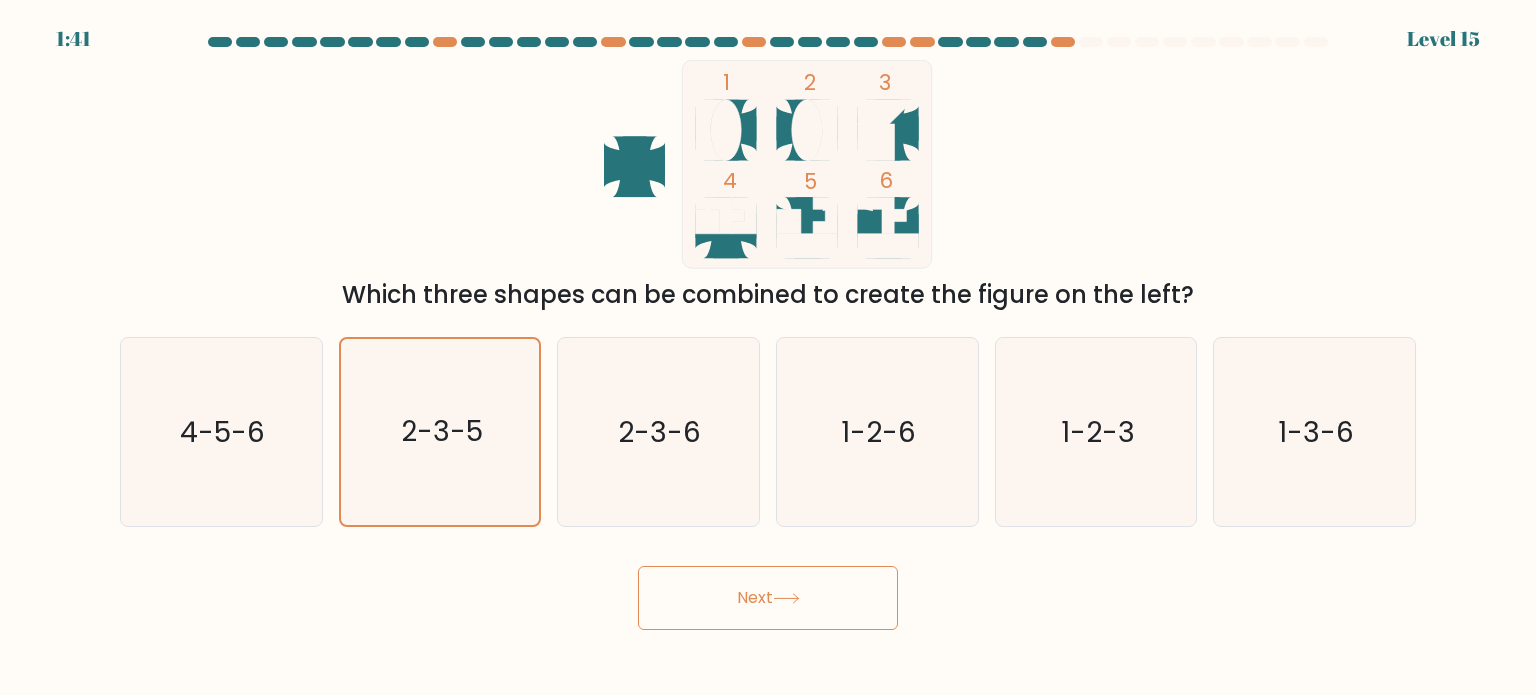 click on "1:41
Level 15" at bounding box center [768, 347] 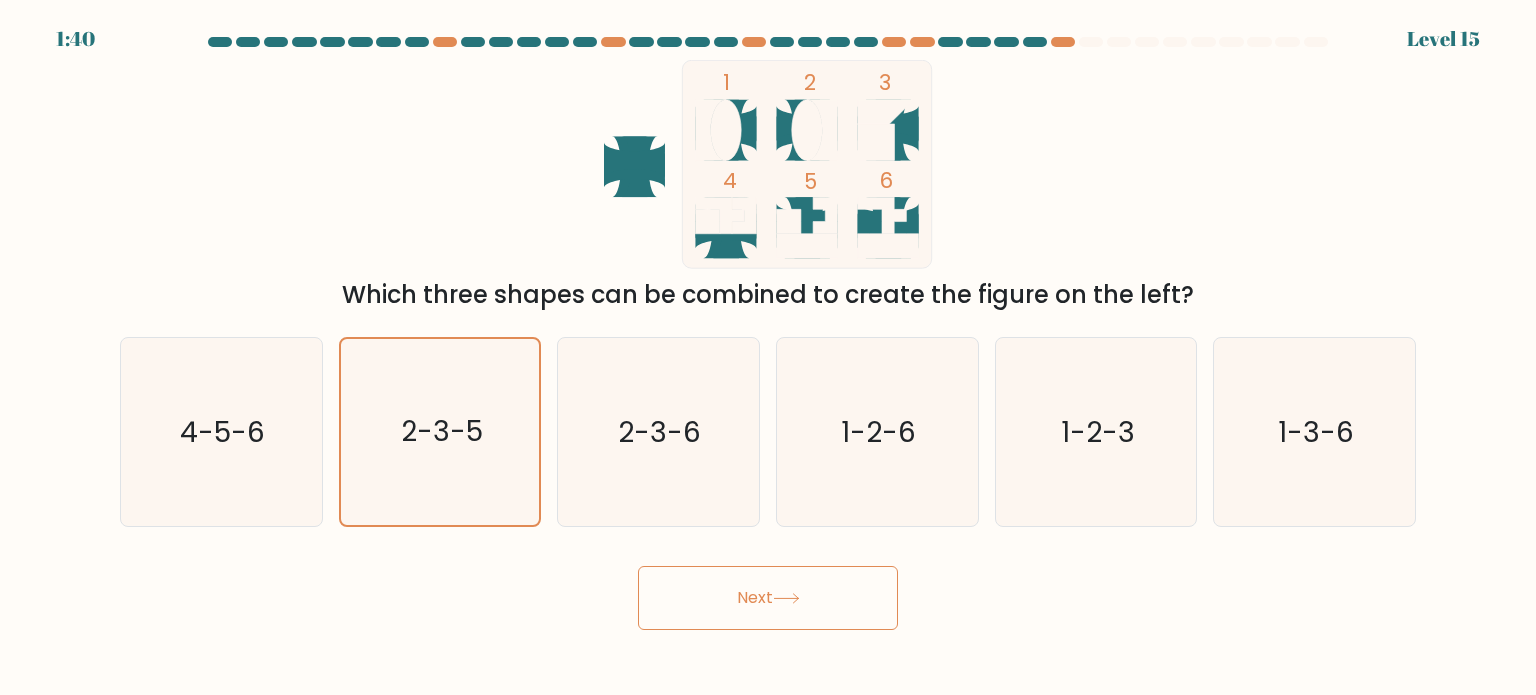 click on "Next" at bounding box center (768, 598) 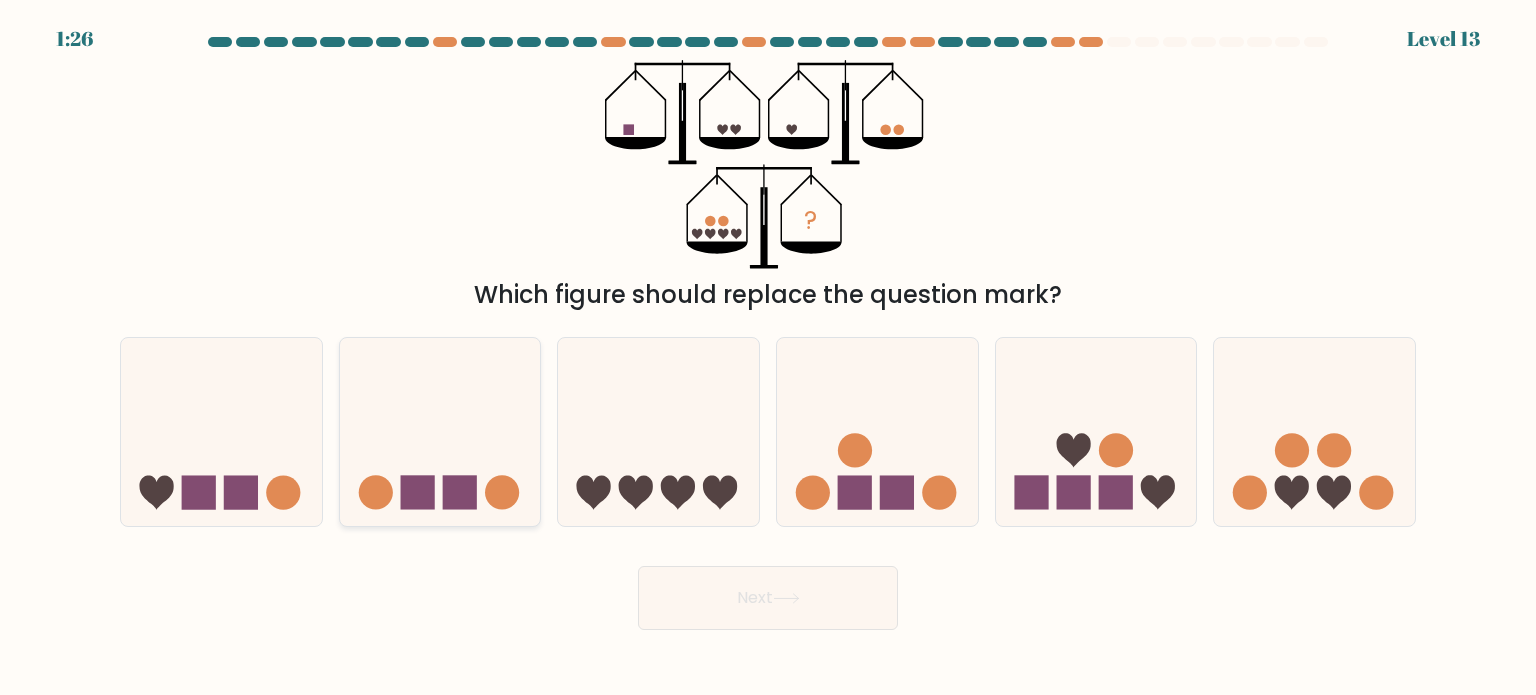 click 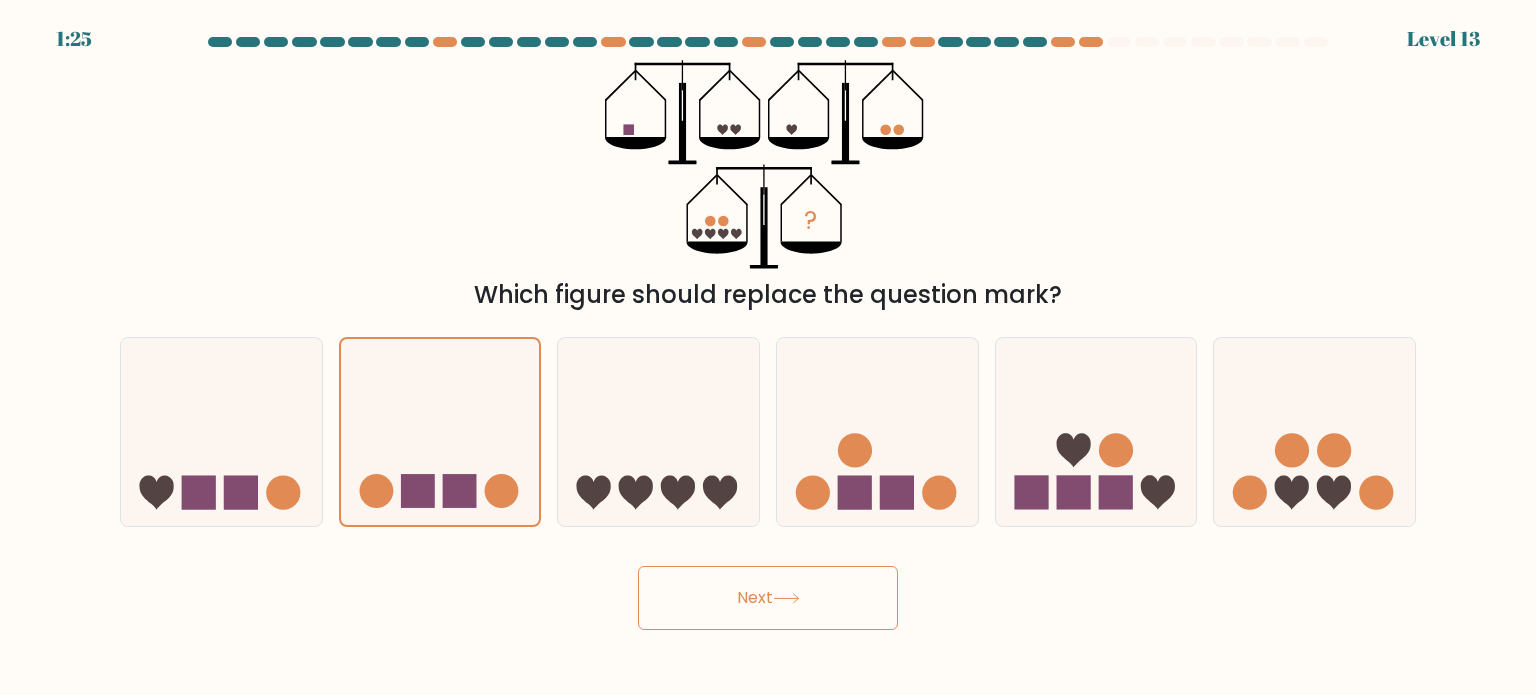 click on "Next" at bounding box center [768, 598] 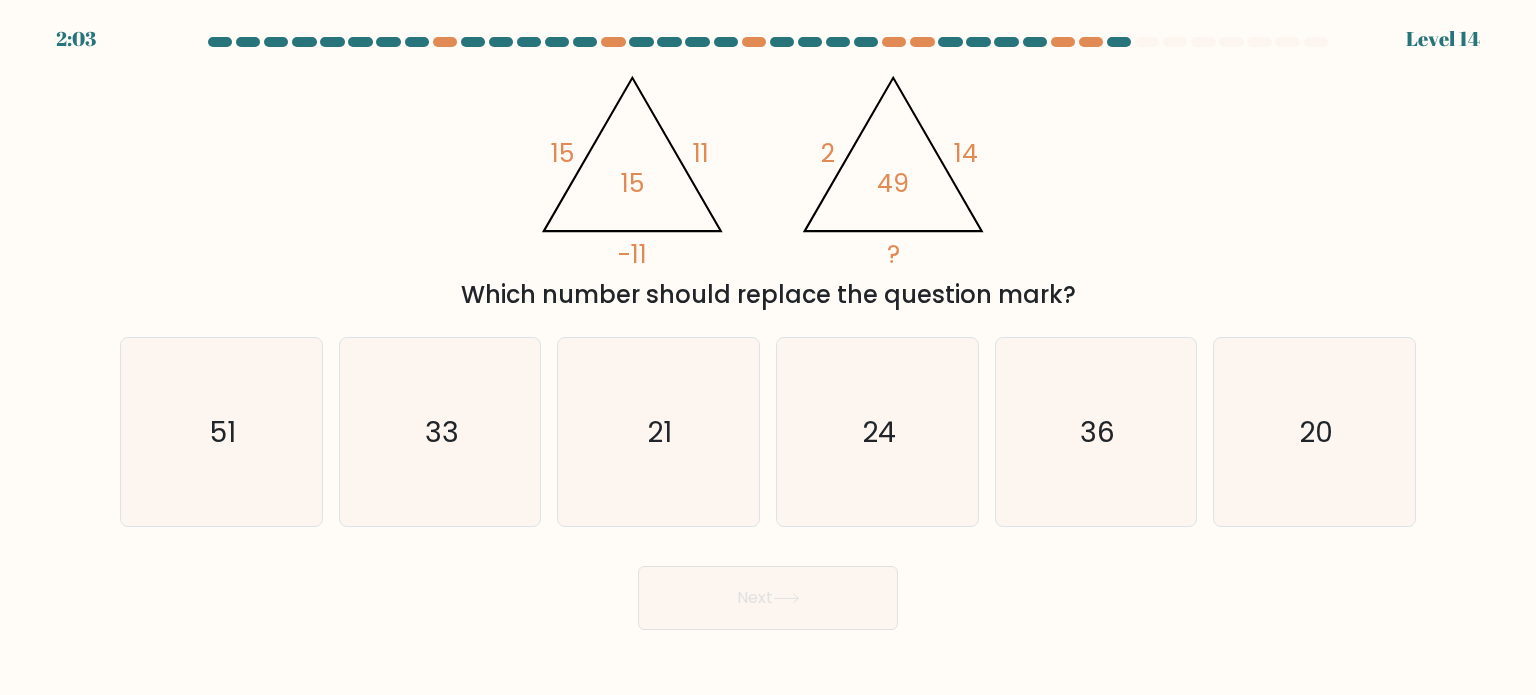type 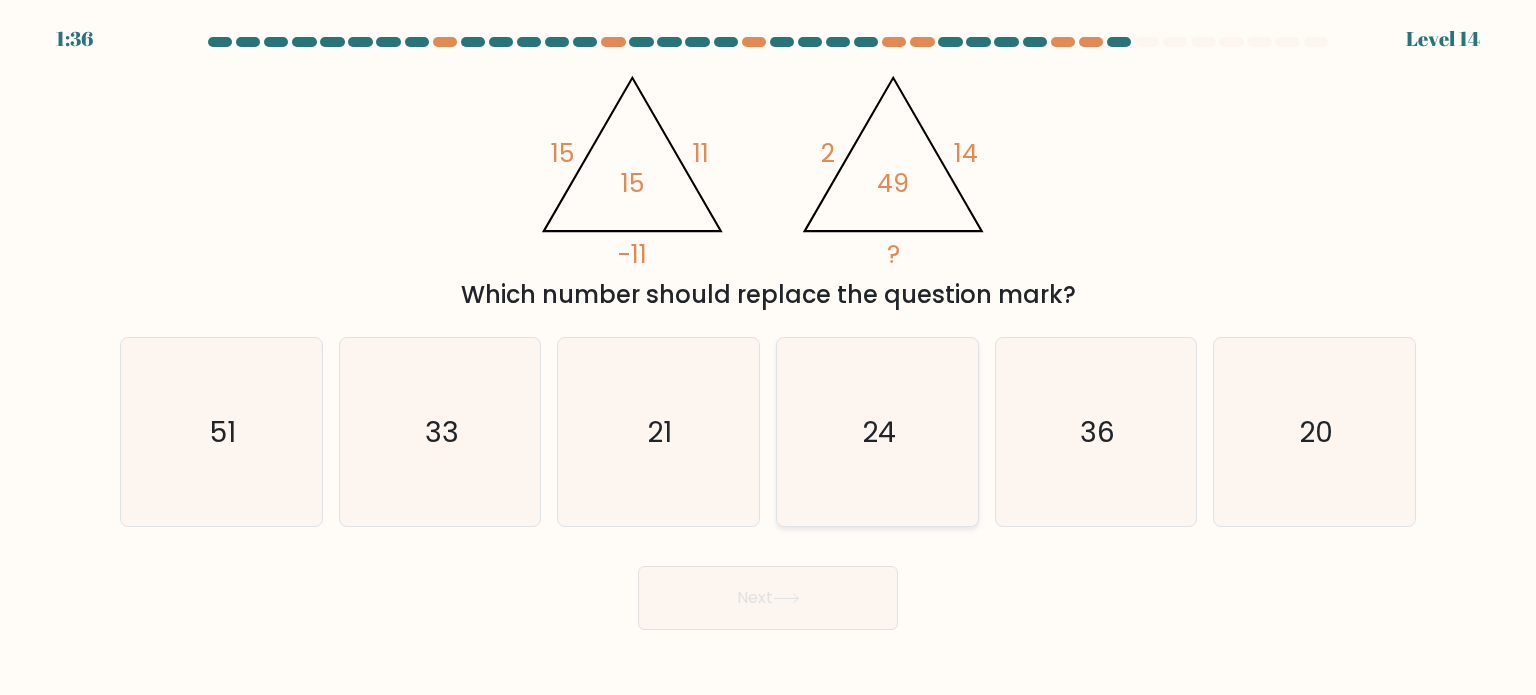 click on "24" 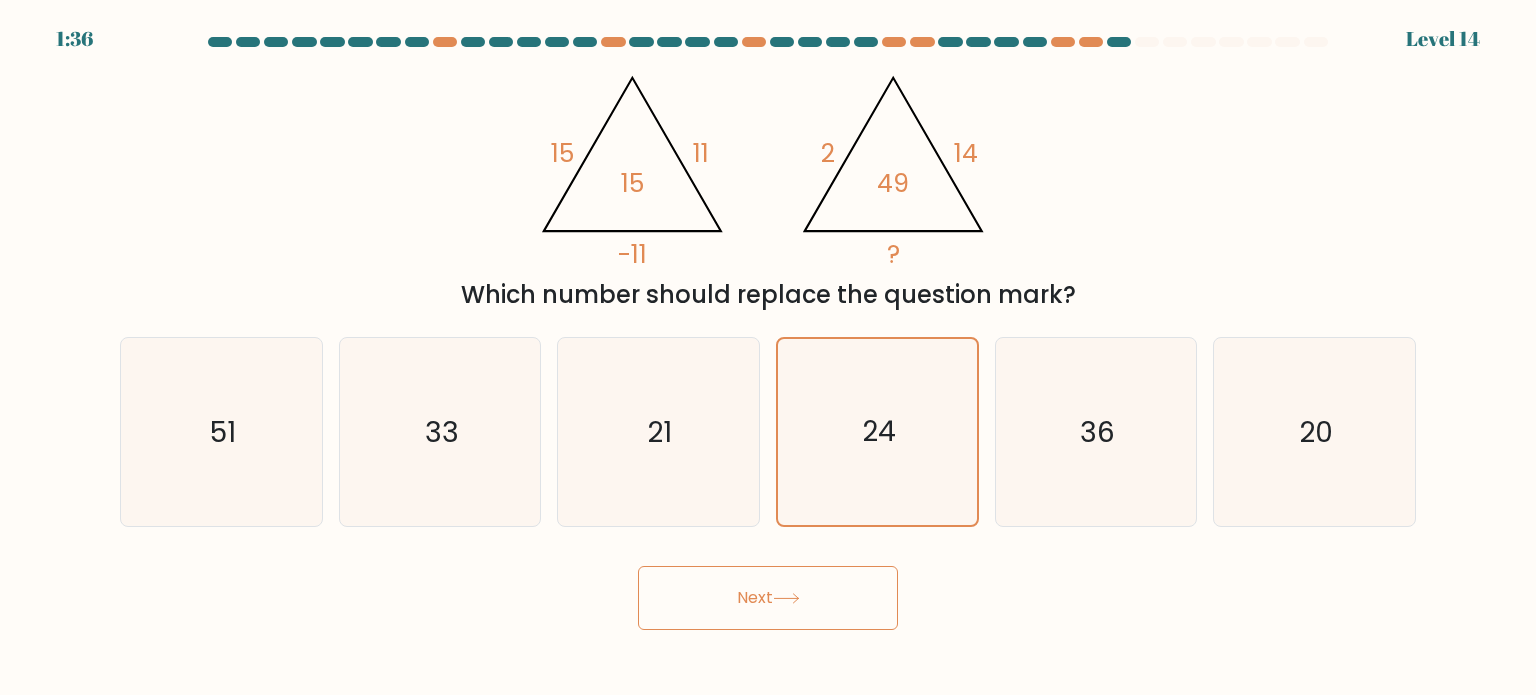 click on "Next" at bounding box center [768, 598] 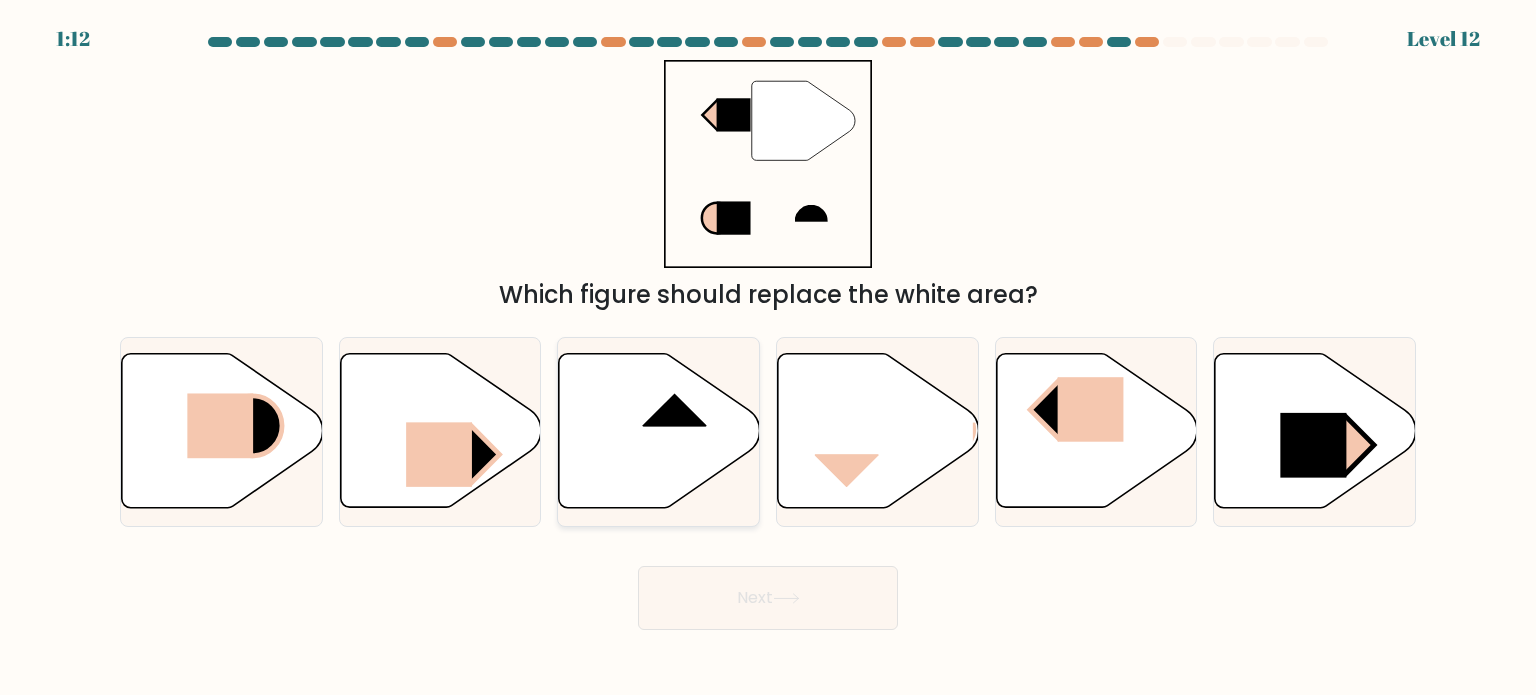 click 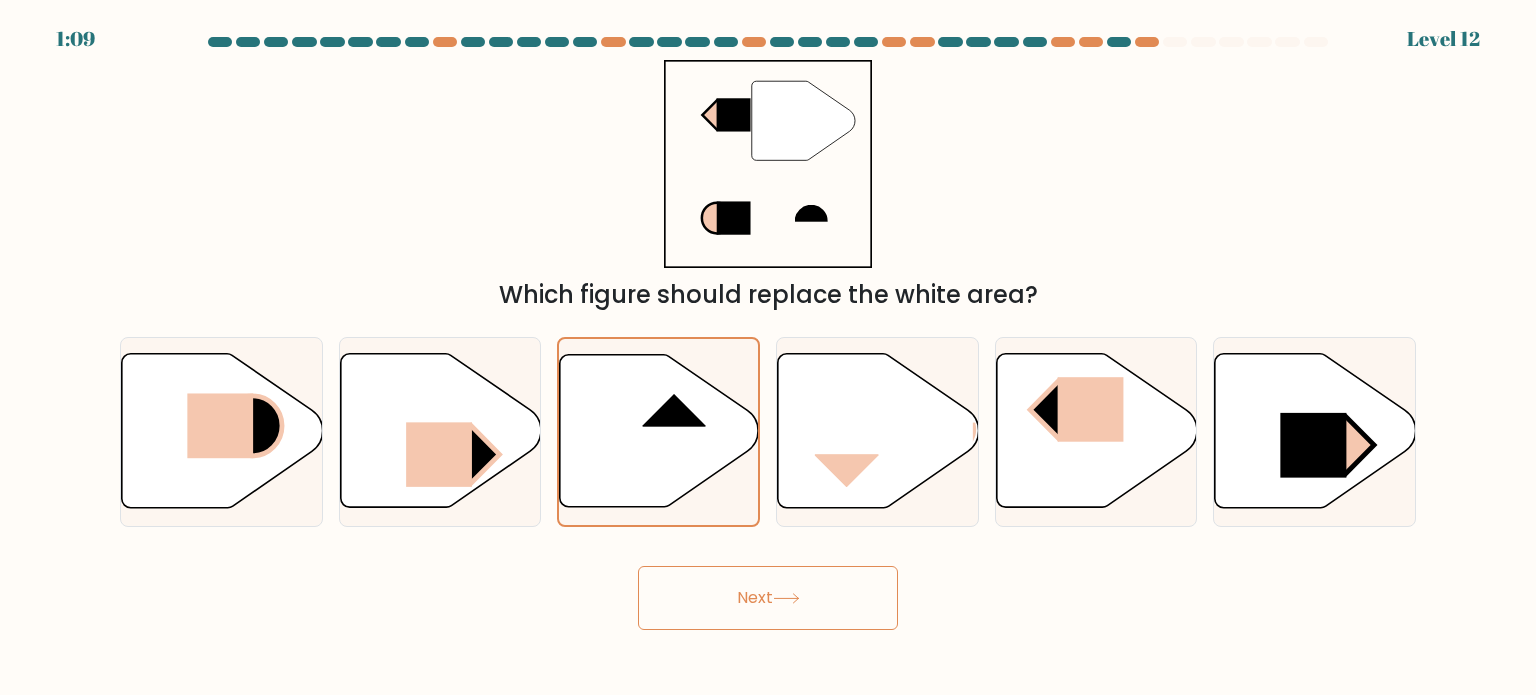 click 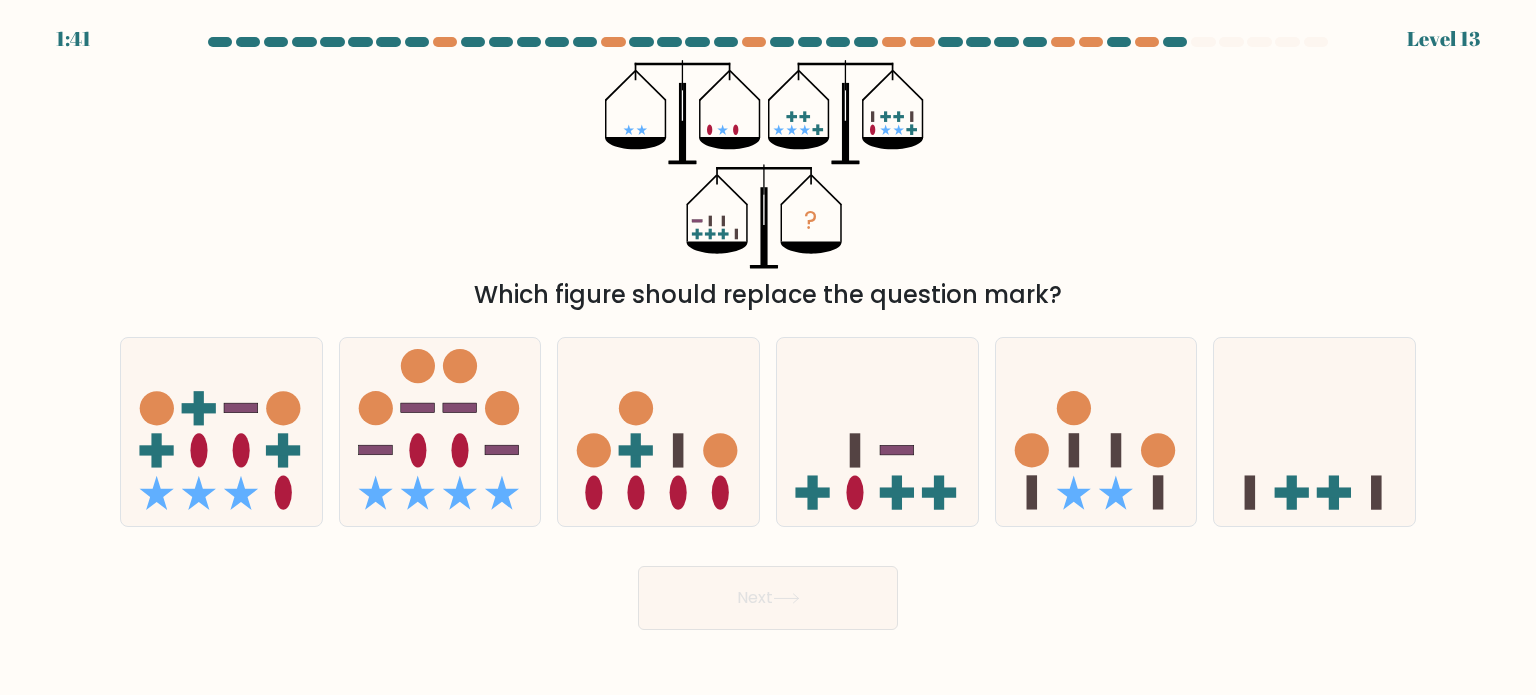 type 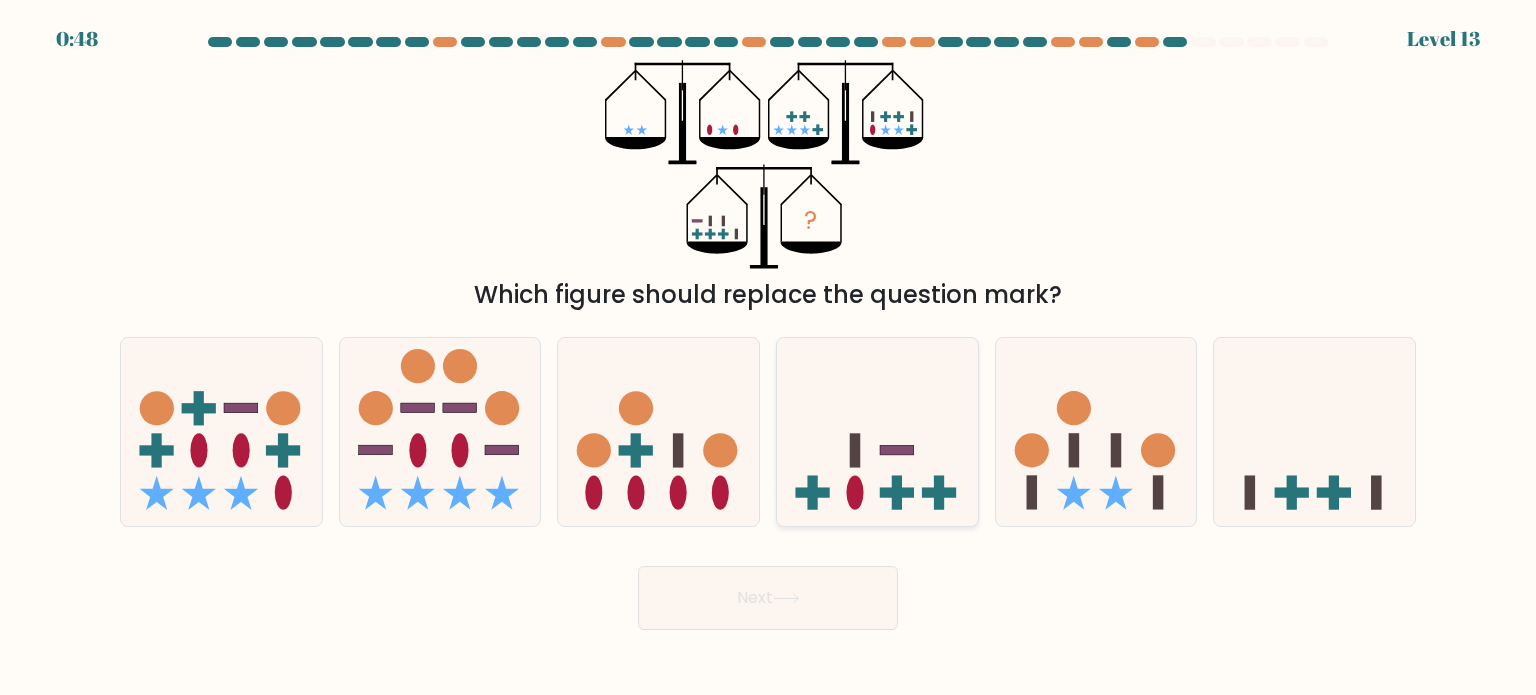 click 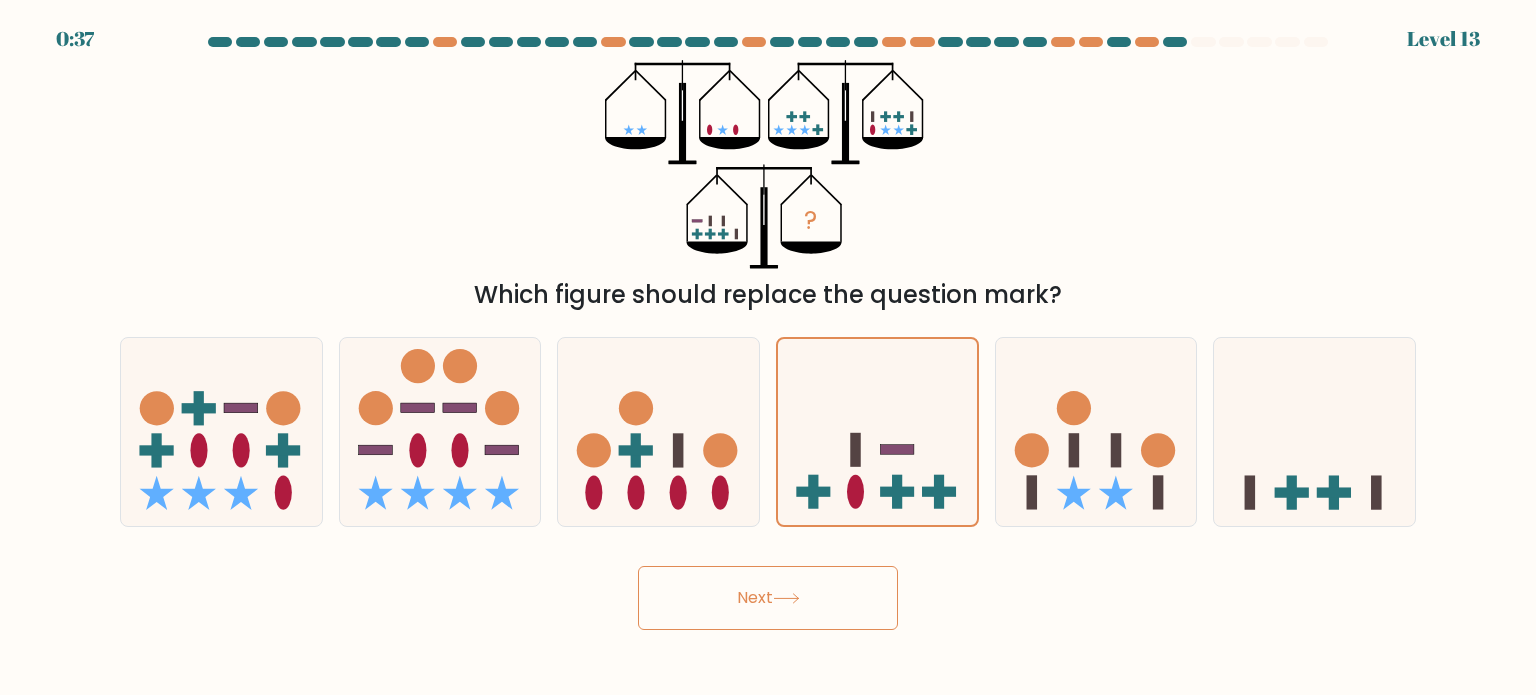 click on "Next" at bounding box center [768, 598] 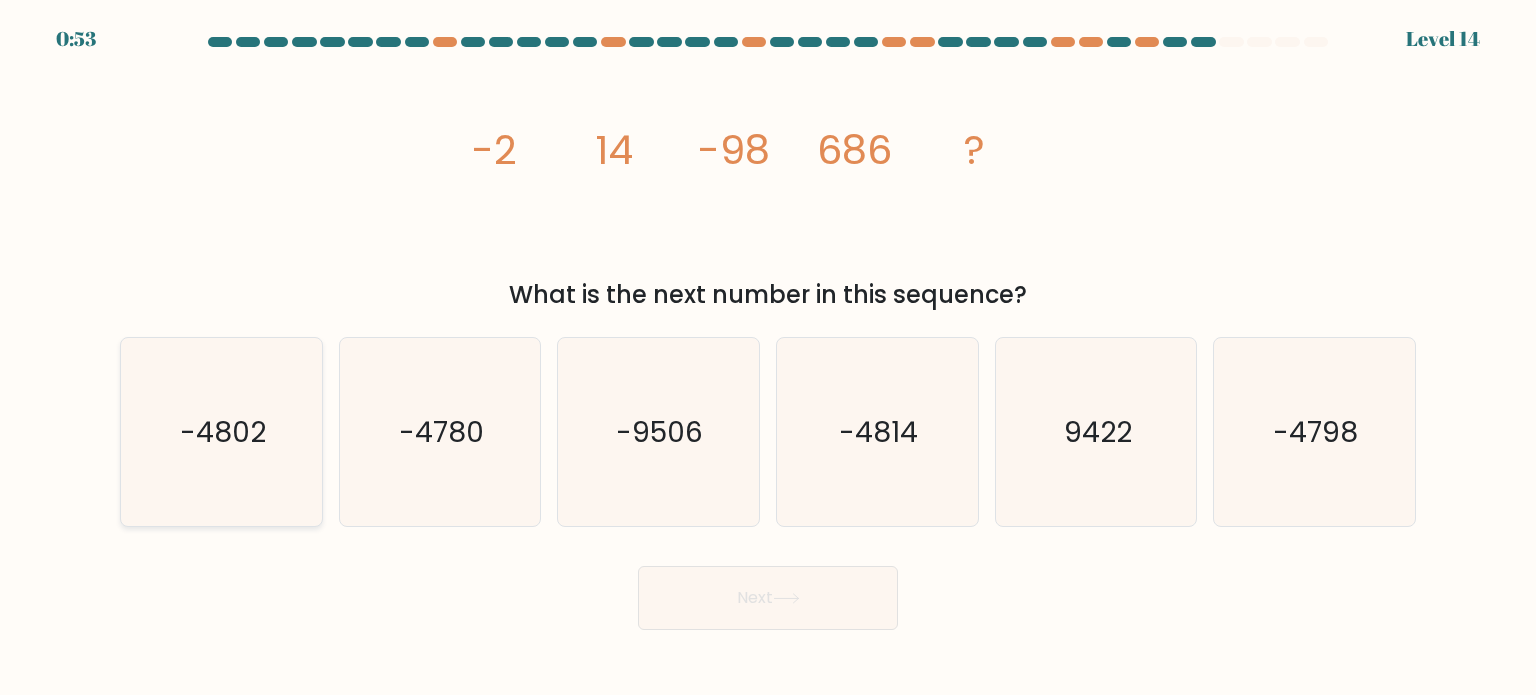 click on "-4802" 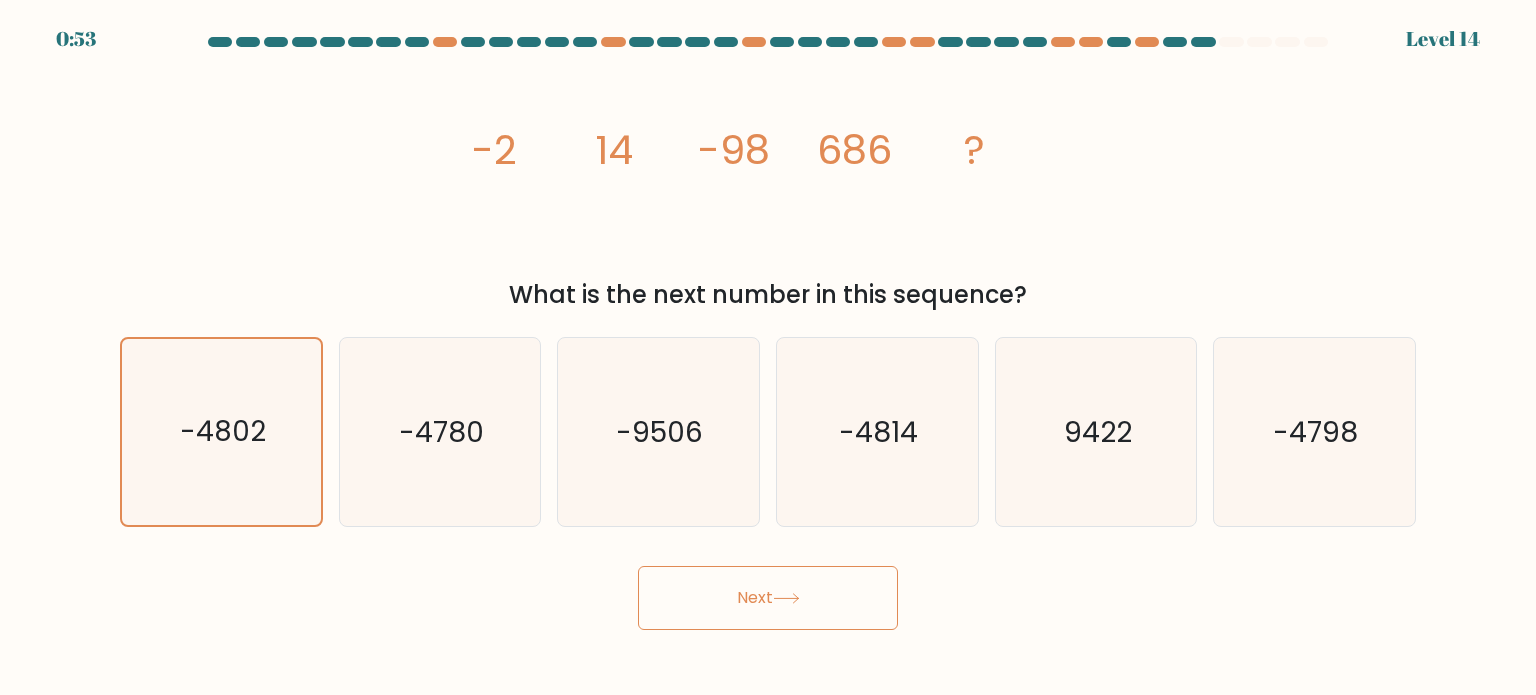 click on "Next" at bounding box center [768, 598] 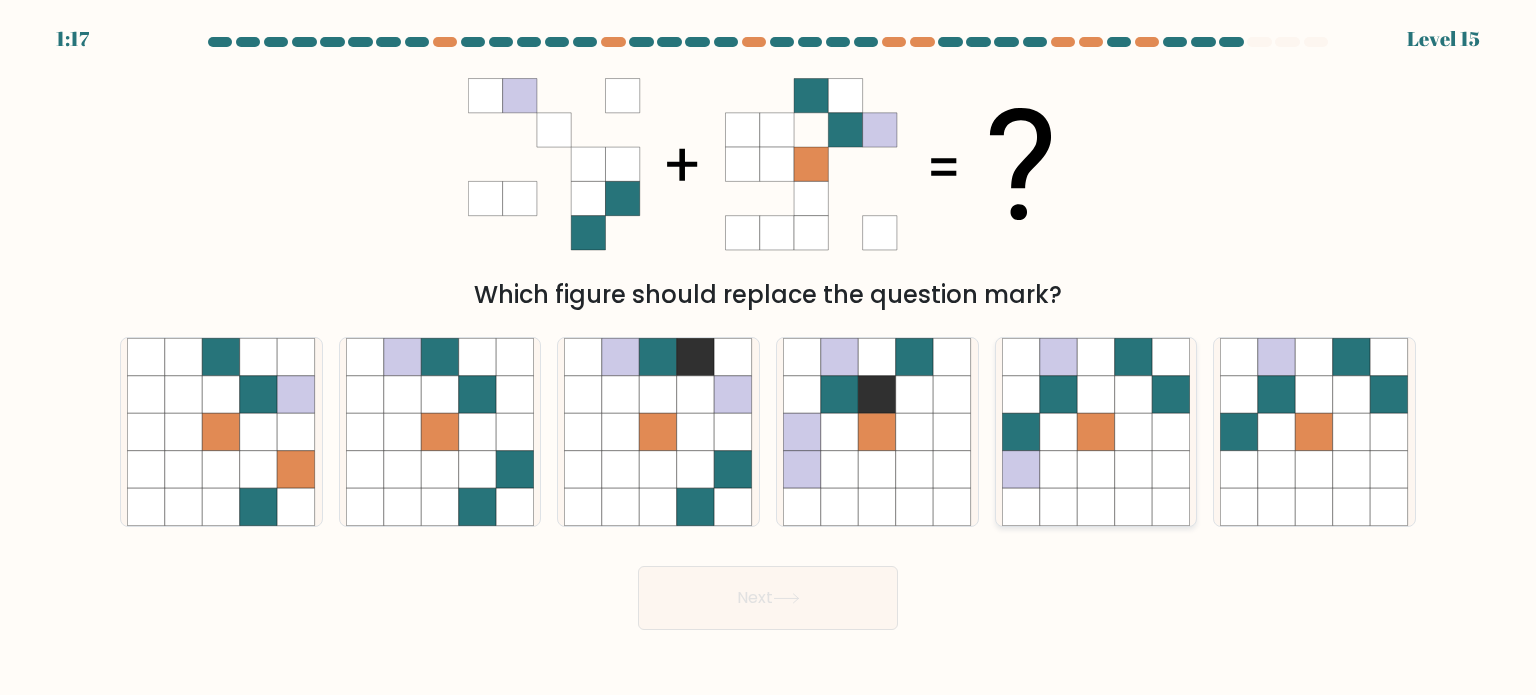 click 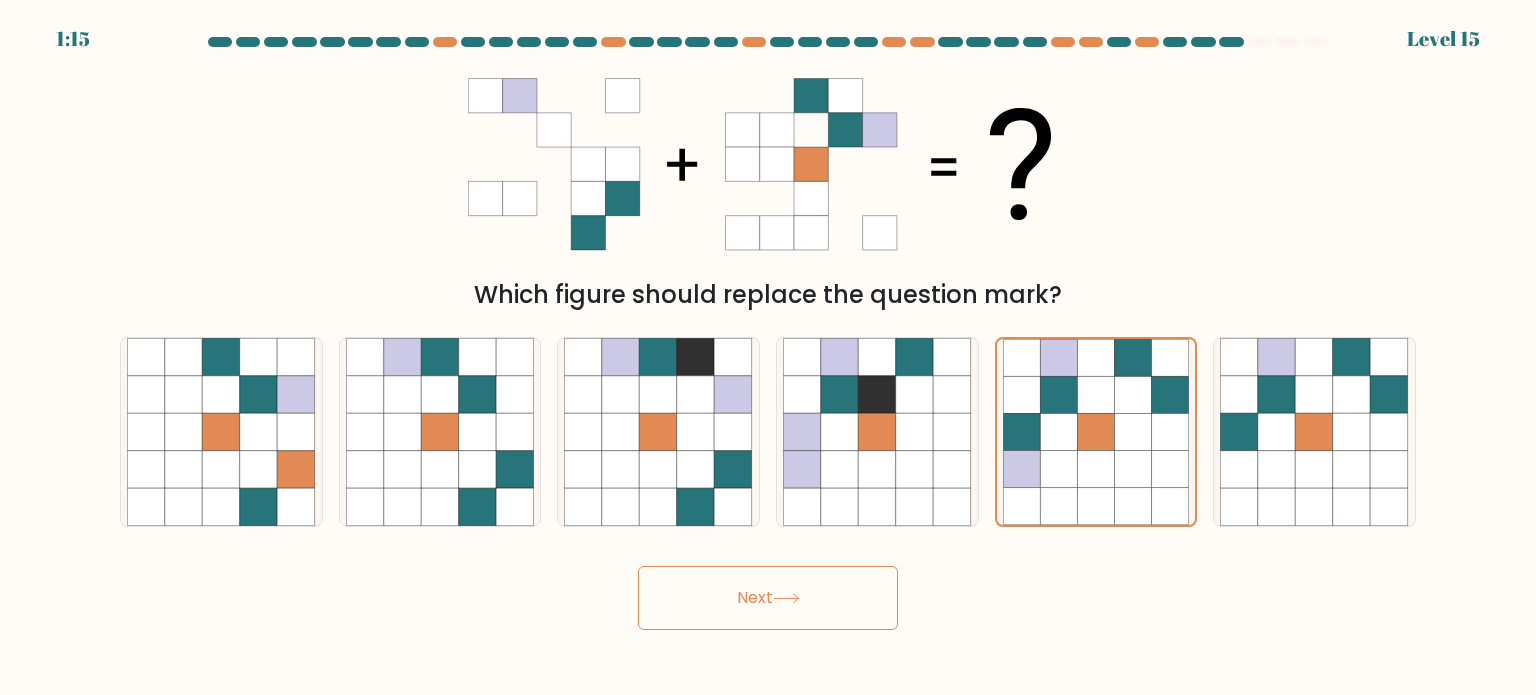 click on "Next" at bounding box center (768, 598) 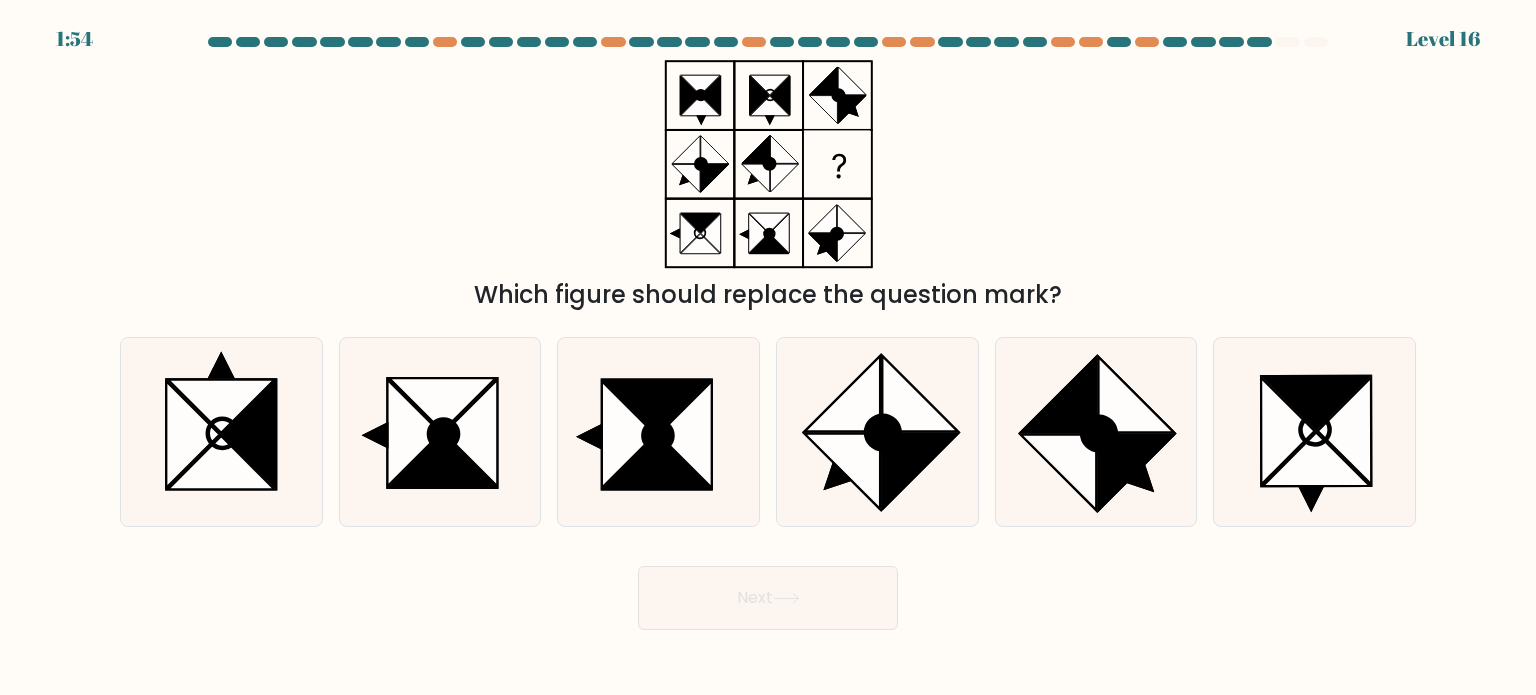 type 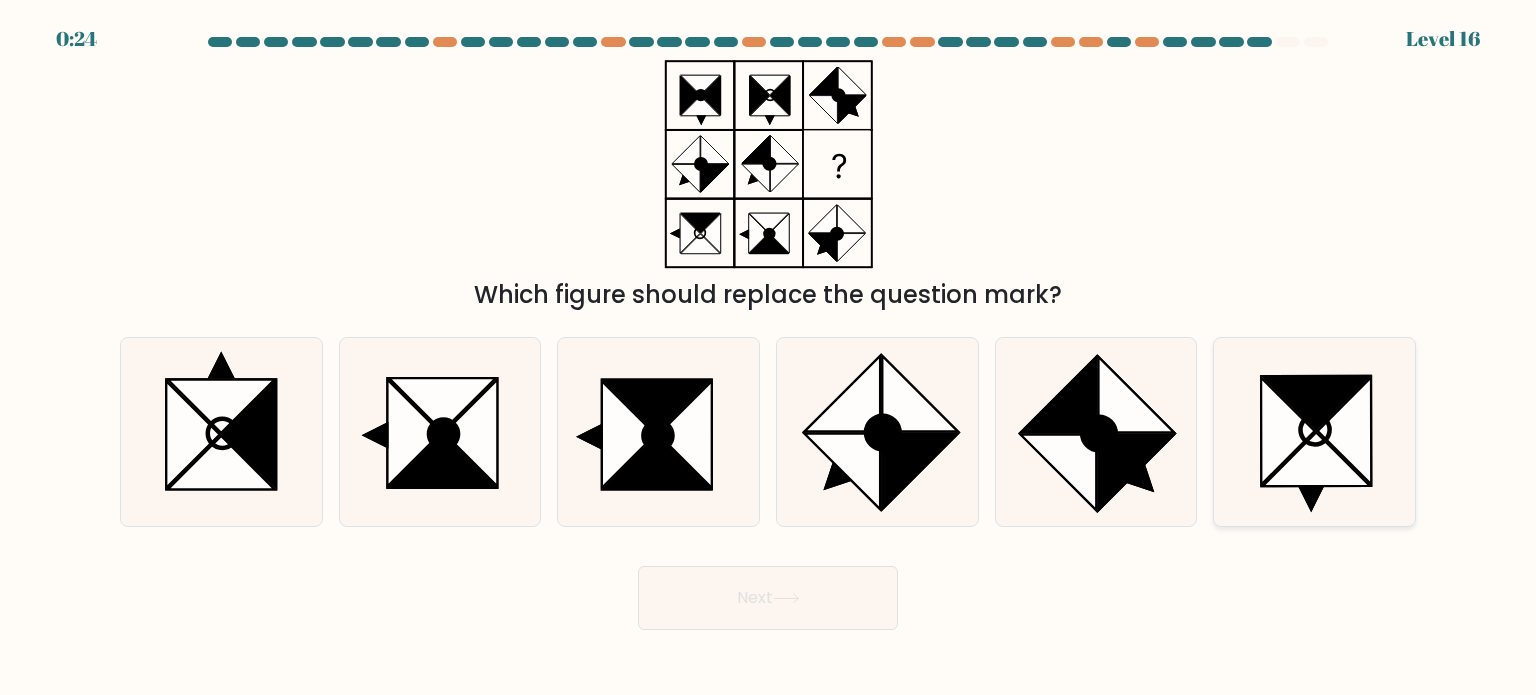 click 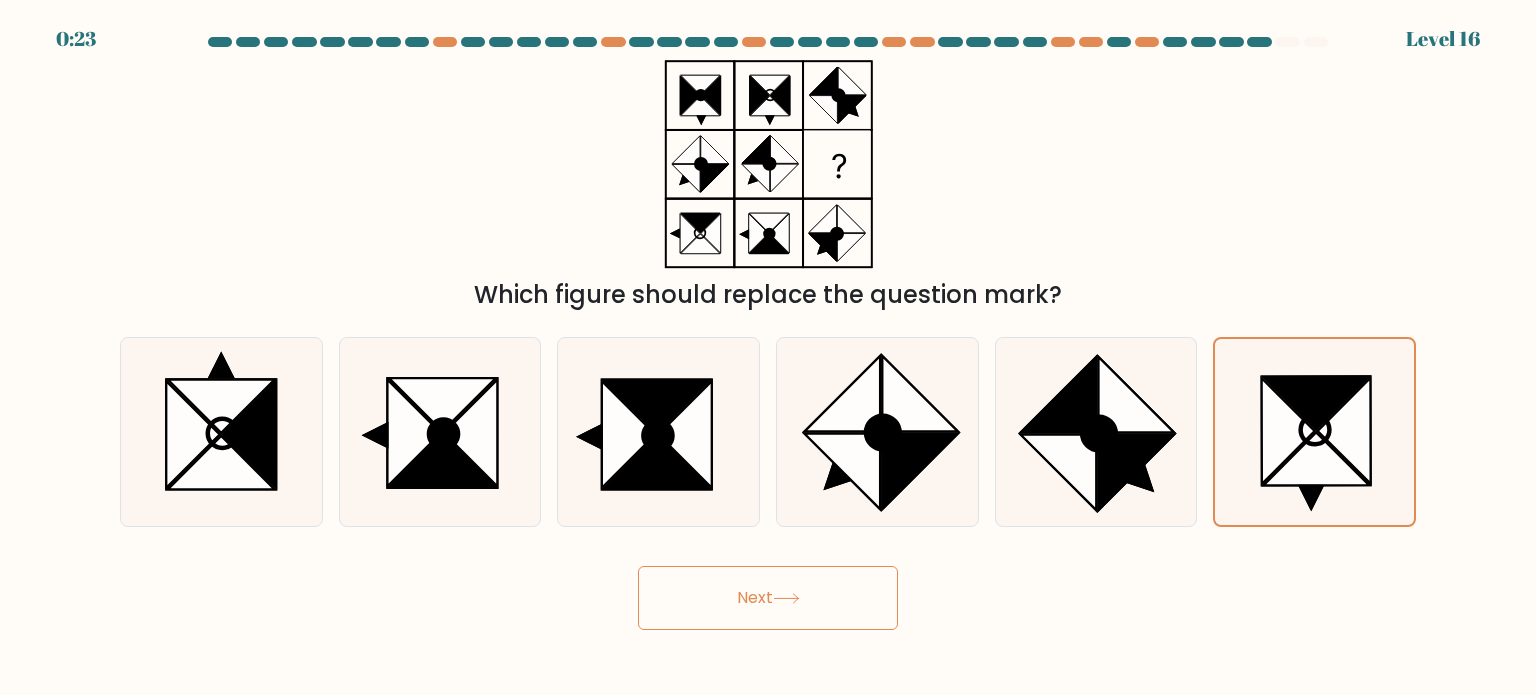 click on "Next" at bounding box center [768, 598] 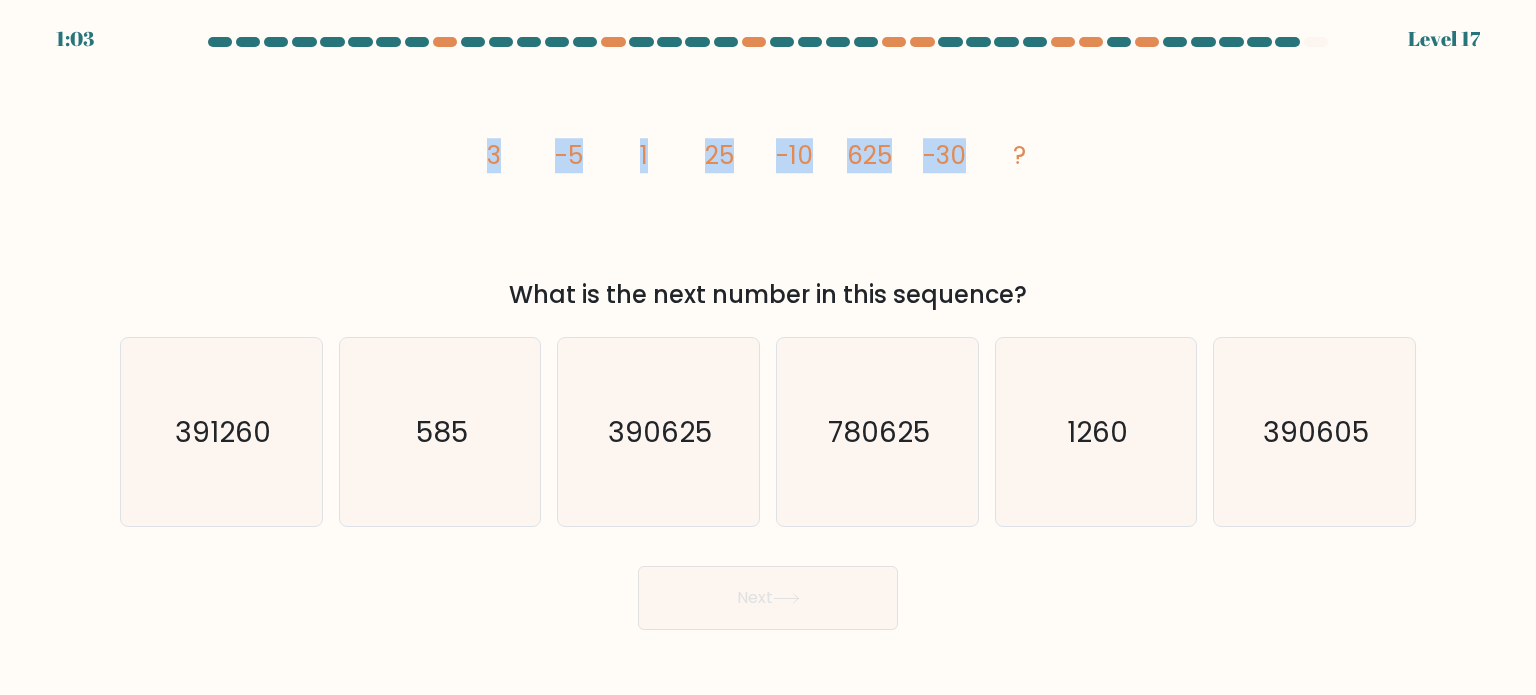 drag, startPoint x: 460, startPoint y: 144, endPoint x: 981, endPoint y: 159, distance: 521.2159 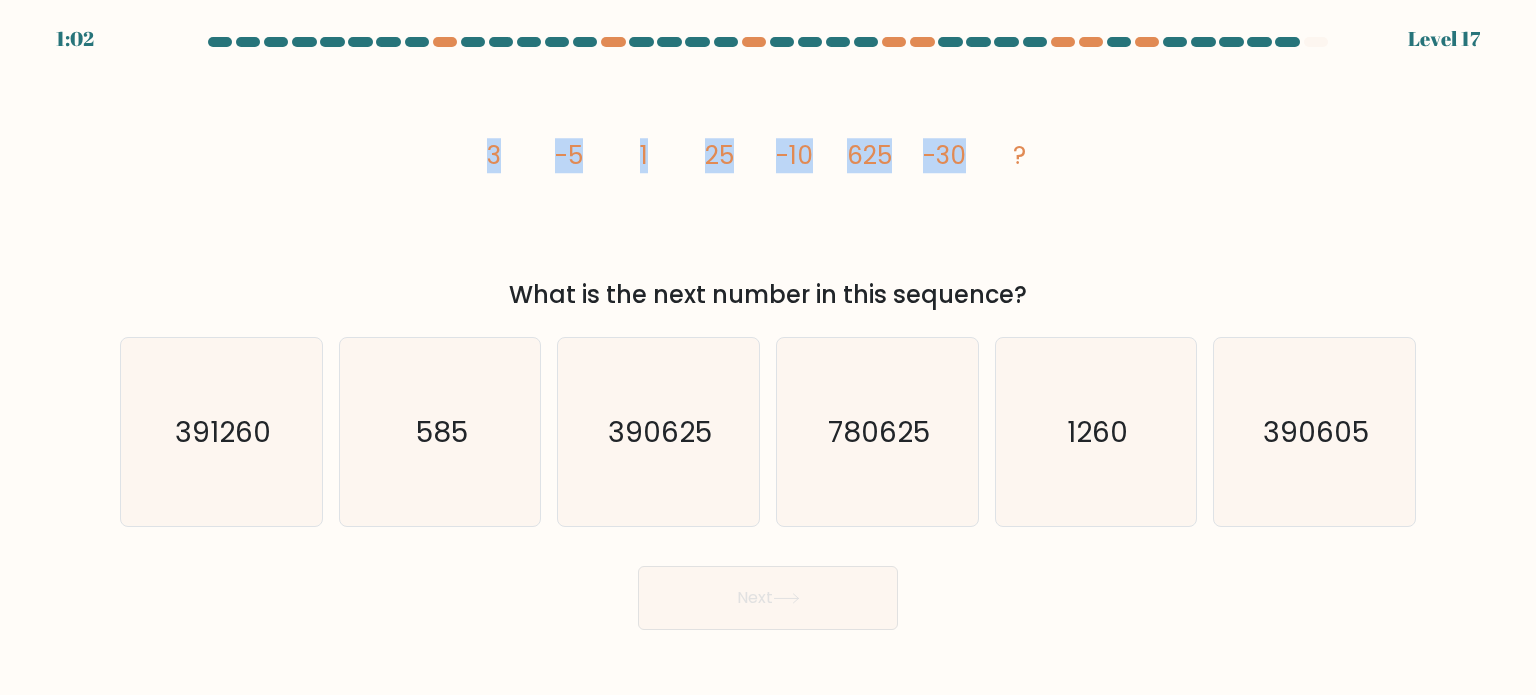 copy on "3
-5
1
25
-10
625
-30" 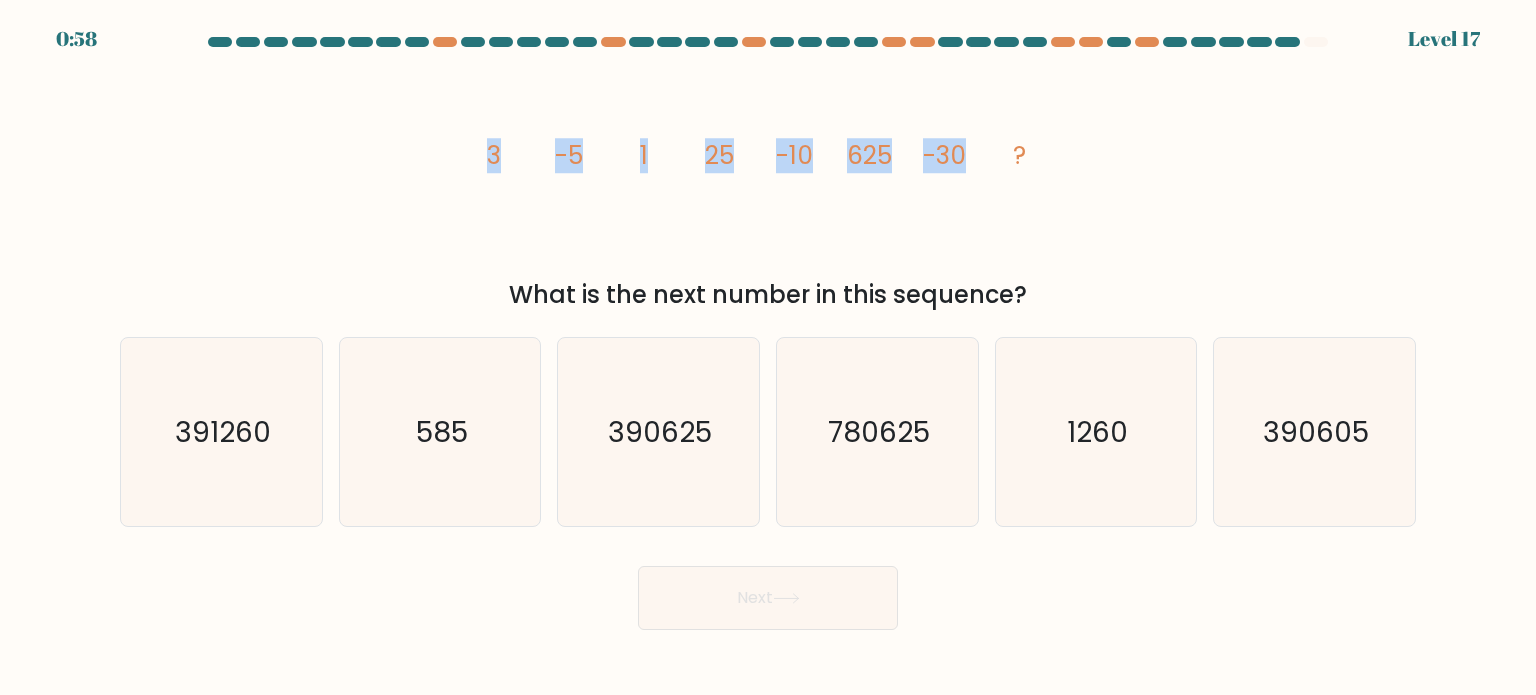 drag, startPoint x: 482, startPoint y: 279, endPoint x: 1052, endPoint y: 291, distance: 570.1263 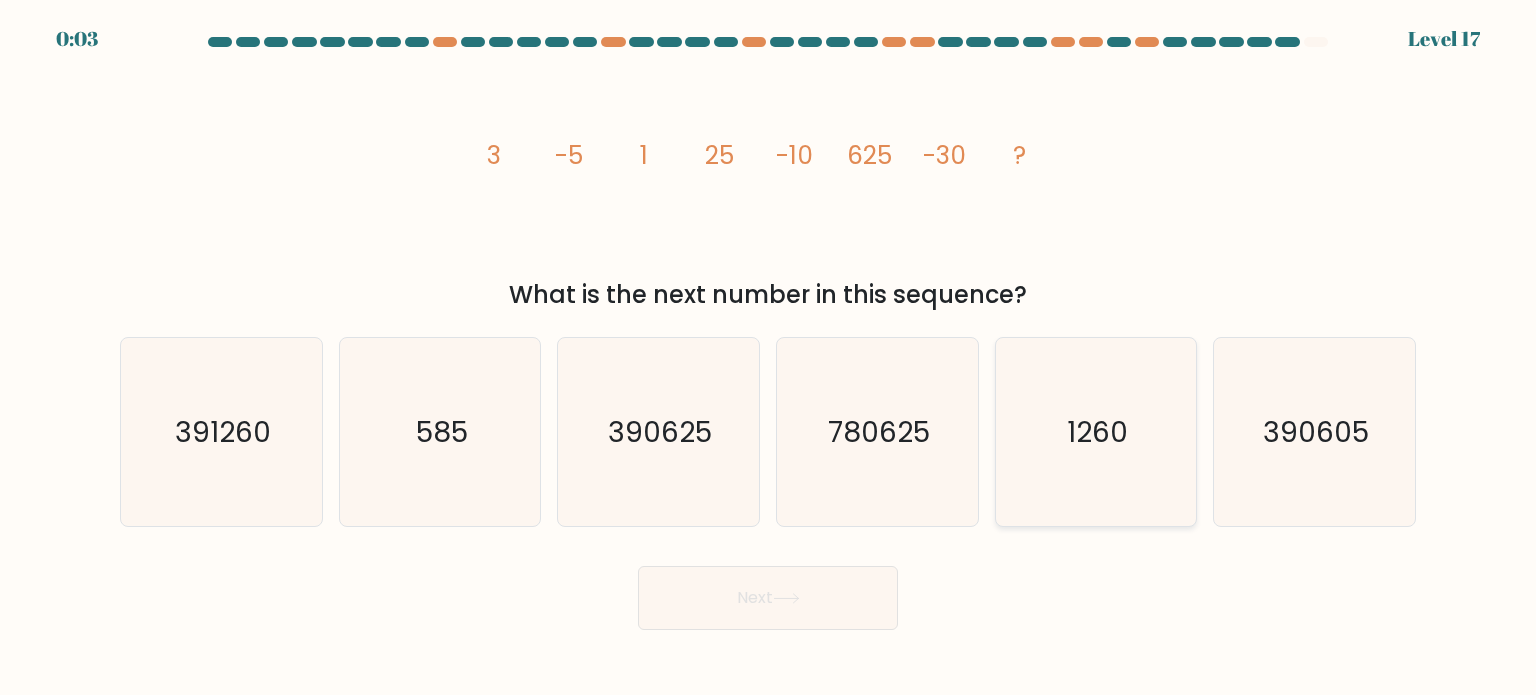 click on "1260" 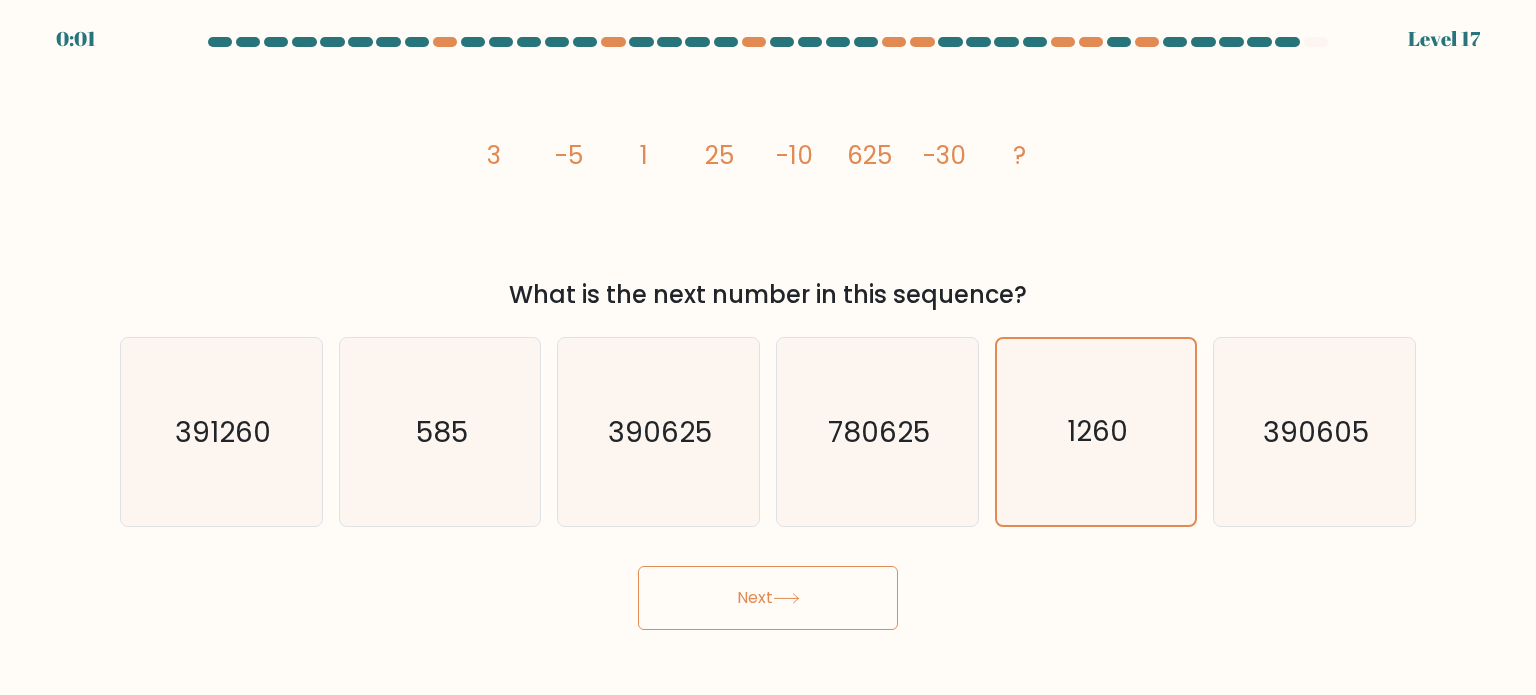 click on "Next" at bounding box center [768, 598] 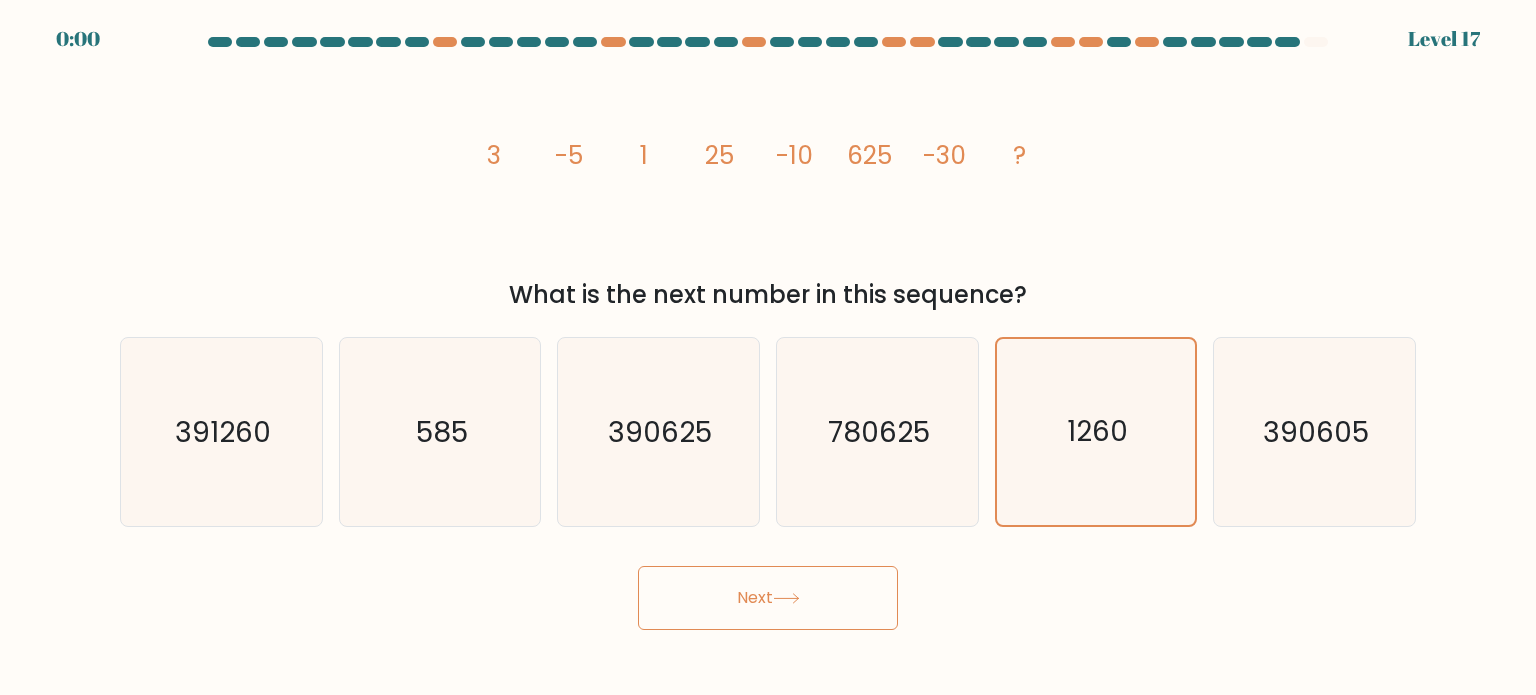 click on "Next" at bounding box center [768, 590] 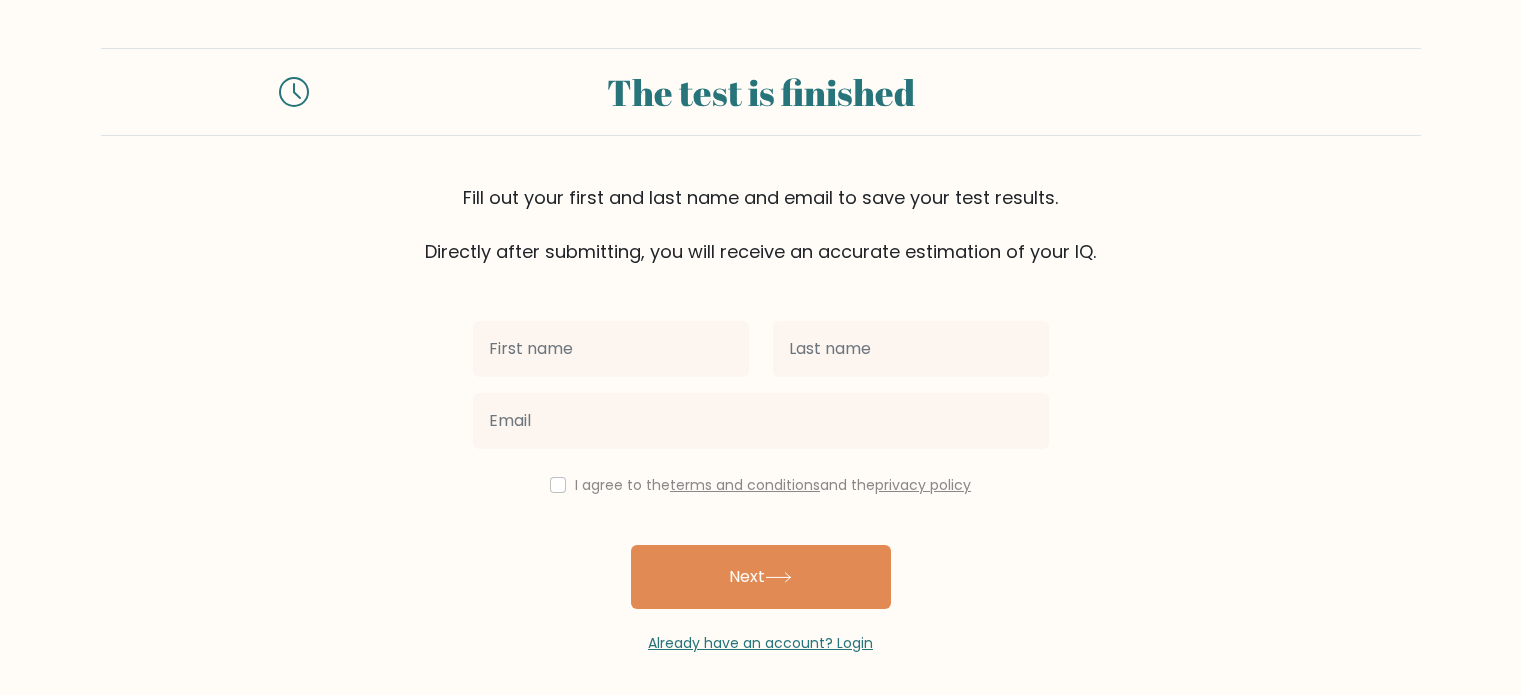 scroll, scrollTop: 0, scrollLeft: 0, axis: both 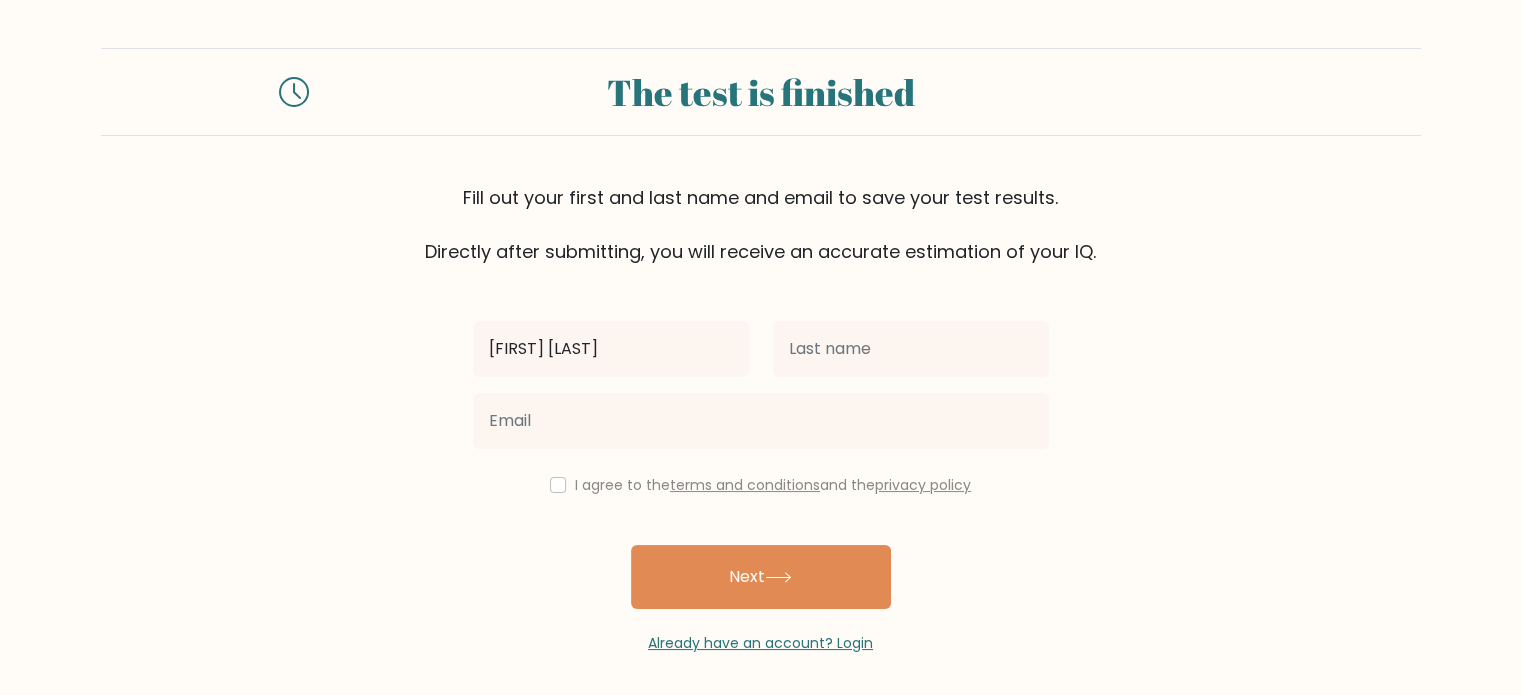 type on "PERRY VINCENT" 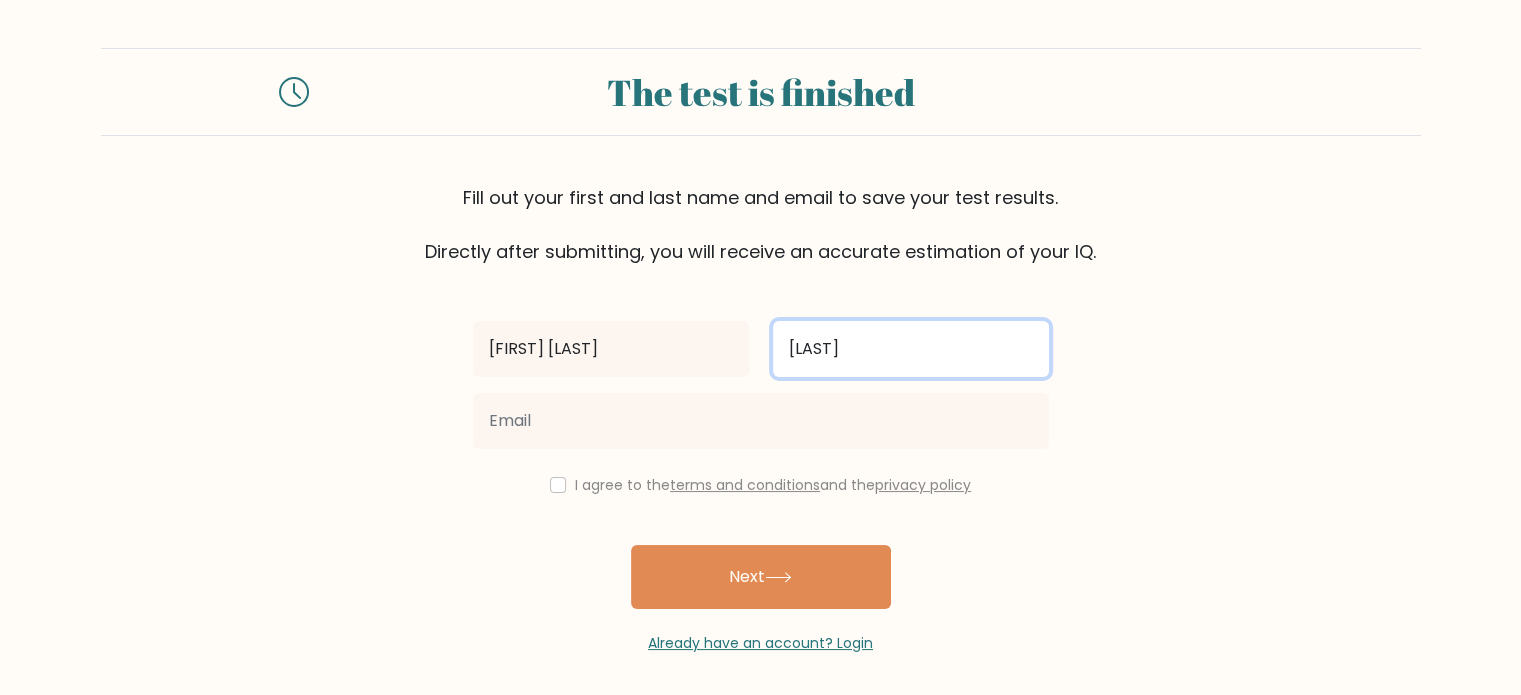 type on "BORJA" 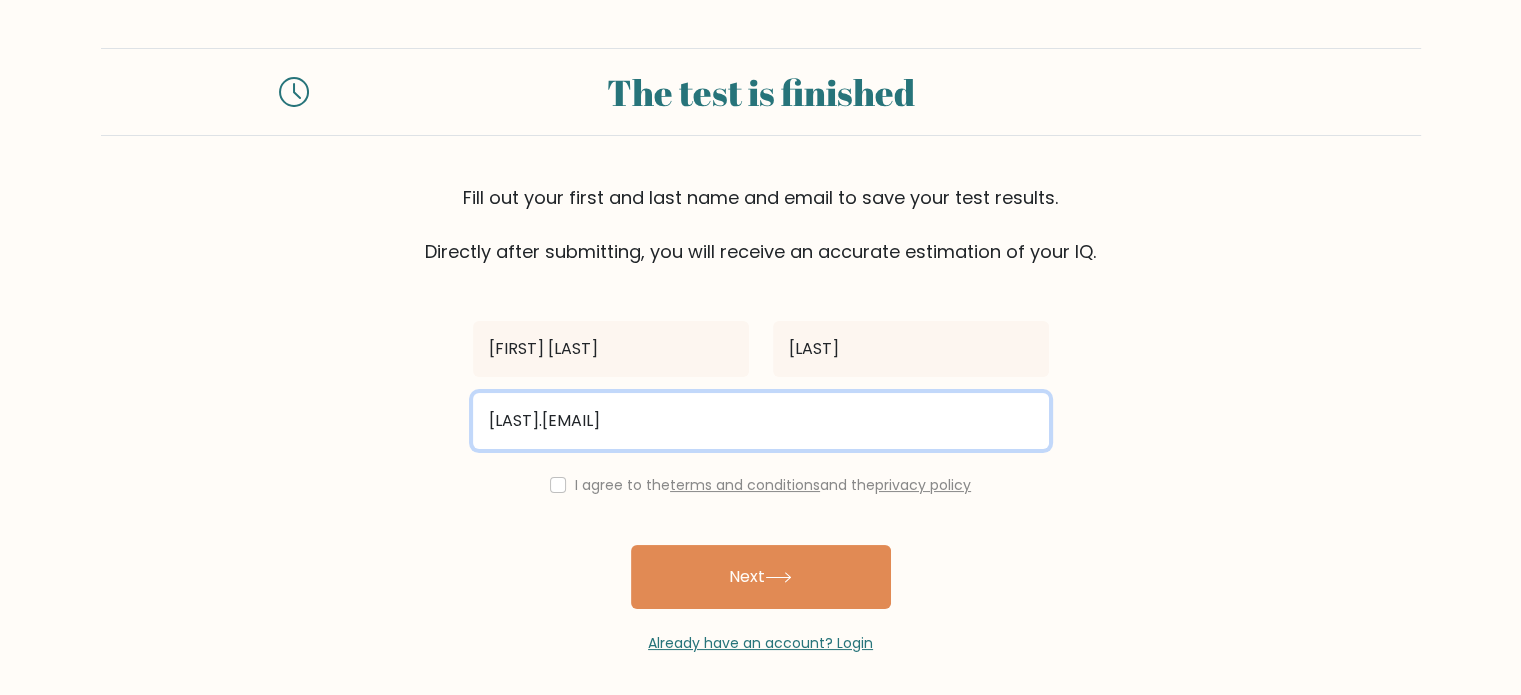 type on "BORJ.PERRYVINCENT@GMAIL.COM" 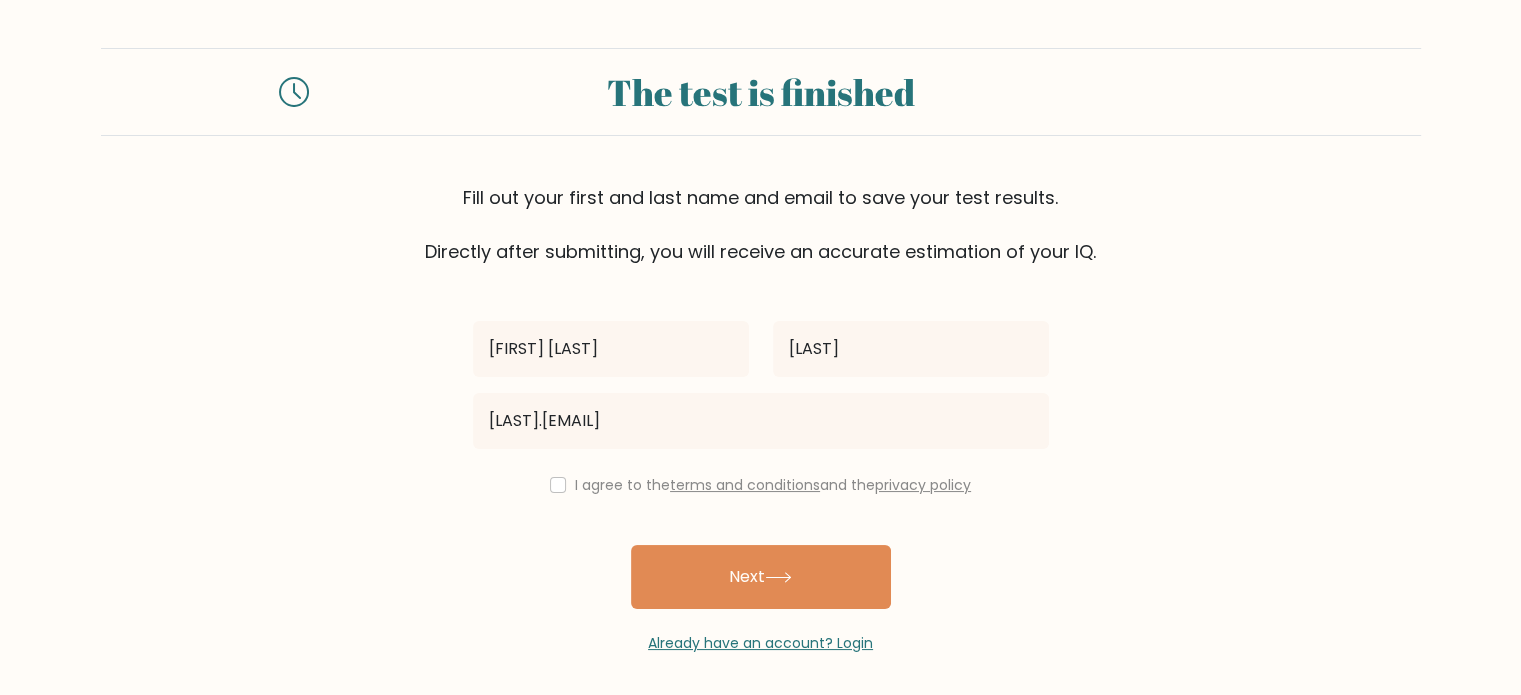 click on "PERRY VINCENT
BORJA
BORJ.PERRYVINCENT@GMAIL.COM
I agree to the  terms and conditions  and the  privacy policy
Next
Already have an account? Login" at bounding box center [761, 459] 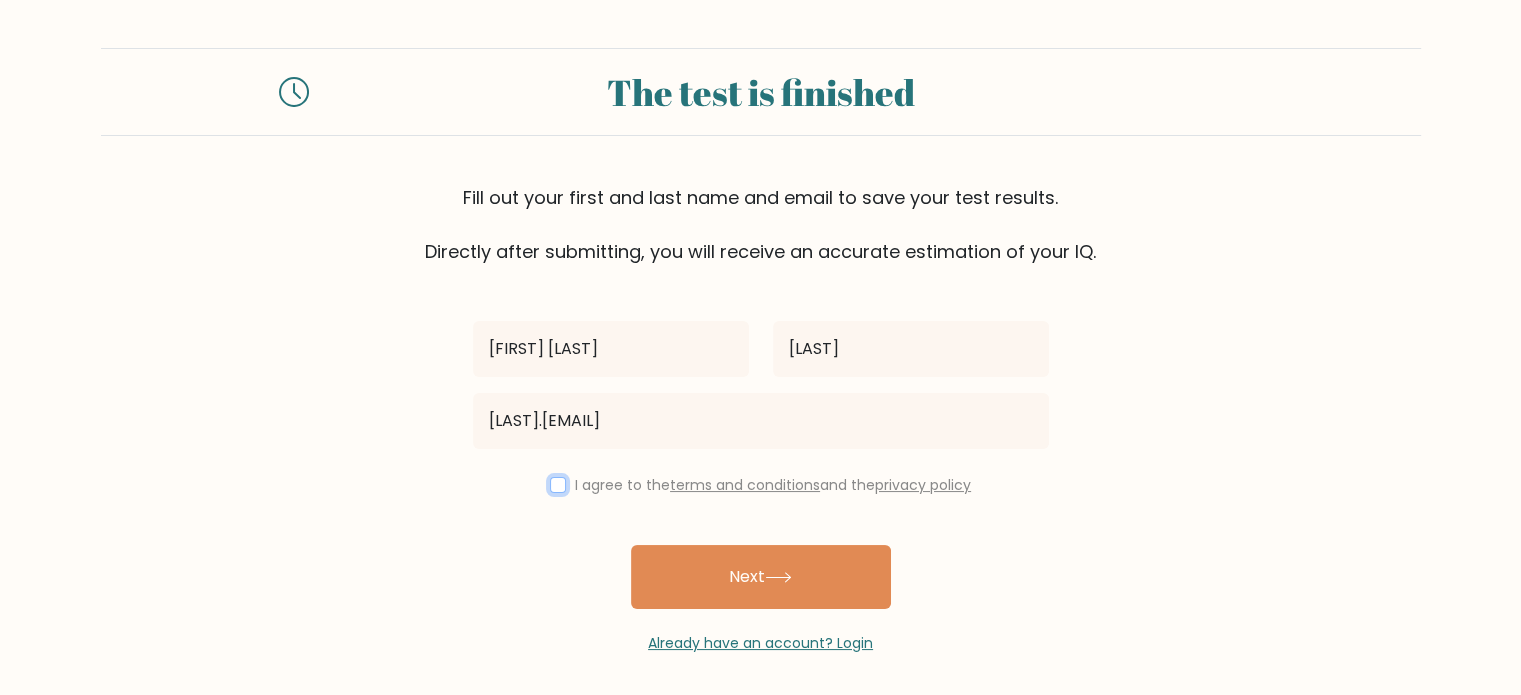 click at bounding box center [558, 485] 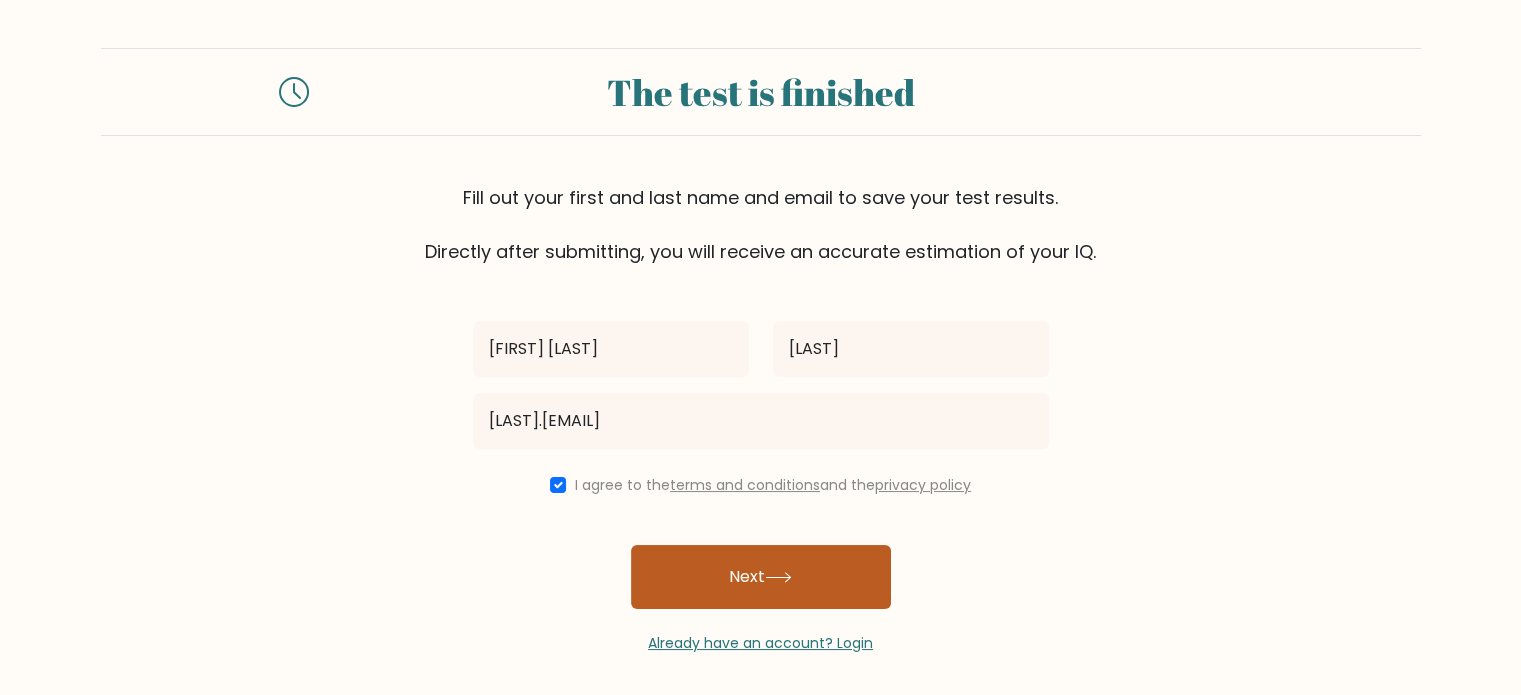 click on "Next" at bounding box center [761, 577] 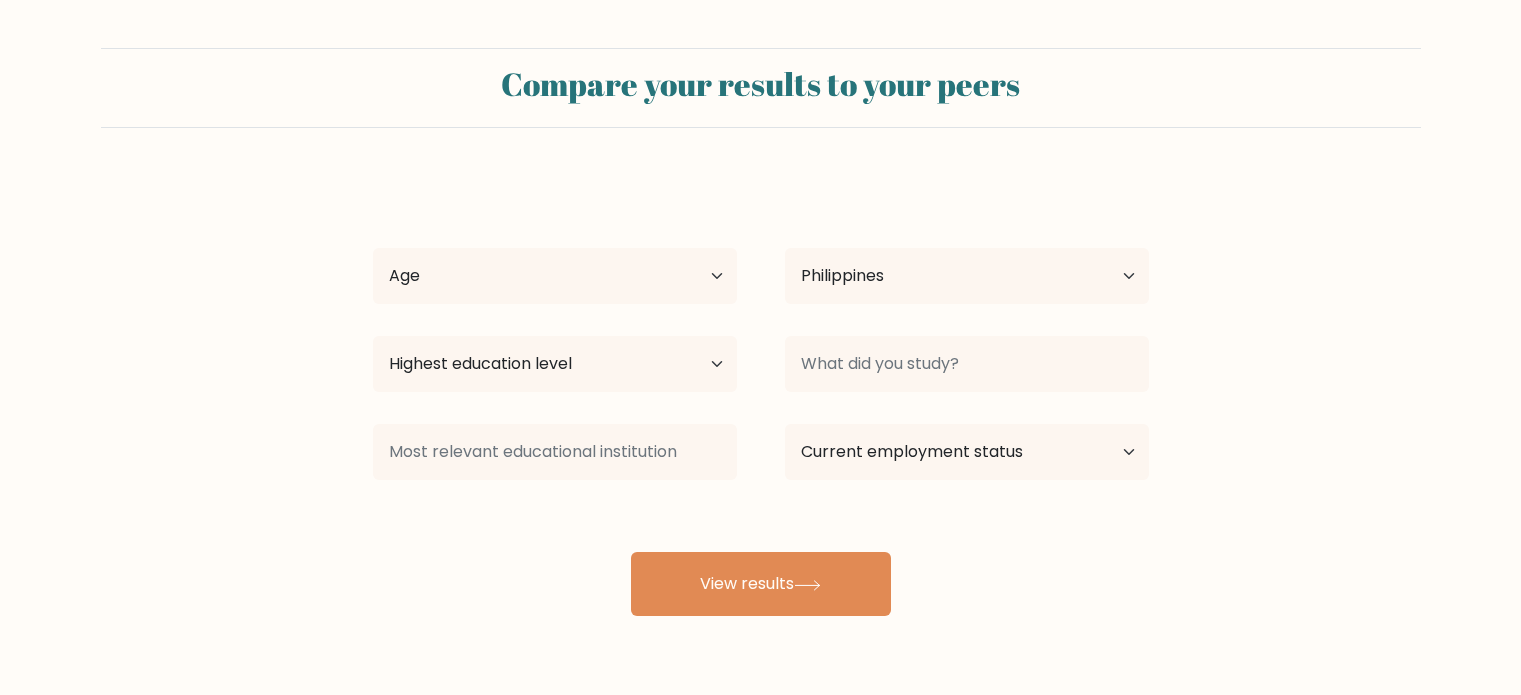 select on "PH" 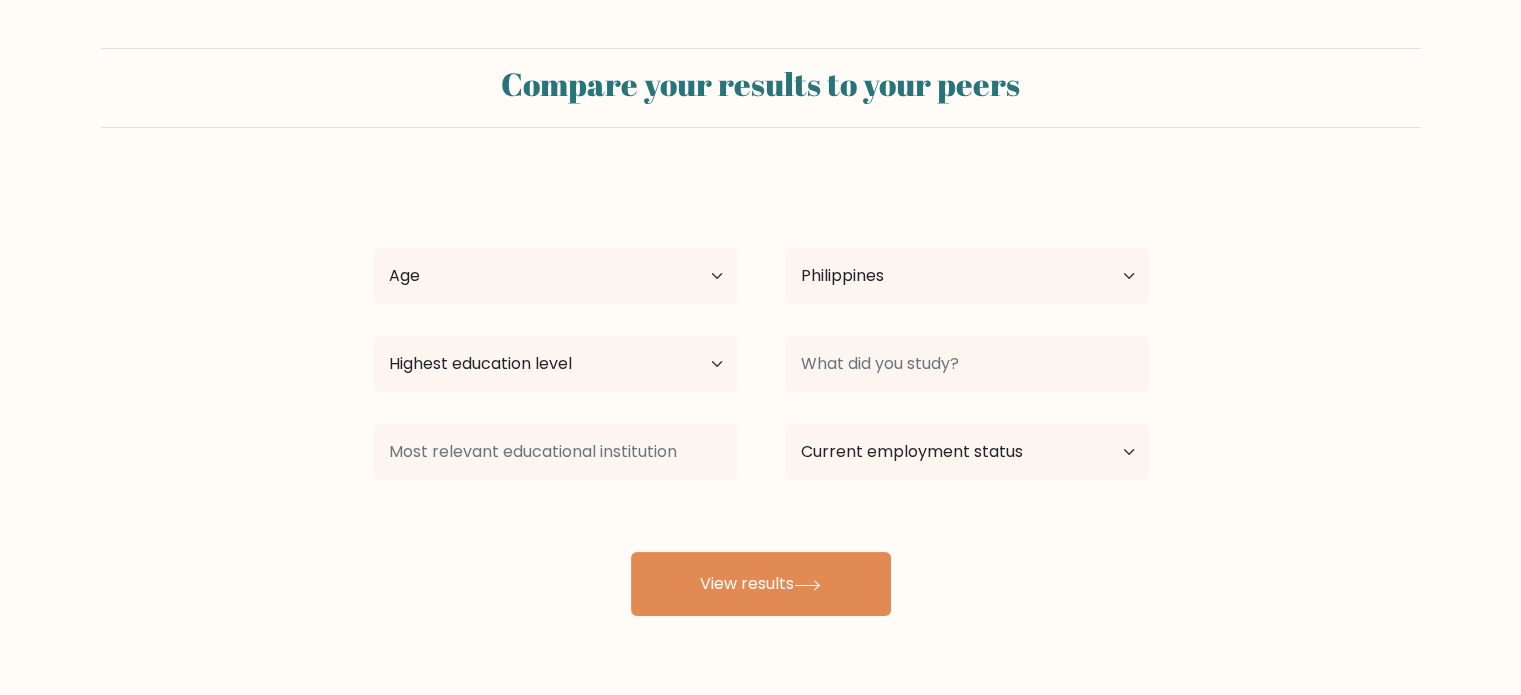 click on "Age
Under 18 years old
18-24 years old
25-34 years old
35-44 years old
45-54 years old
55-64 years old
65 years old and above" at bounding box center [555, 276] 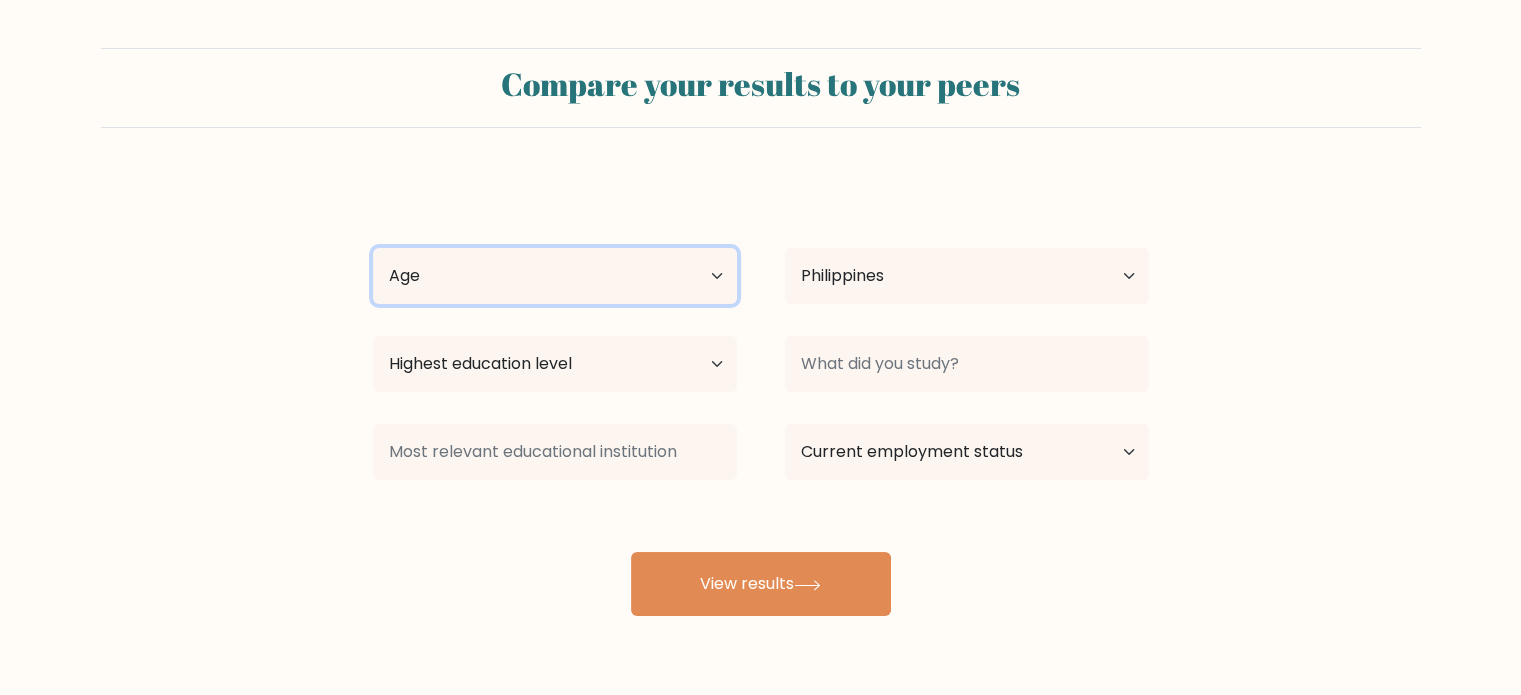 drag, startPoint x: 633, startPoint y: 287, endPoint x: 603, endPoint y: 303, distance: 34 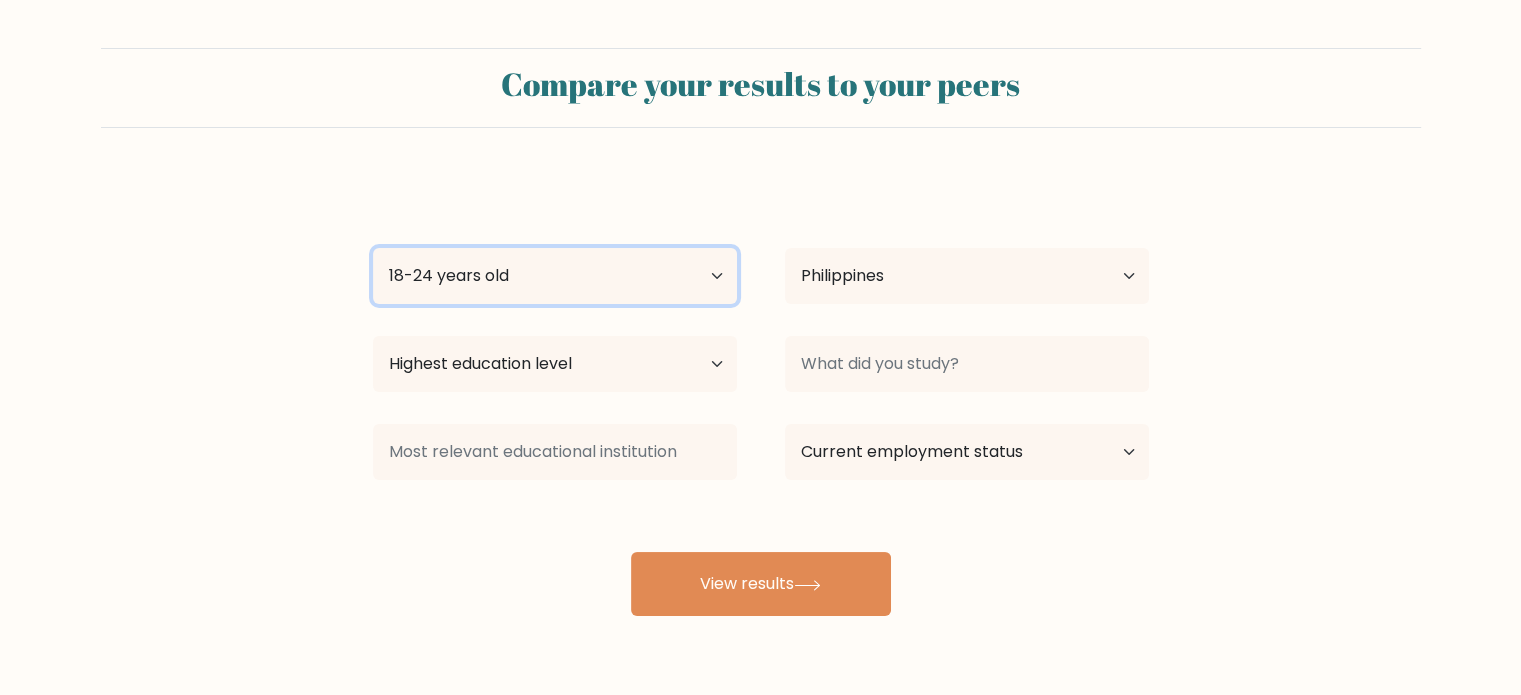 click on "Age
Under 18 years old
18-24 years old
25-34 years old
35-44 years old
45-54 years old
55-64 years old
65 years old and above" at bounding box center (555, 276) 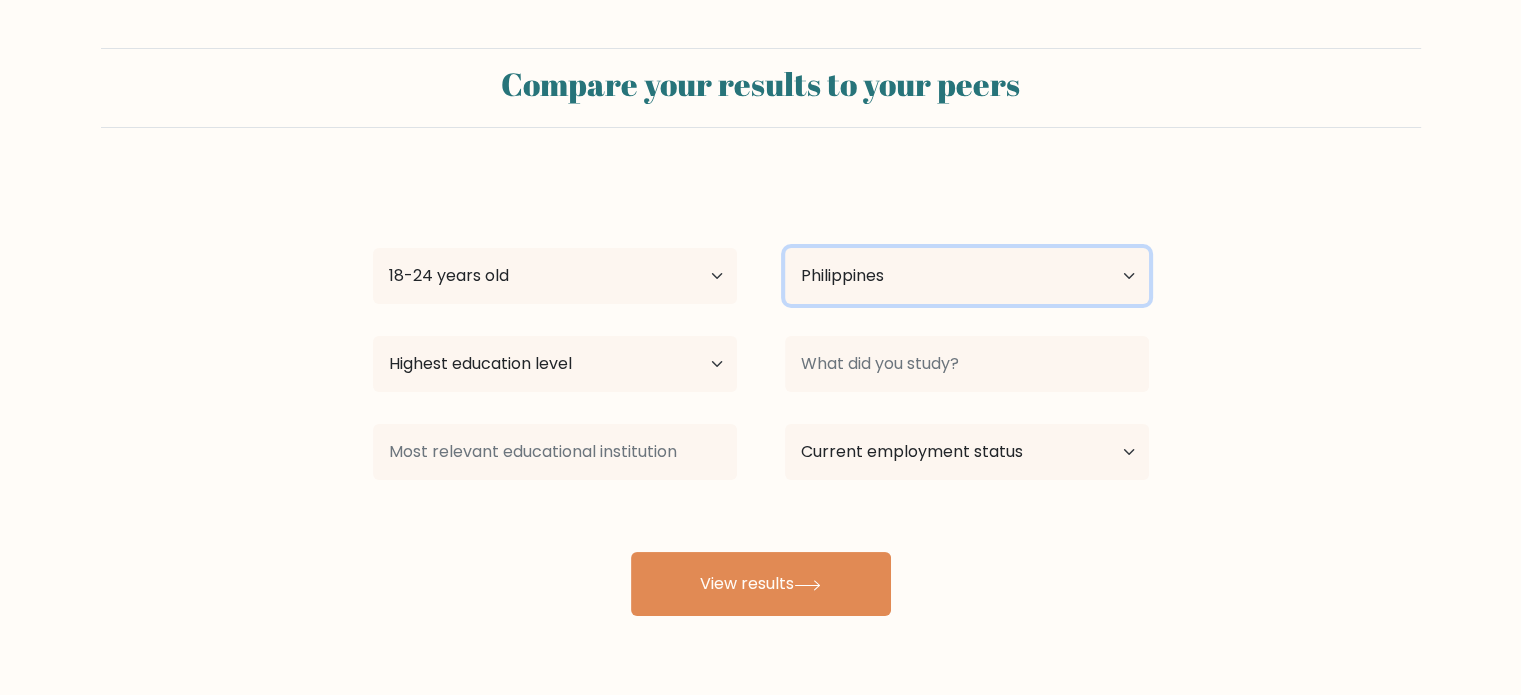 click on "Country
Afghanistan
Albania
Algeria
American Samoa
Andorra
Angola
Anguilla
Antarctica
Antigua and Barbuda
Argentina
Armenia
Aruba
Australia
Austria
Azerbaijan
Bahamas
Bahrain
Bangladesh
Barbados
Belarus
Belgium
Belize
Benin
Bermuda
Bhutan
Bolivia
Bonaire, Sint Eustatius and Saba
Bosnia and Herzegovina
Botswana
Bouvet Island
Brazil
British Indian Ocean Territory
Brunei
Bulgaria
Burkina Faso
Burundi
Cabo Verde
Cambodia
Cameroon
Canada
Cayman Islands
Central African Republic
Chad
Chile
China
Christmas Island
Cocos (Keeling) Islands
Colombia
Comoros
Congo
Congo (the Democratic Republic of the)
Cook Islands
Costa Rica
Côte d'Ivoire
Croatia
Cuba" at bounding box center (967, 276) 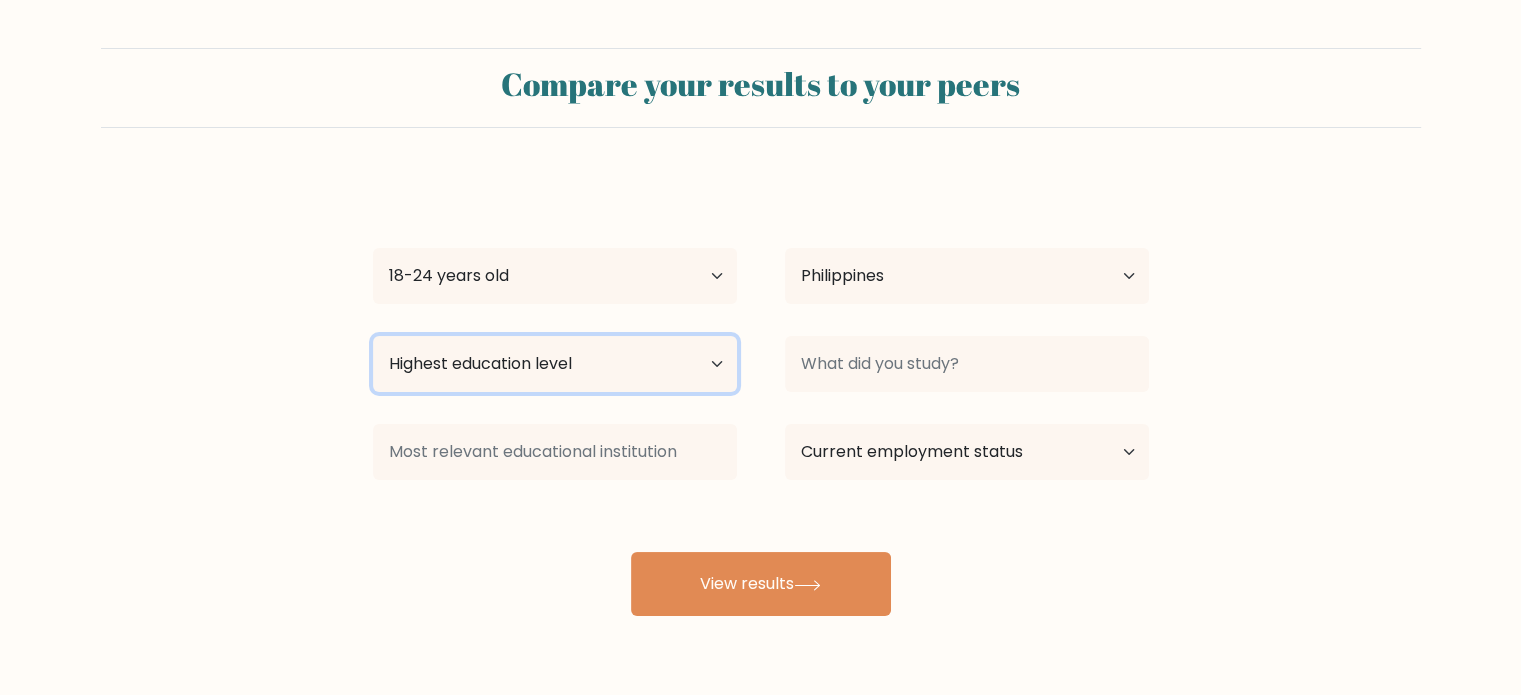 click on "Highest education level
No schooling
Primary
Lower Secondary
Upper Secondary
Occupation Specific
Bachelor's degree
Master's degree
Doctoral degree" at bounding box center [555, 364] 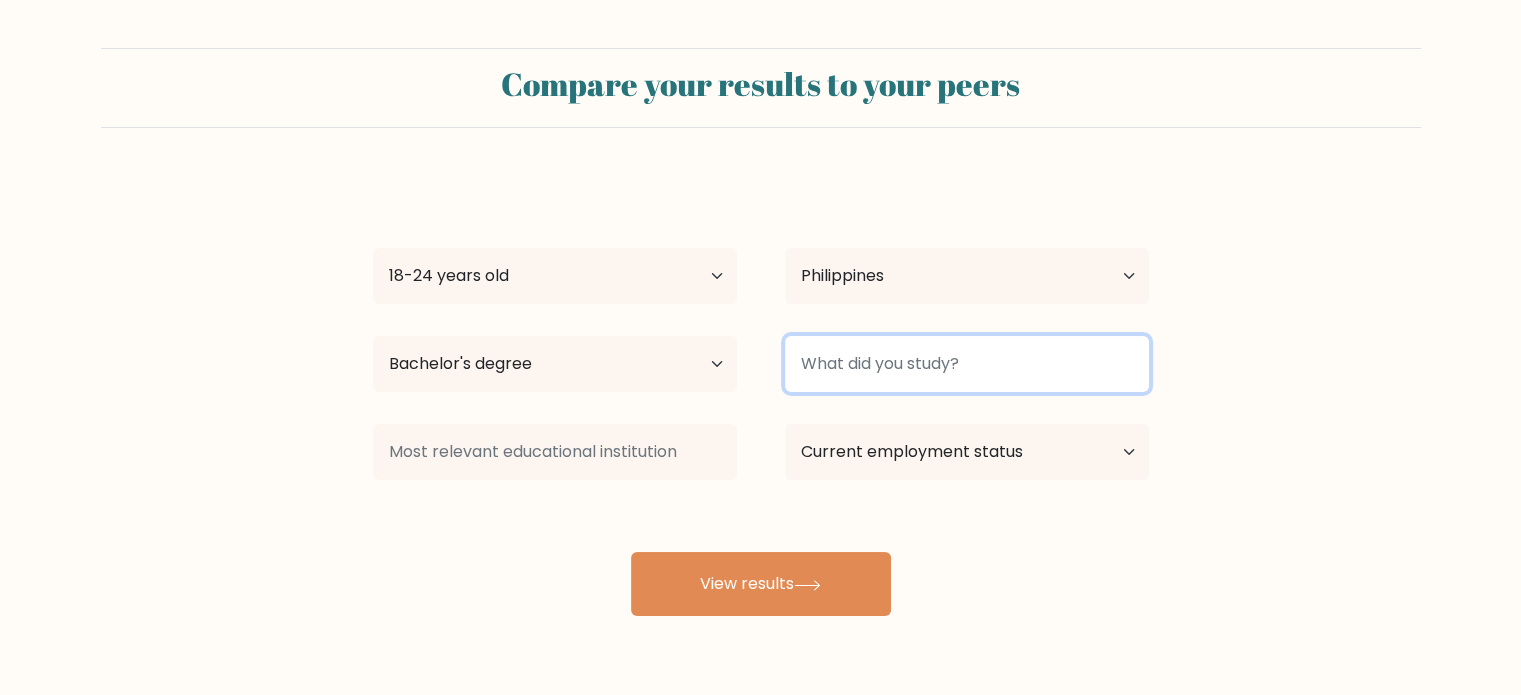 click at bounding box center [967, 364] 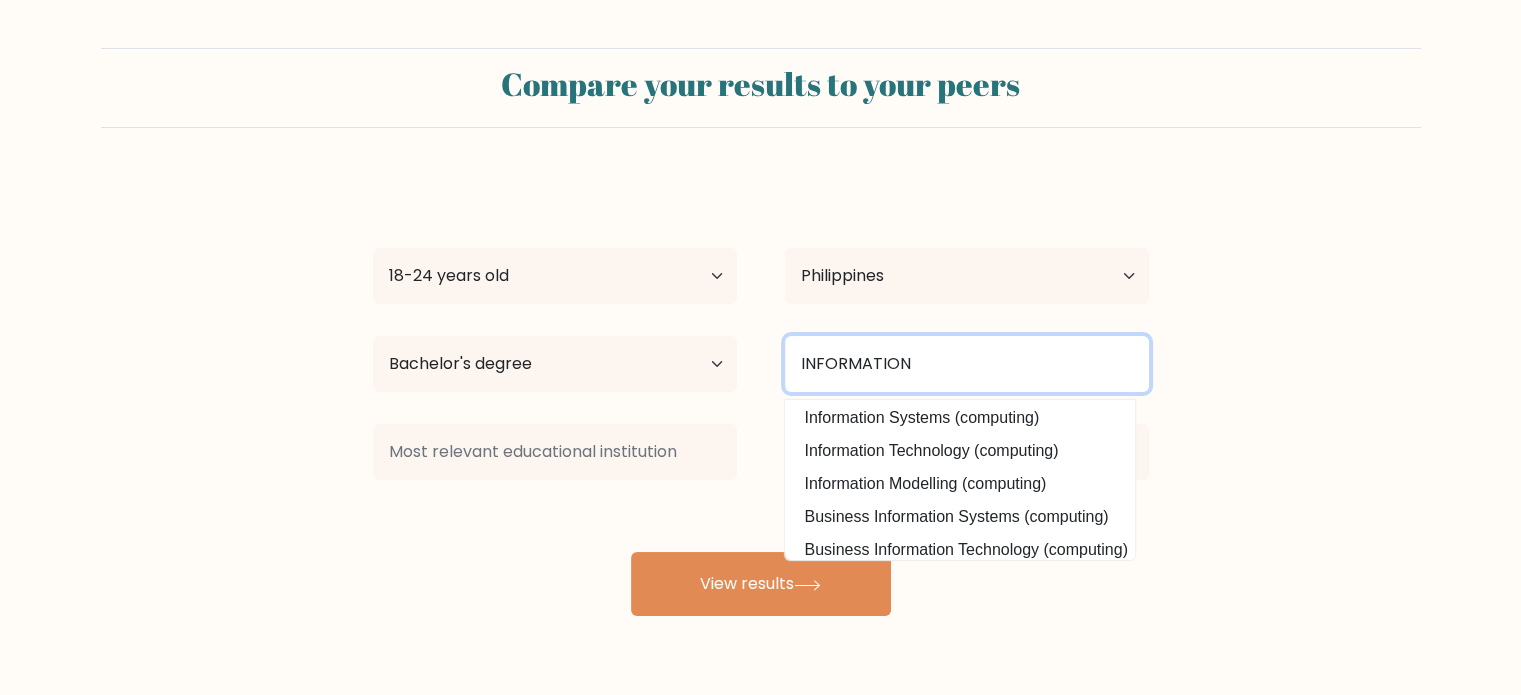 scroll, scrollTop: 0, scrollLeft: 0, axis: both 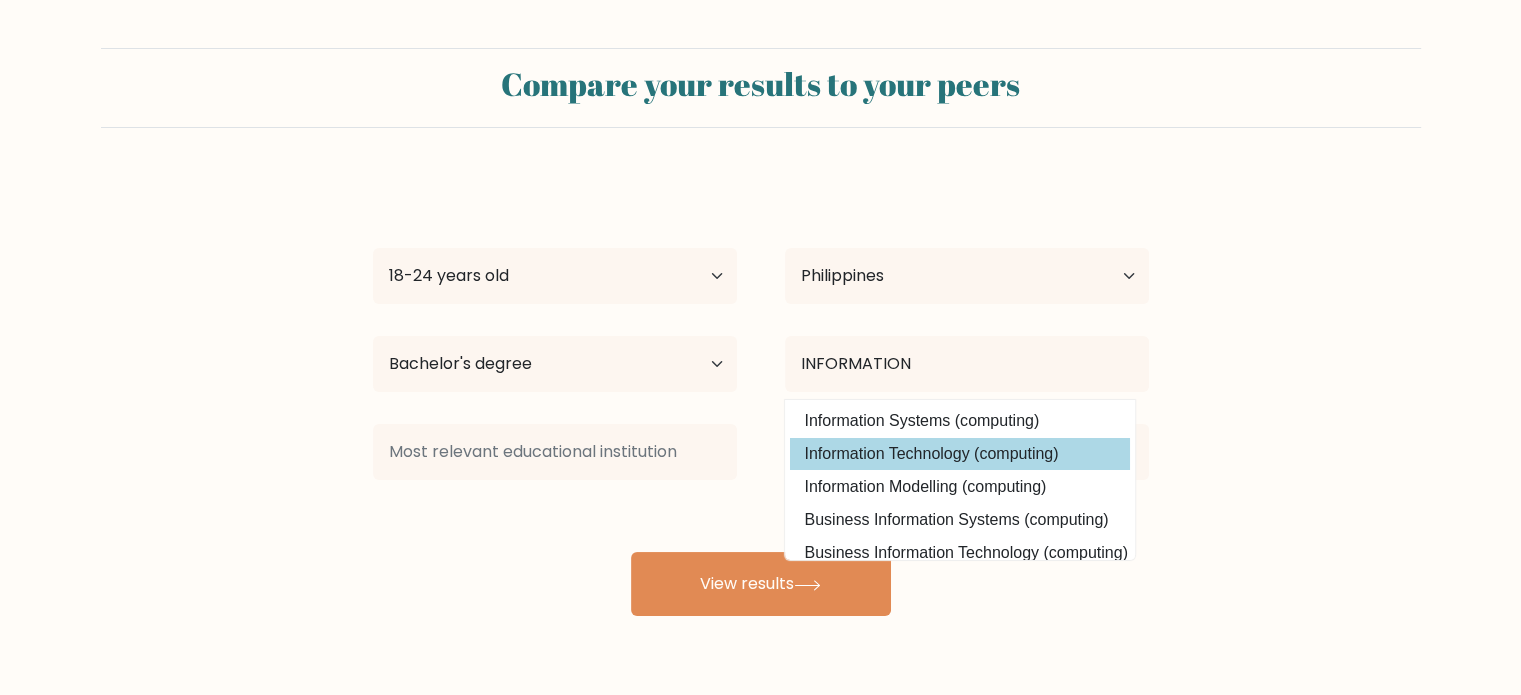 click on "Information Technology (computing)" at bounding box center [960, 454] 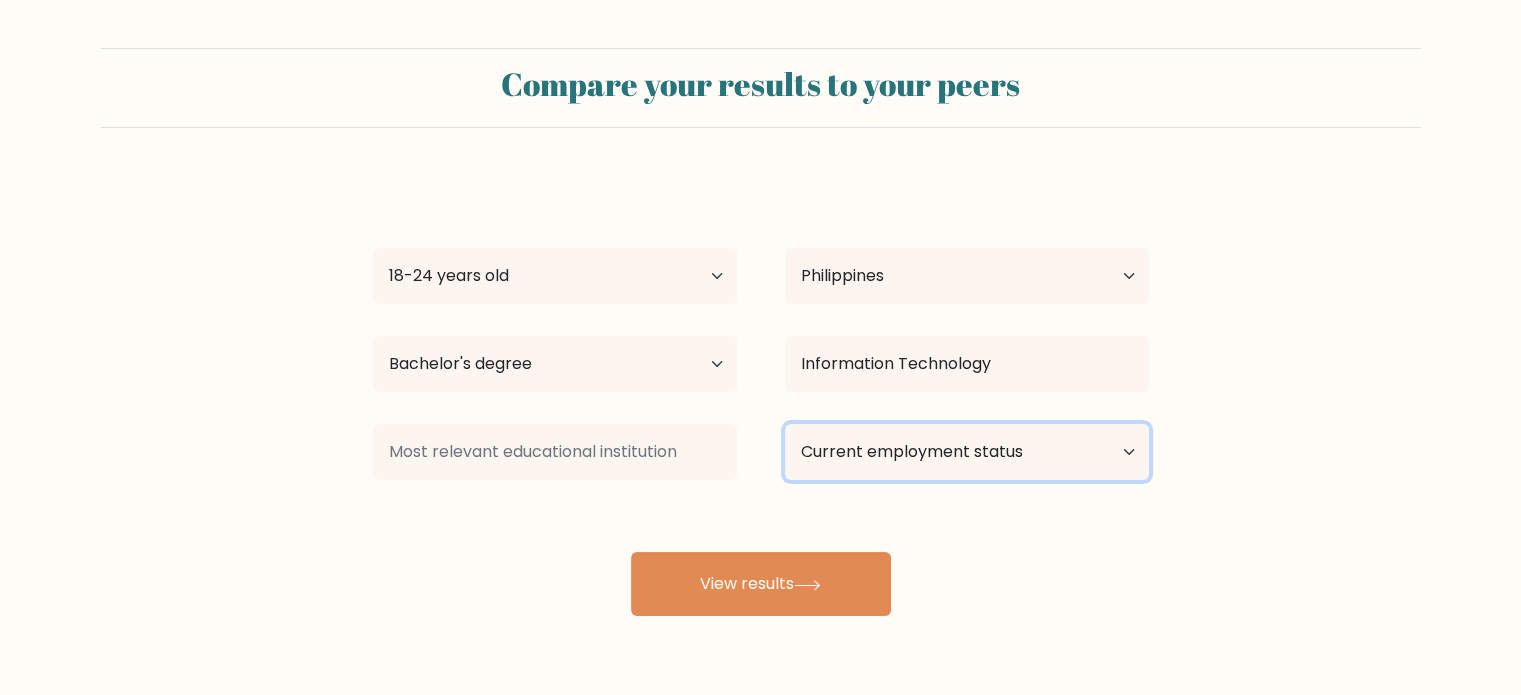 click on "Current employment status
Employed
Student
Retired
Other / prefer not to answer" at bounding box center [967, 452] 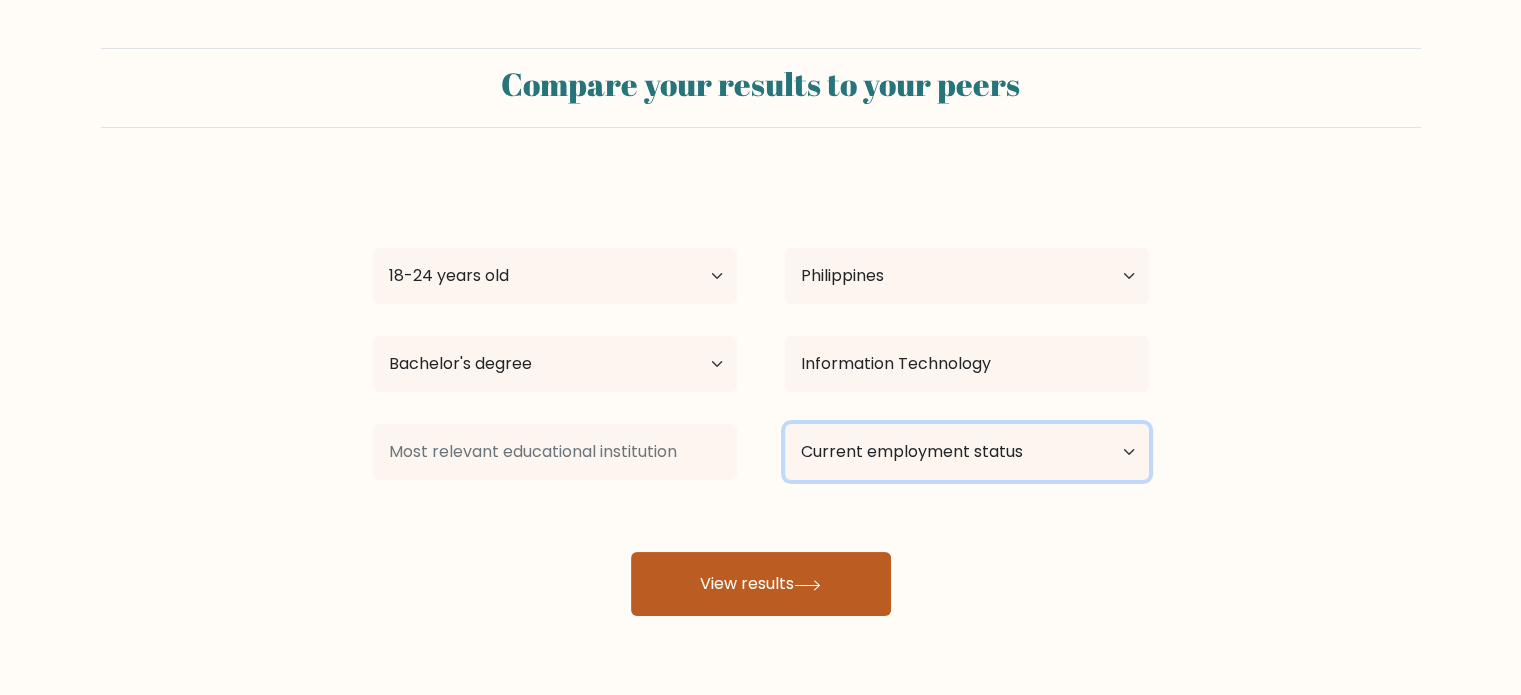 select on "other" 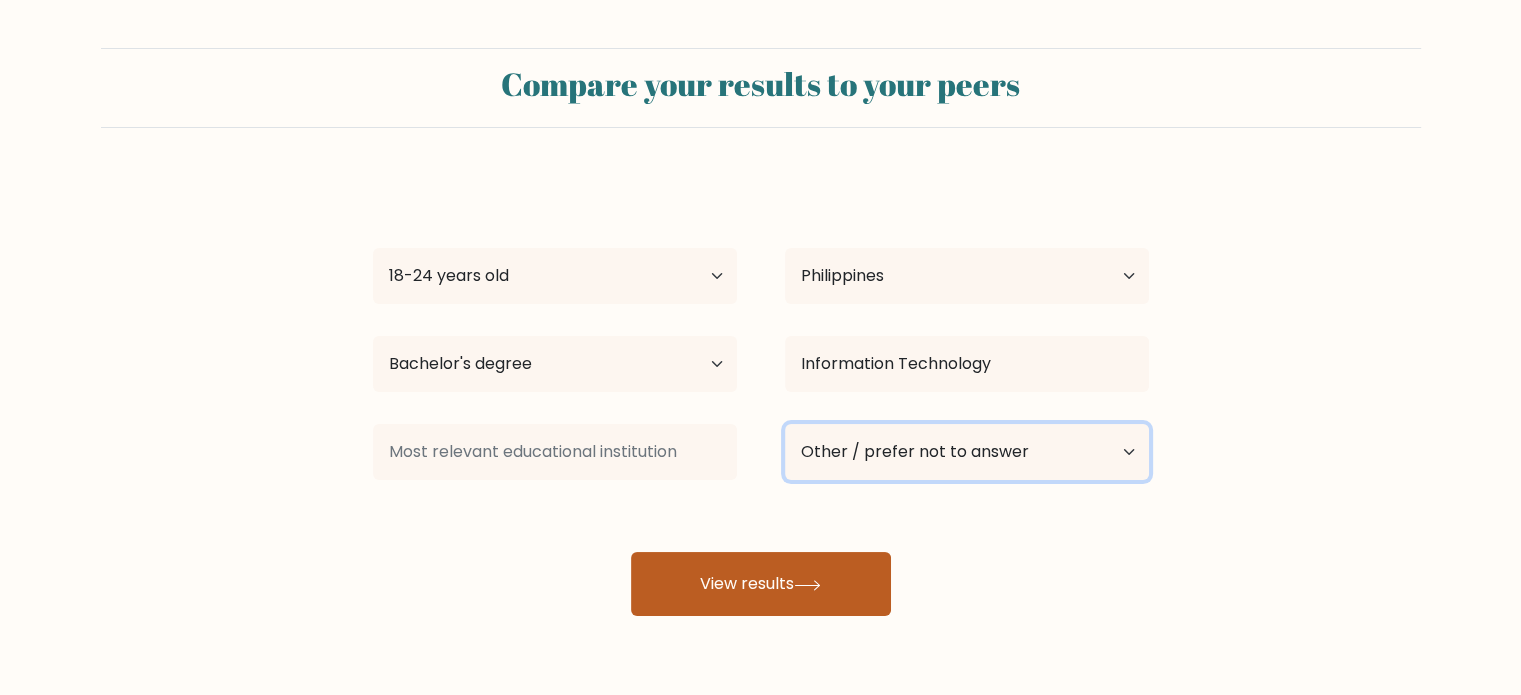 click on "Current employment status
Employed
Student
Retired
Other / prefer not to answer" at bounding box center (967, 452) 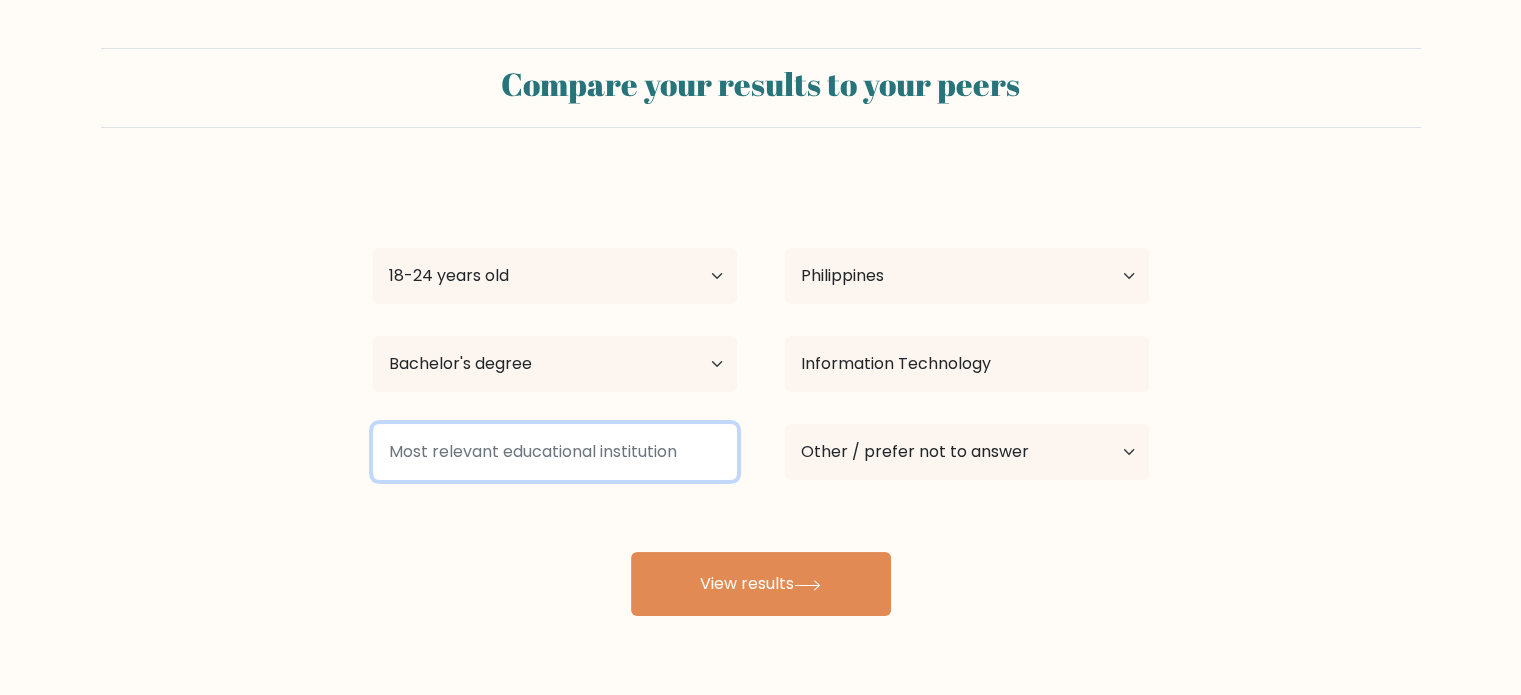 click at bounding box center [555, 452] 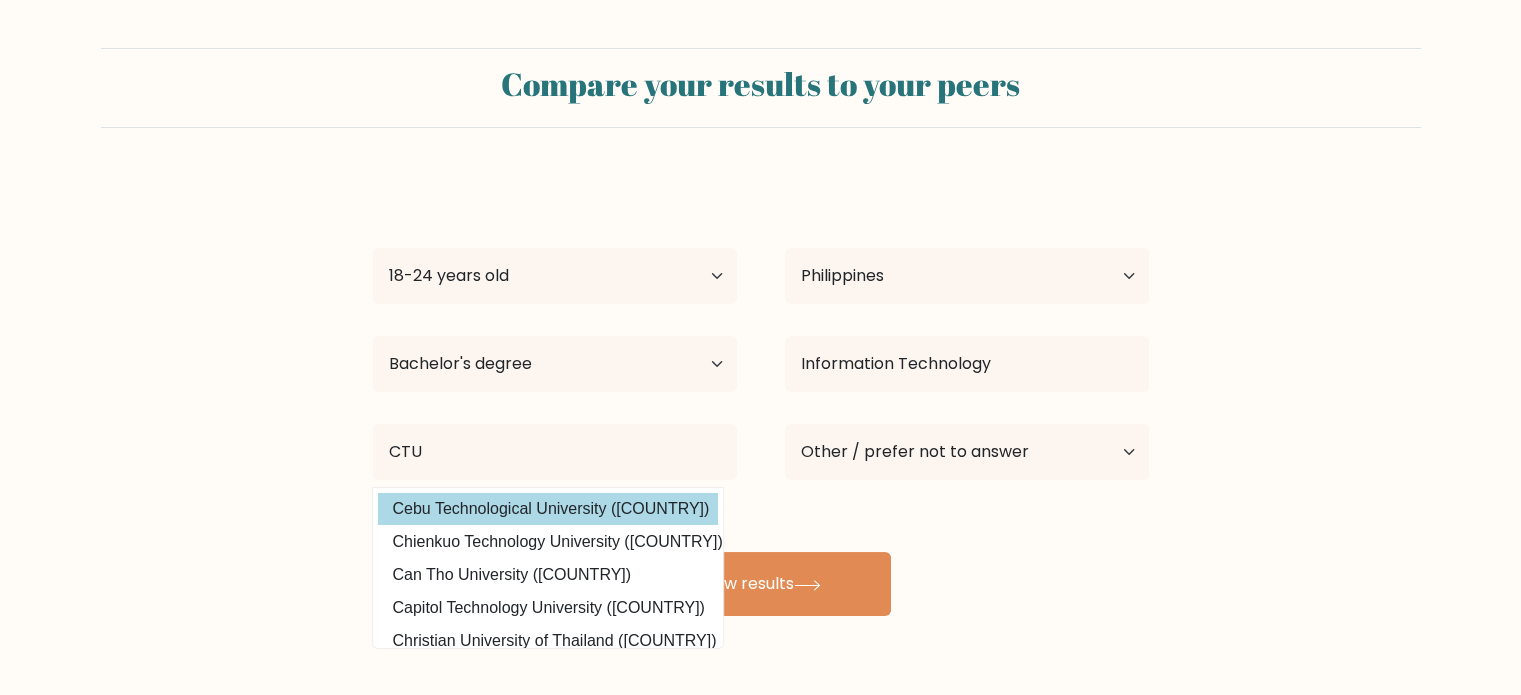 click on "Cebu Technological University (Philippines)" at bounding box center [548, 509] 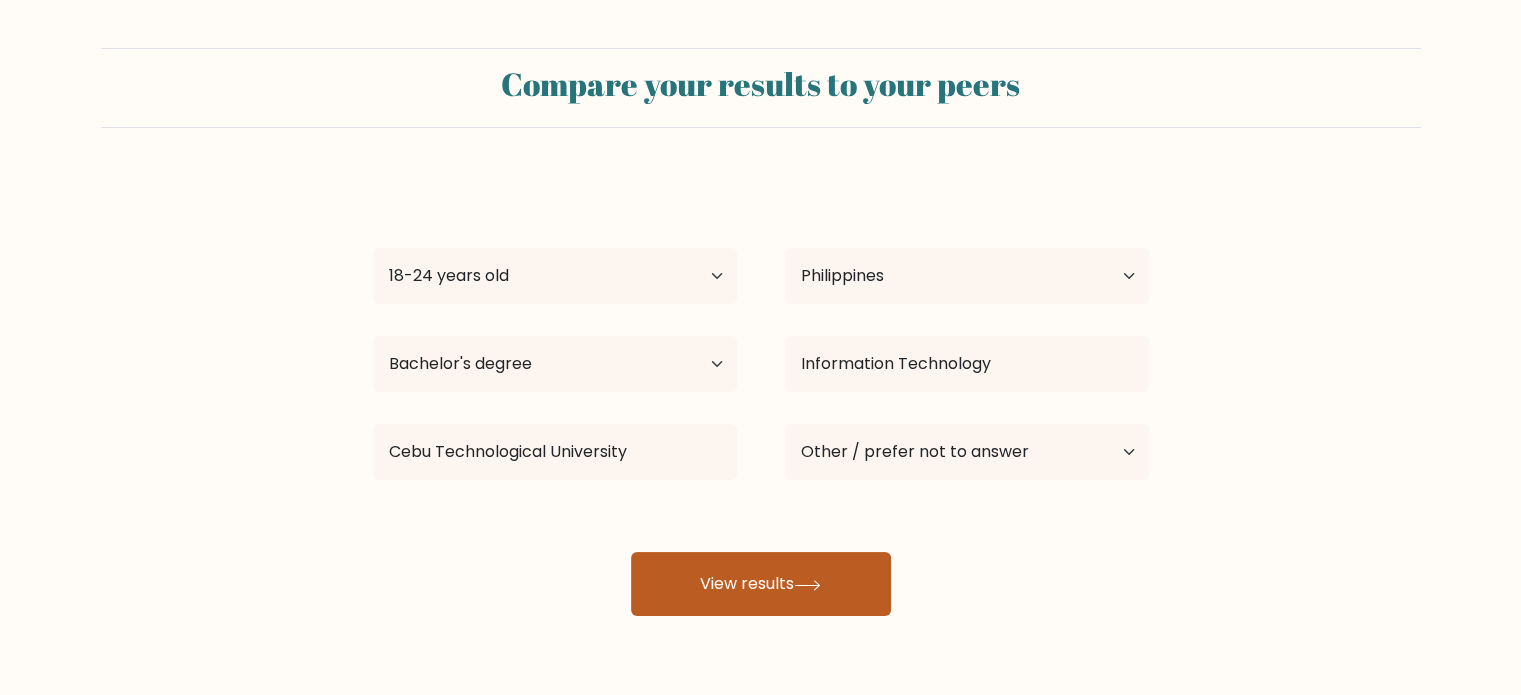 click on "View results" at bounding box center (761, 584) 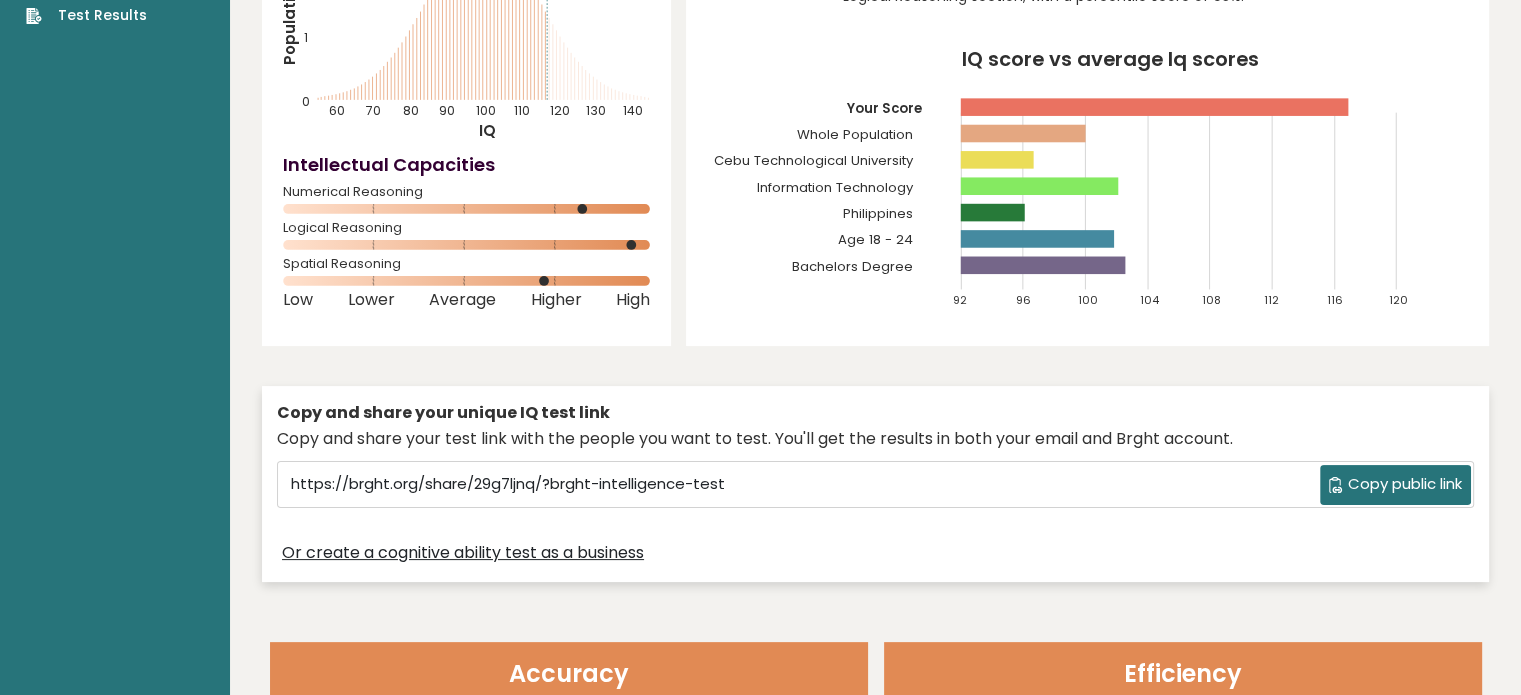 scroll, scrollTop: 264, scrollLeft: 0, axis: vertical 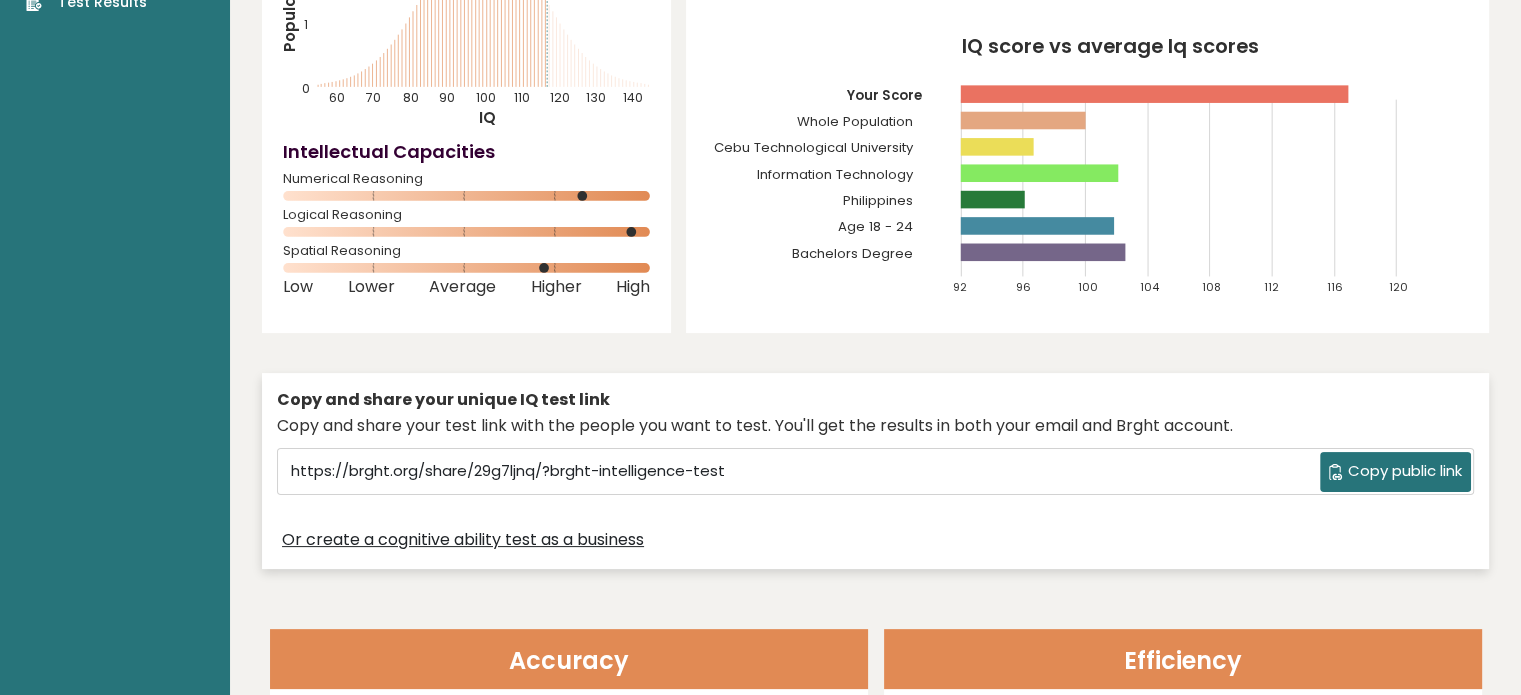 click on "Copy public link" at bounding box center [1395, 472] 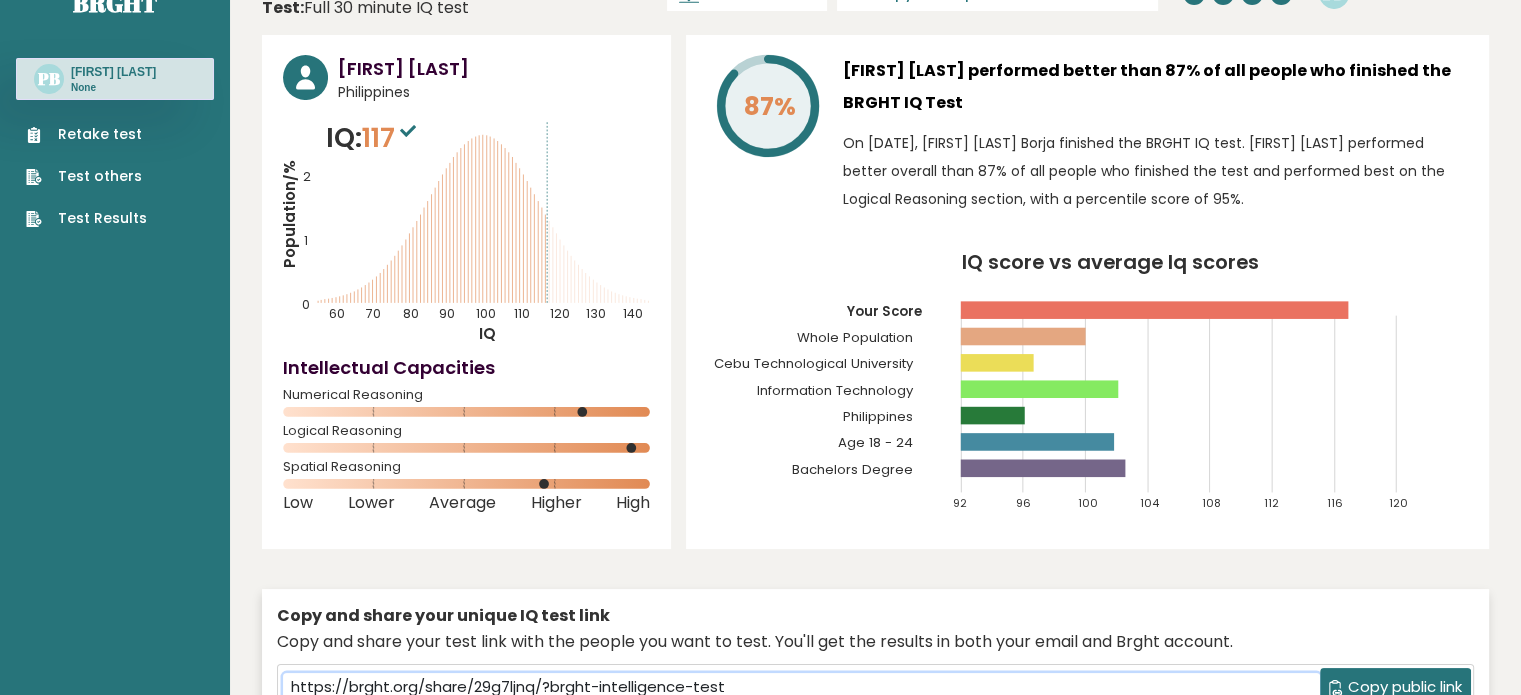 scroll, scrollTop: 44, scrollLeft: 0, axis: vertical 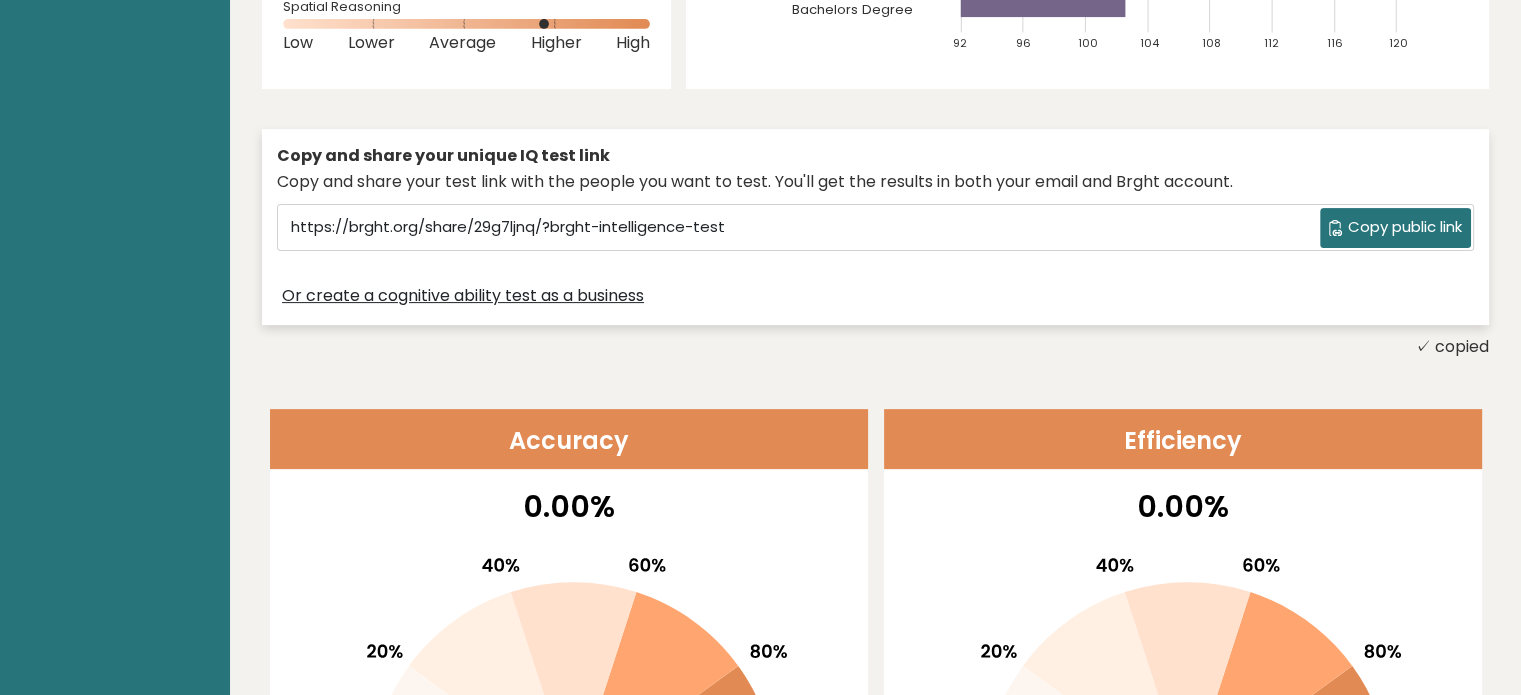 click on "Copy public link" at bounding box center (1405, 227) 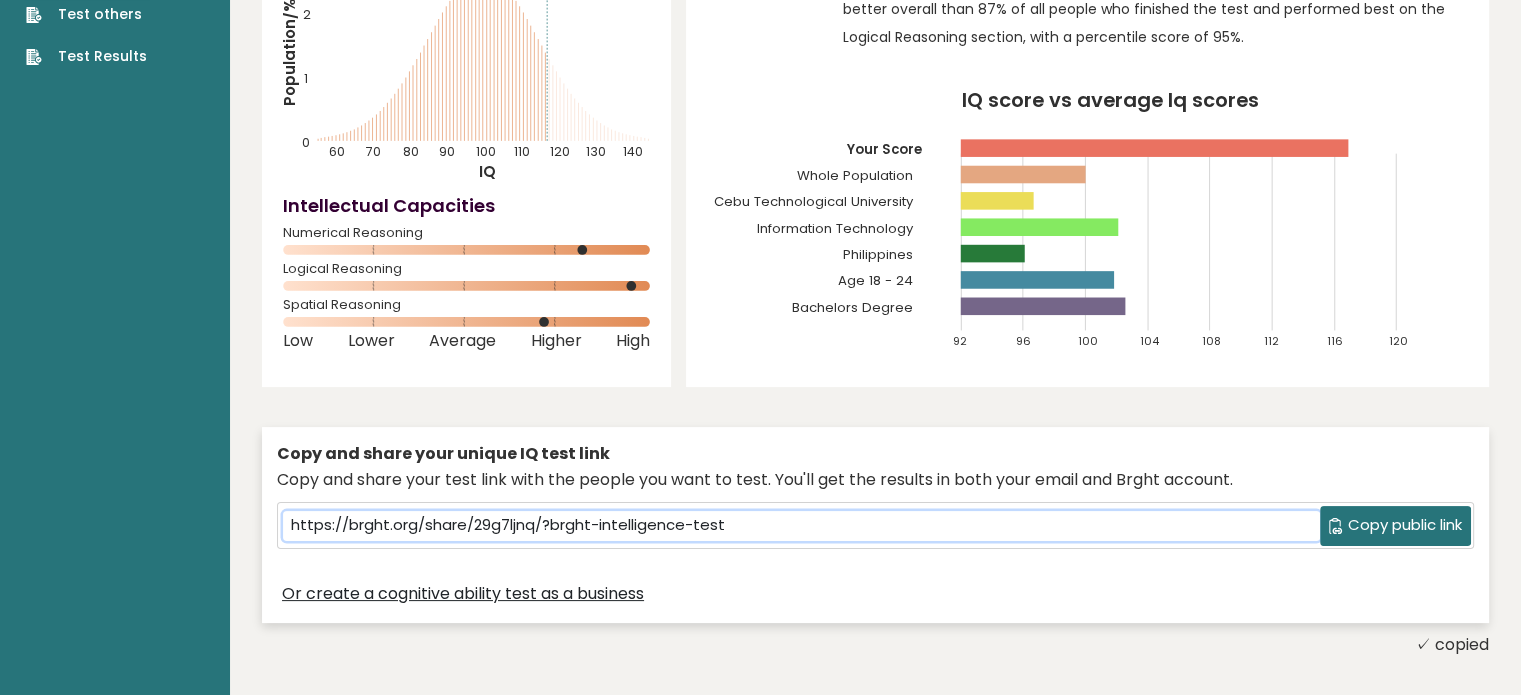 scroll, scrollTop: 42, scrollLeft: 0, axis: vertical 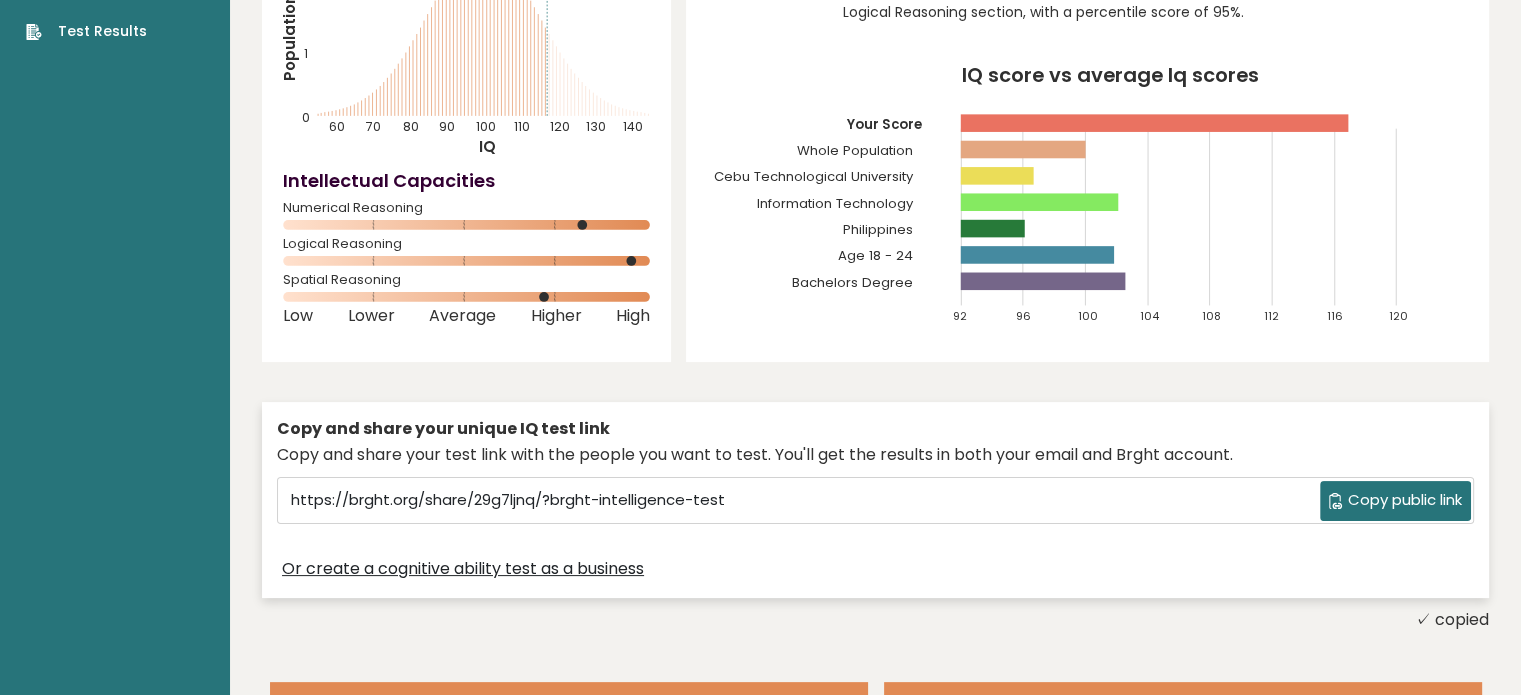 click on "Copy public link" at bounding box center [1395, 501] 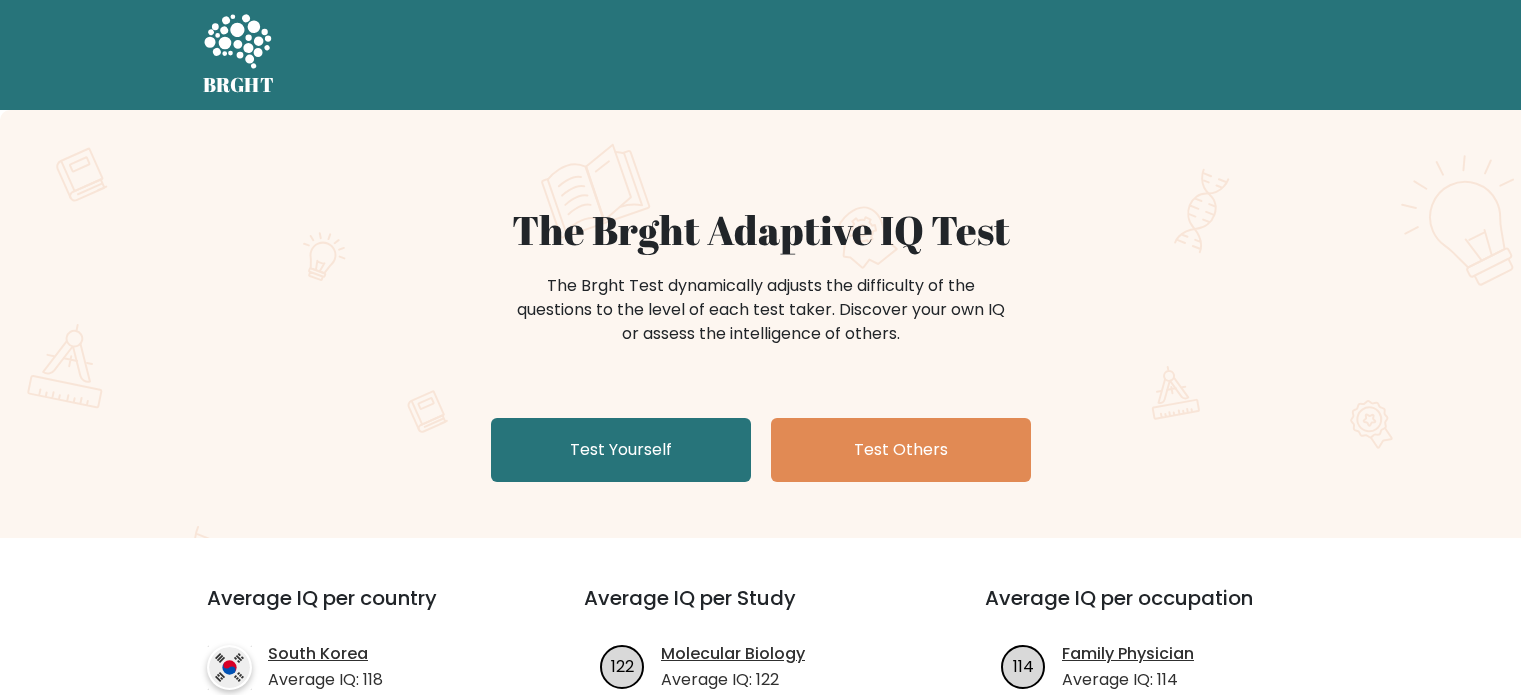 scroll, scrollTop: 0, scrollLeft: 0, axis: both 